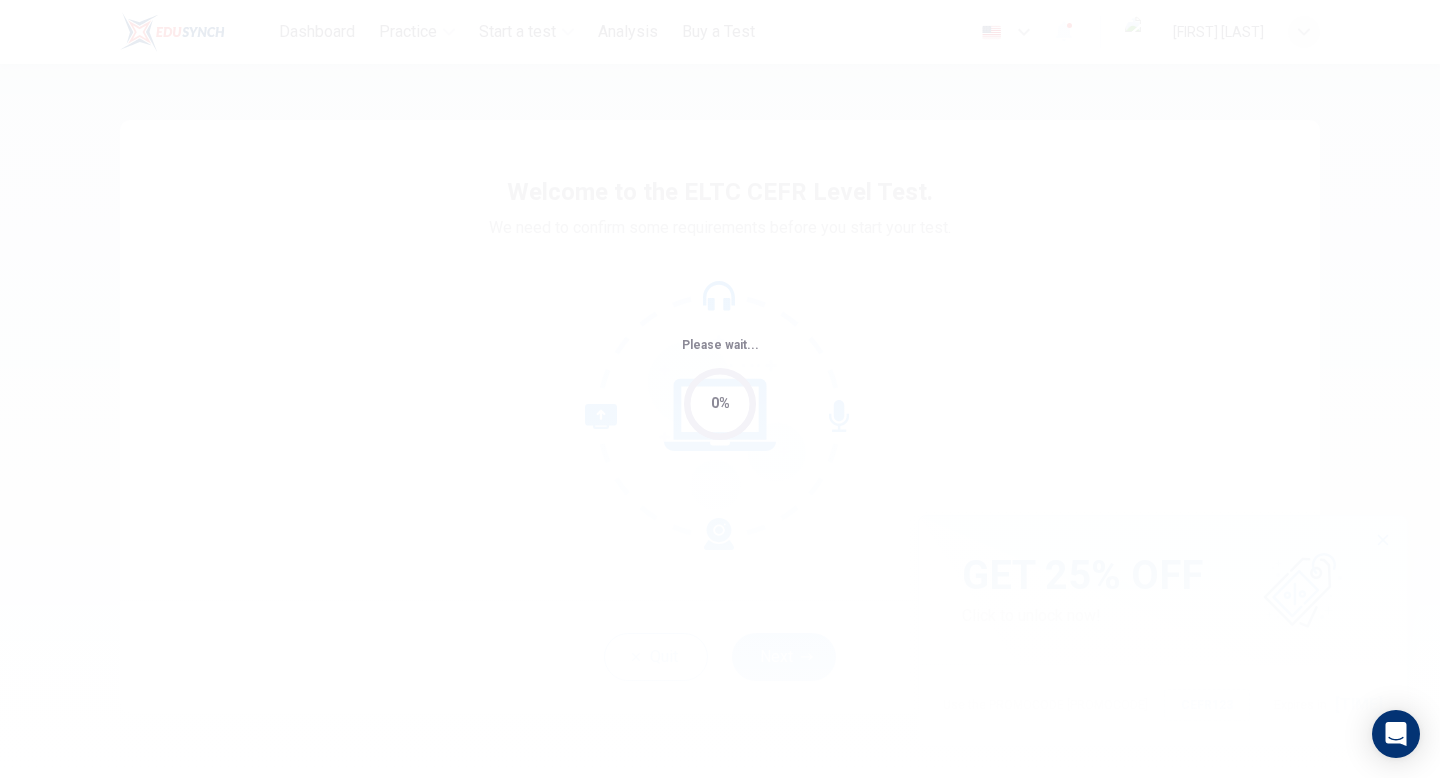 scroll, scrollTop: 0, scrollLeft: 0, axis: both 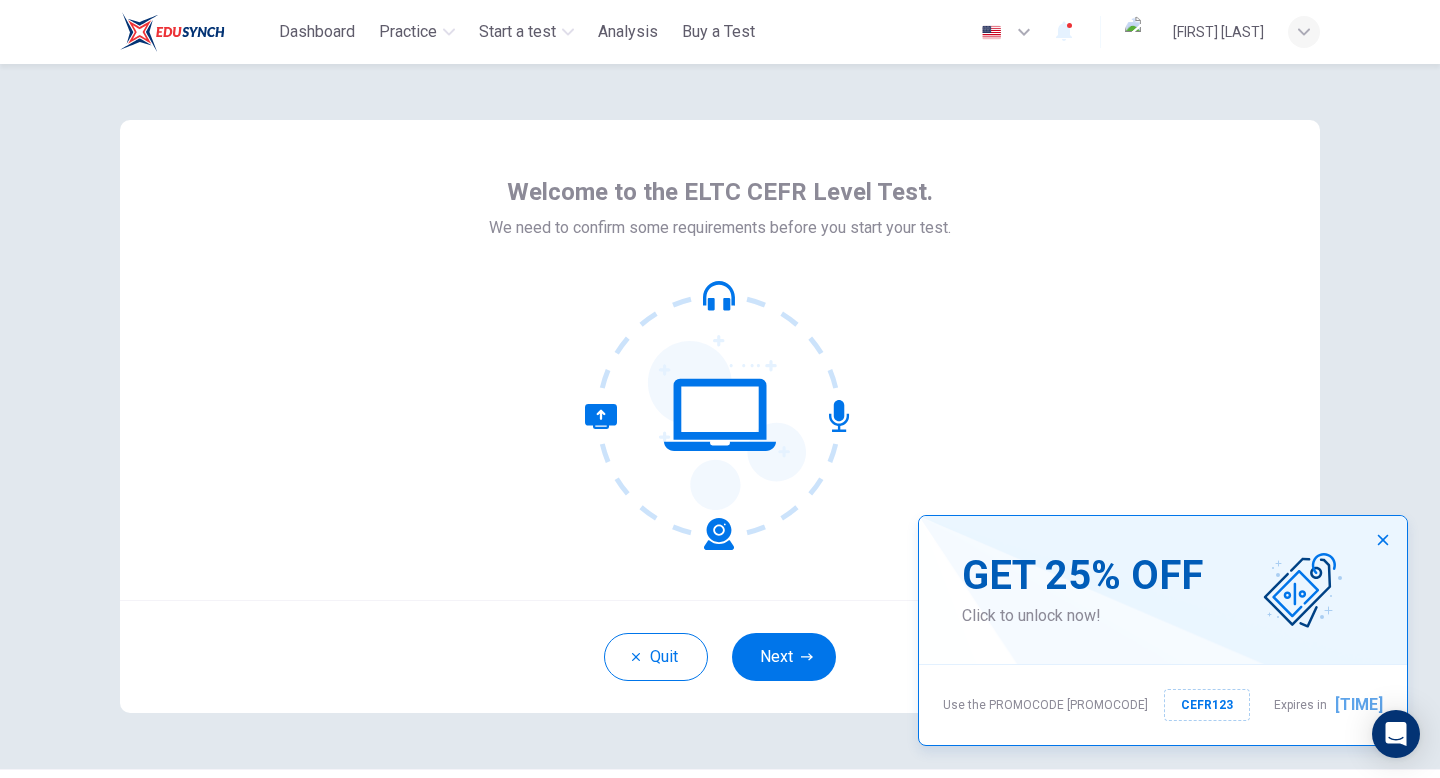 click at bounding box center (1383, 540) 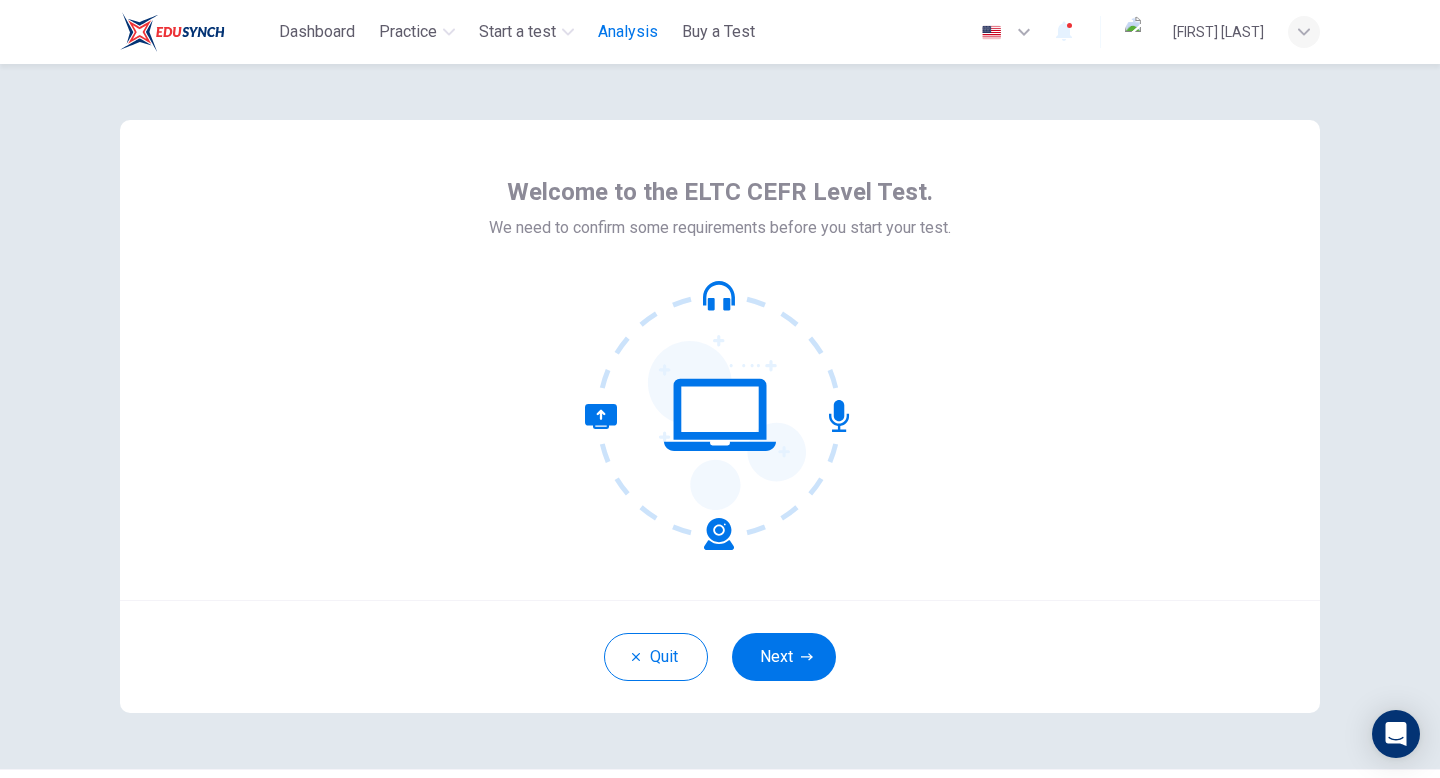 click on "Analysis" at bounding box center (628, 32) 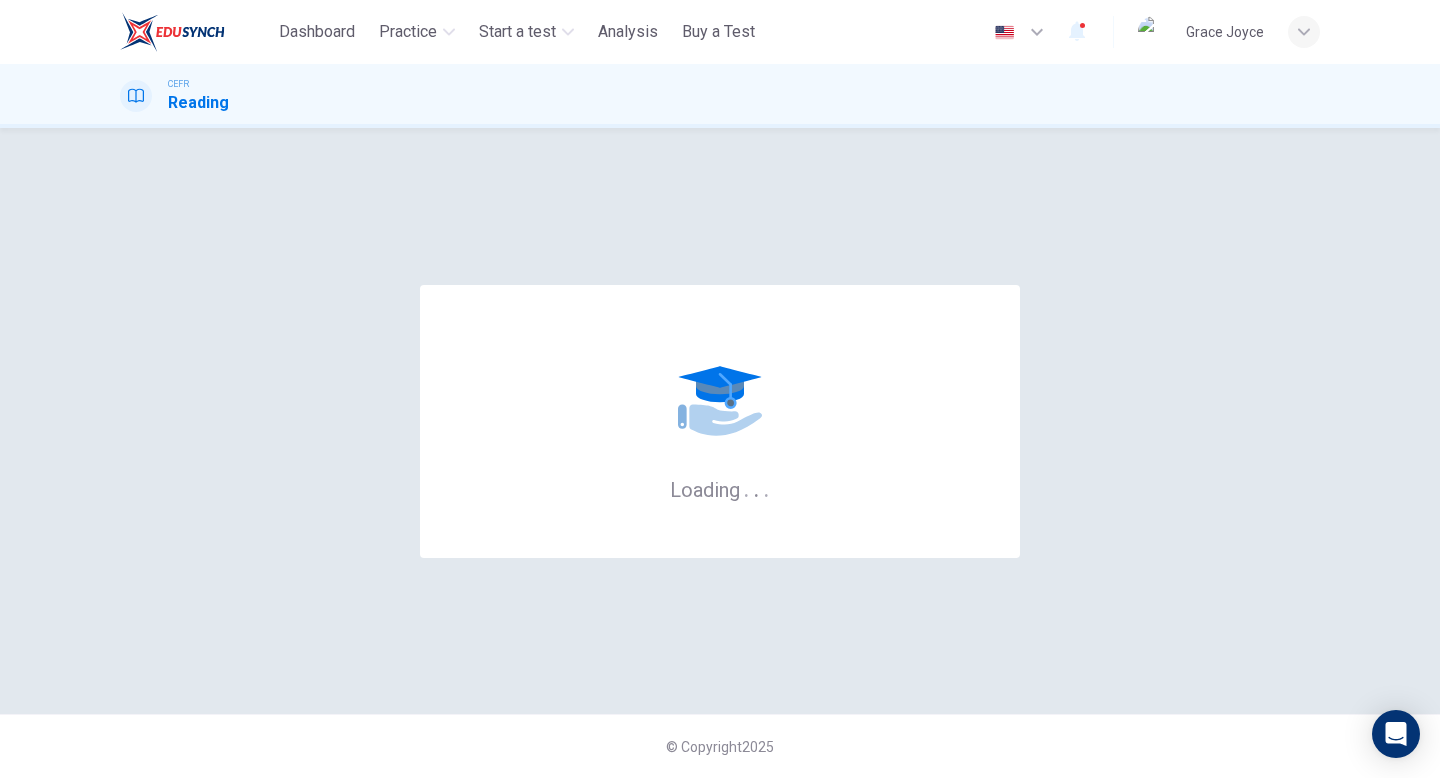 scroll, scrollTop: 0, scrollLeft: 0, axis: both 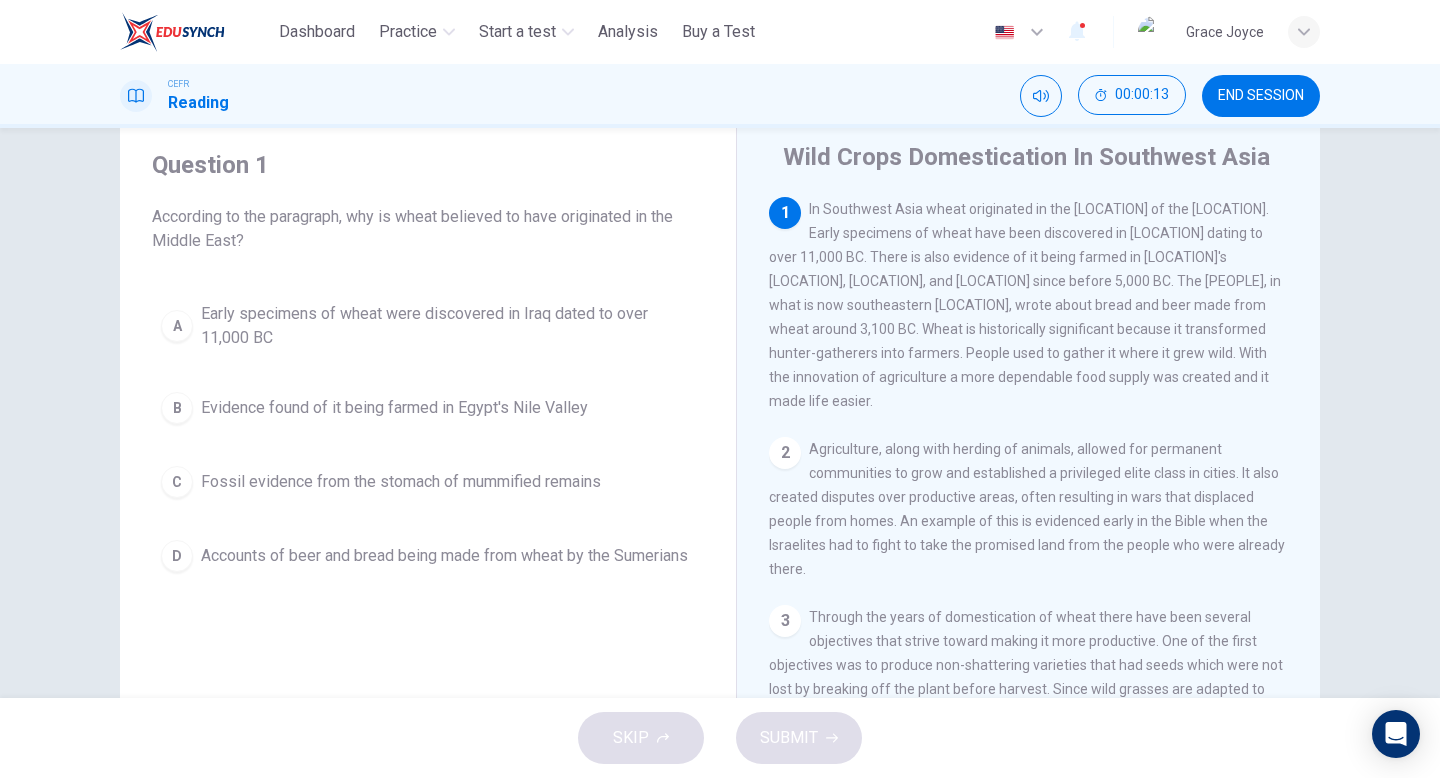 drag, startPoint x: 817, startPoint y: 216, endPoint x: 984, endPoint y: 365, distance: 223.80795 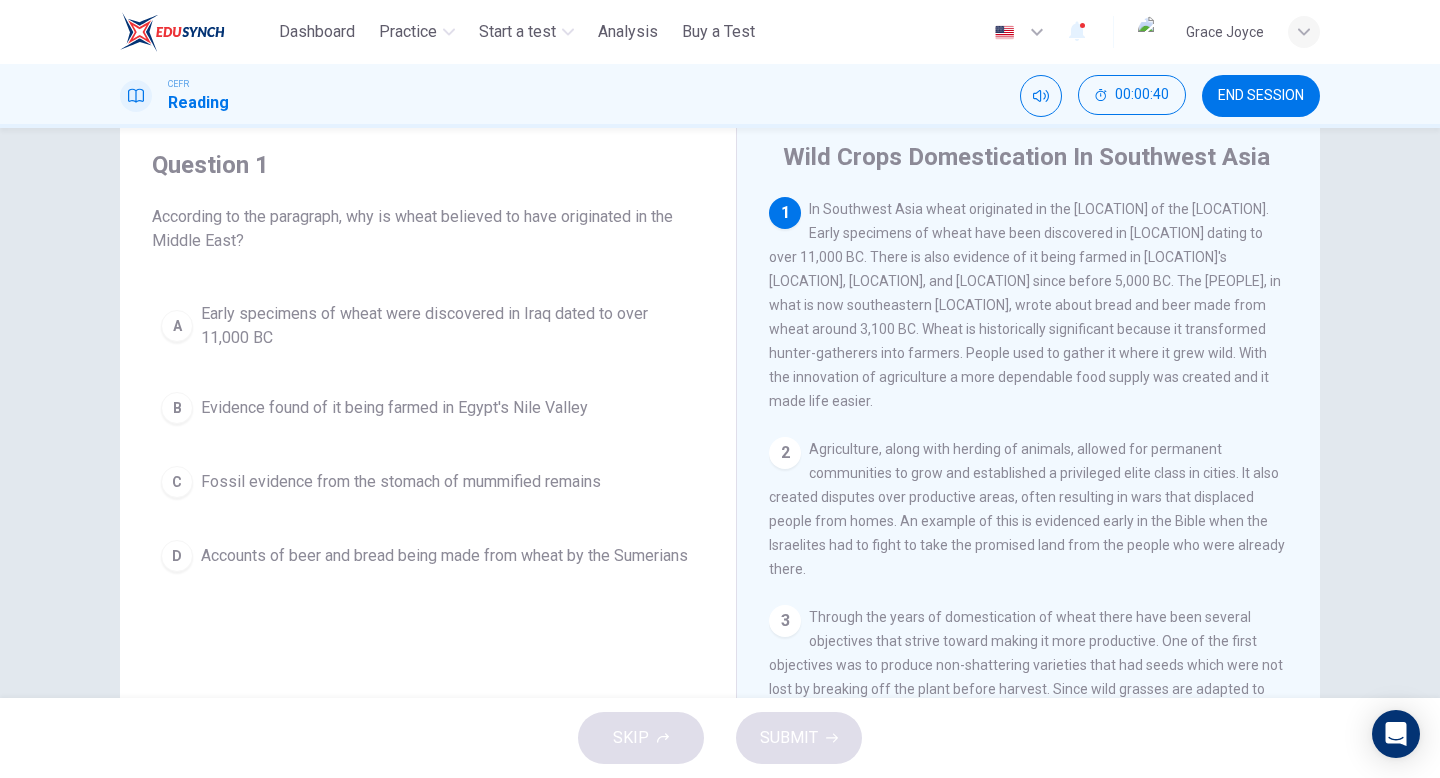 click on "Early specimens of wheat were discovered in Iraq dated to over 11,000 BC" at bounding box center (448, 326) 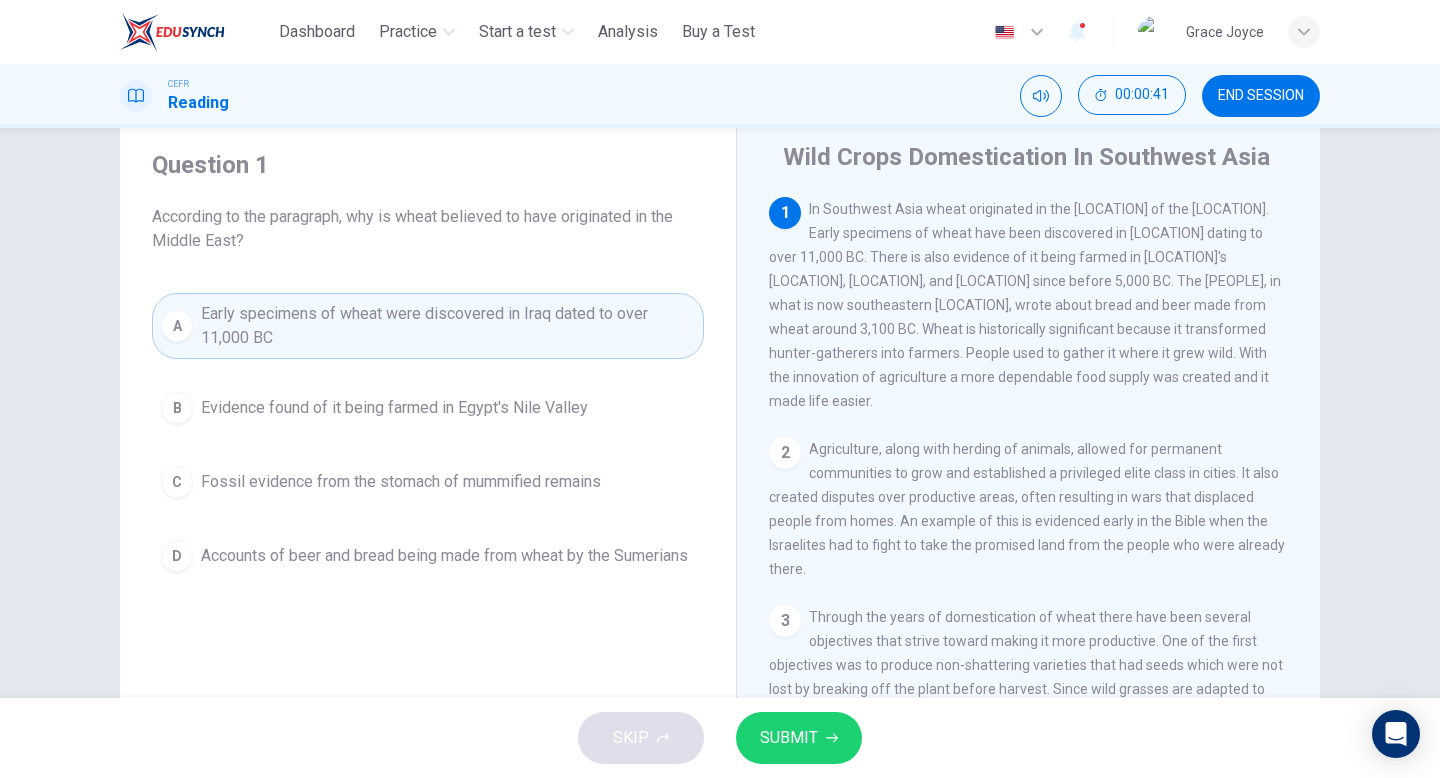 click on "SUBMIT" at bounding box center [789, 738] 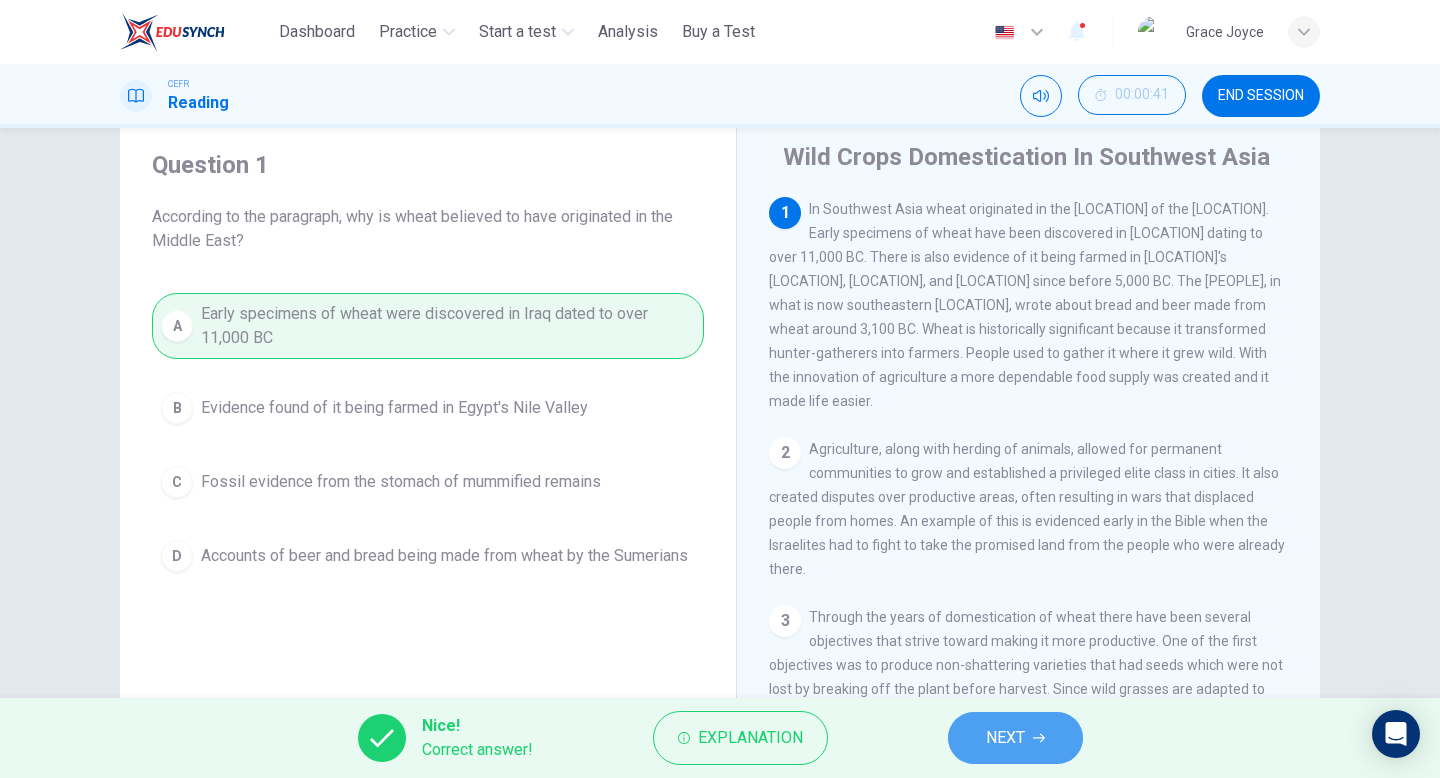 click on "NEXT" at bounding box center (1015, 738) 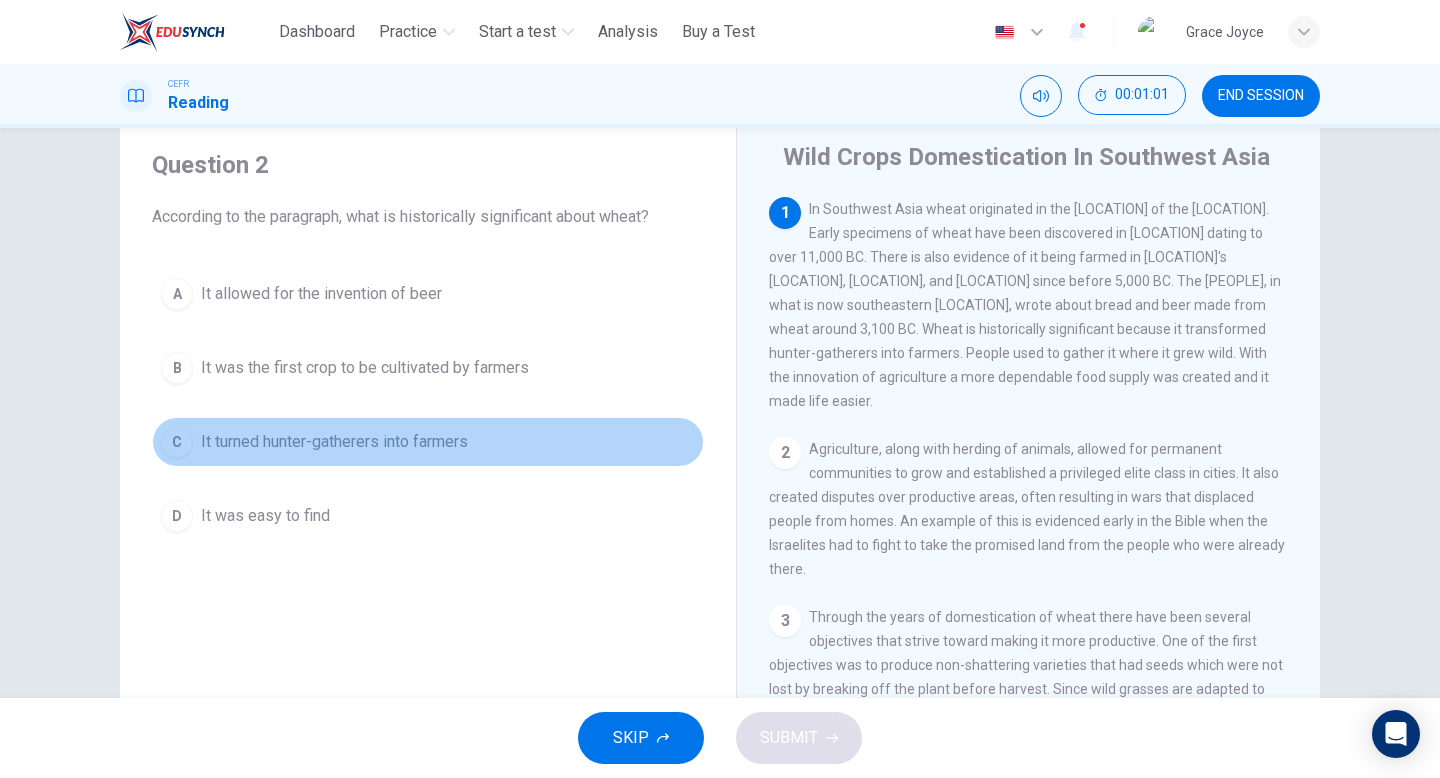 click on "It turned hunter-gatherers into farmers" at bounding box center [321, 294] 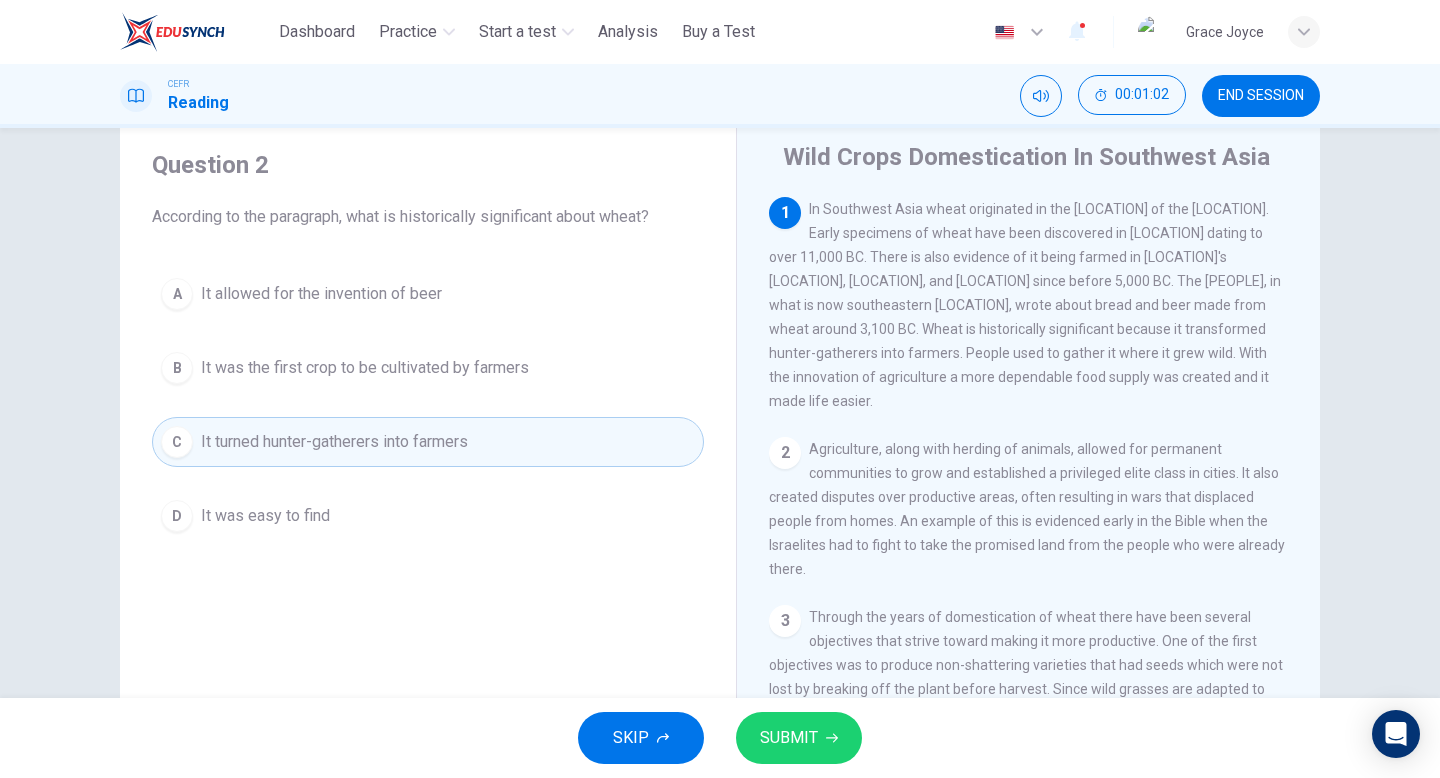 click on "SKIP SUBMIT" at bounding box center (720, 738) 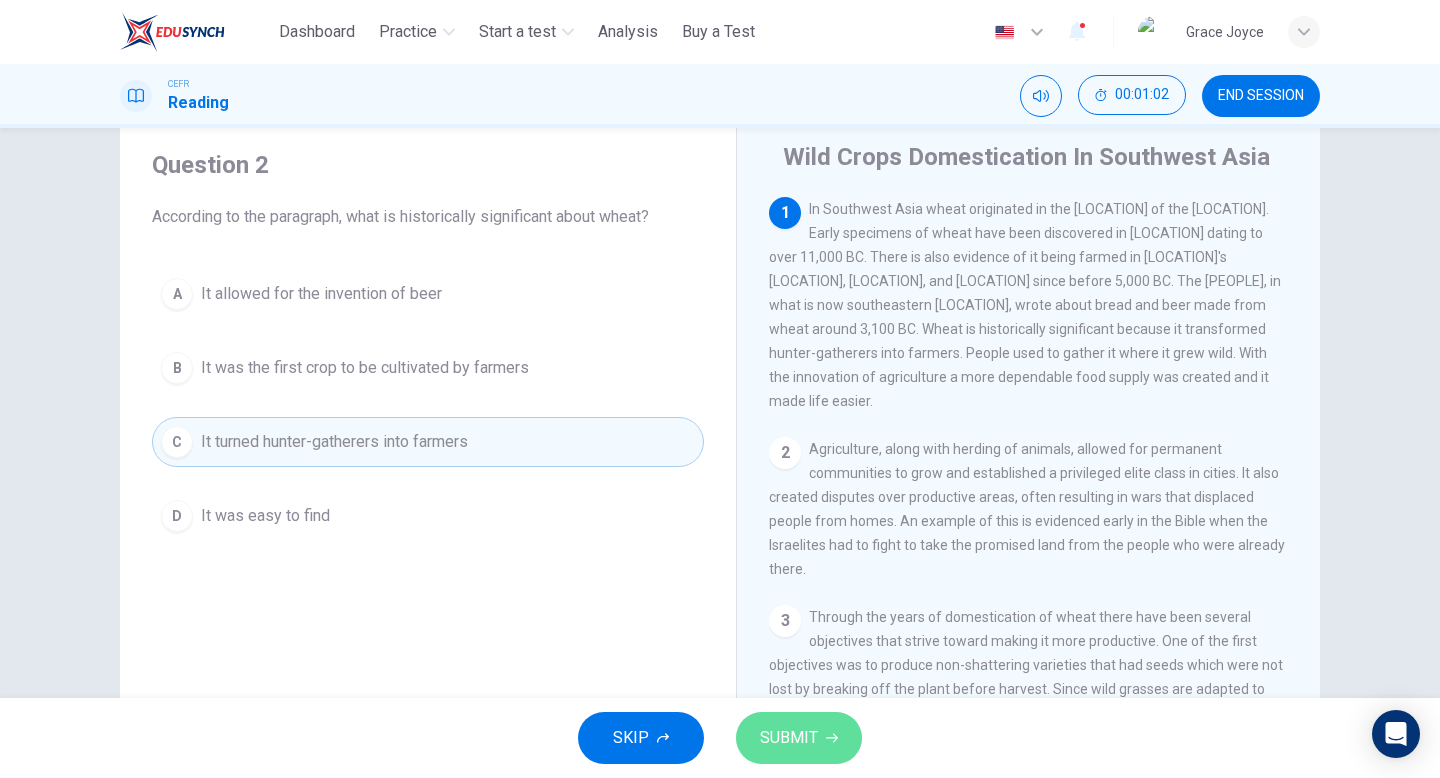 click on "SUBMIT" at bounding box center [799, 738] 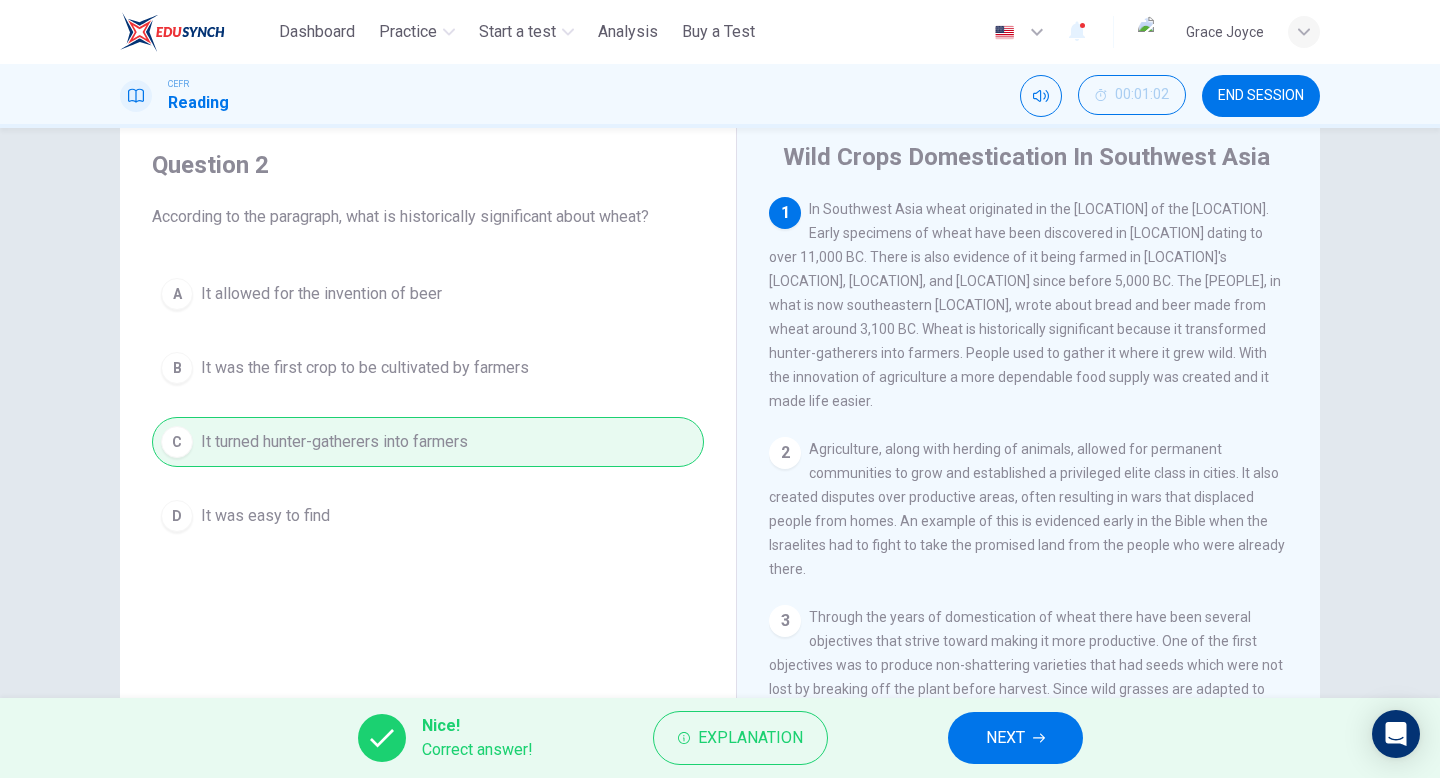 click on "NEXT" at bounding box center [1005, 738] 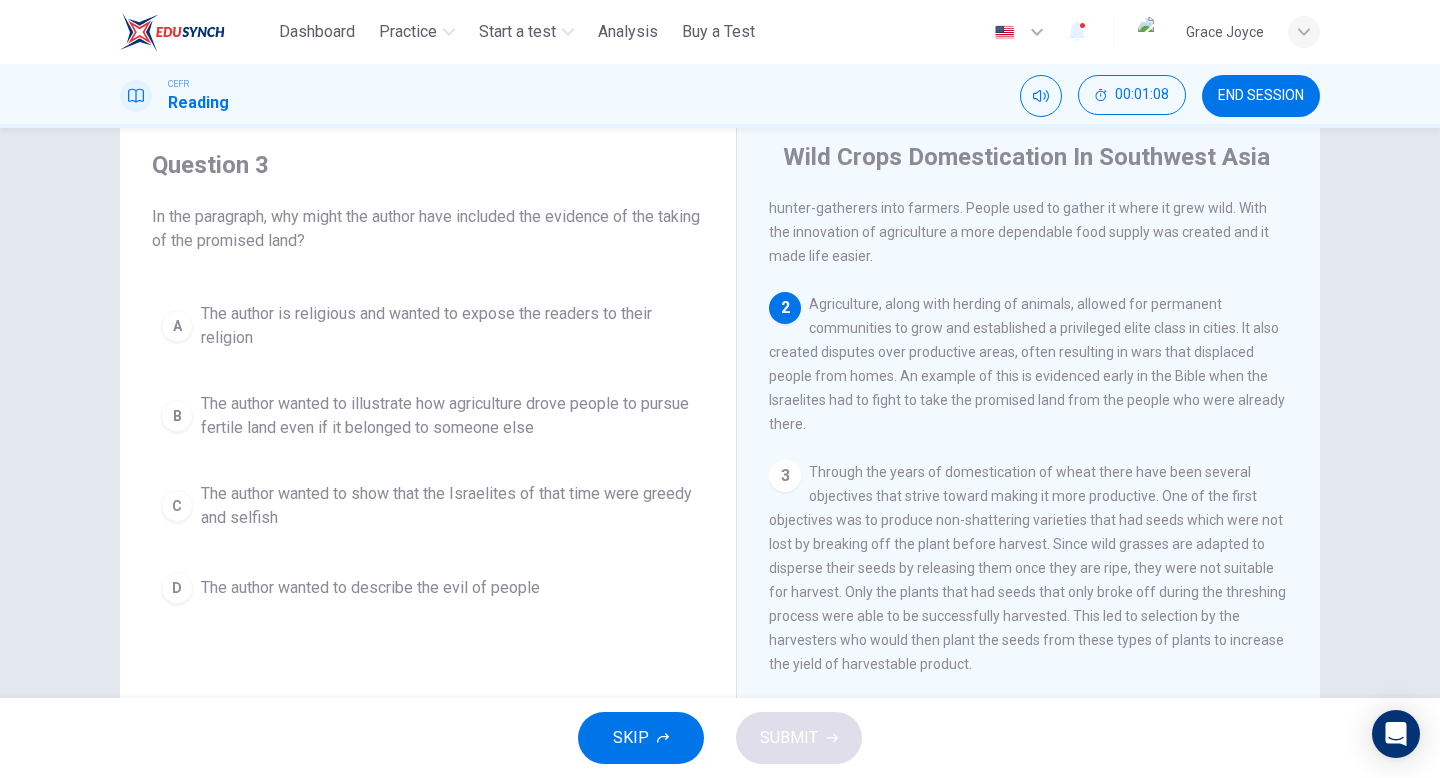 scroll, scrollTop: 146, scrollLeft: 0, axis: vertical 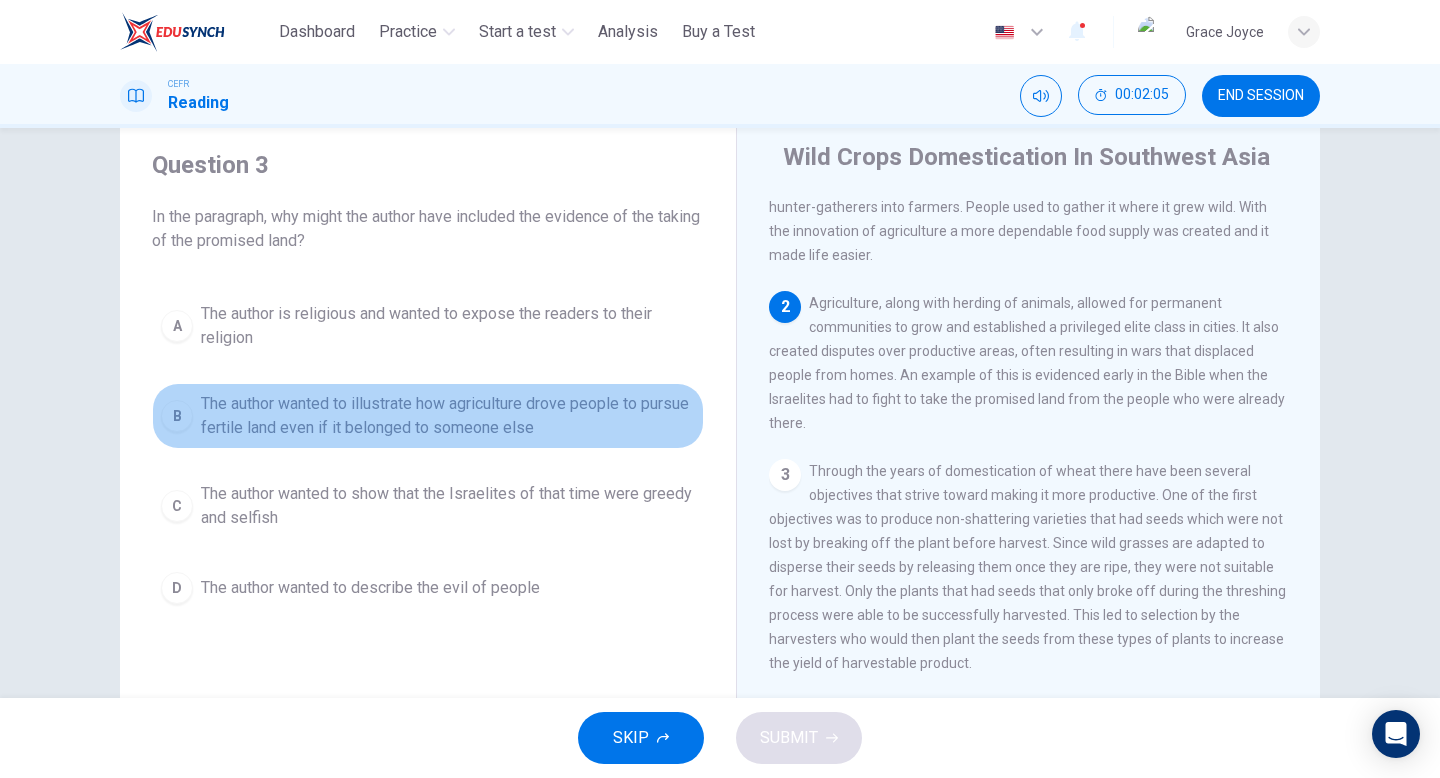 click on "The author wanted to illustrate how agriculture drove people to pursue fertile land even if it belonged to someone else" at bounding box center (448, 326) 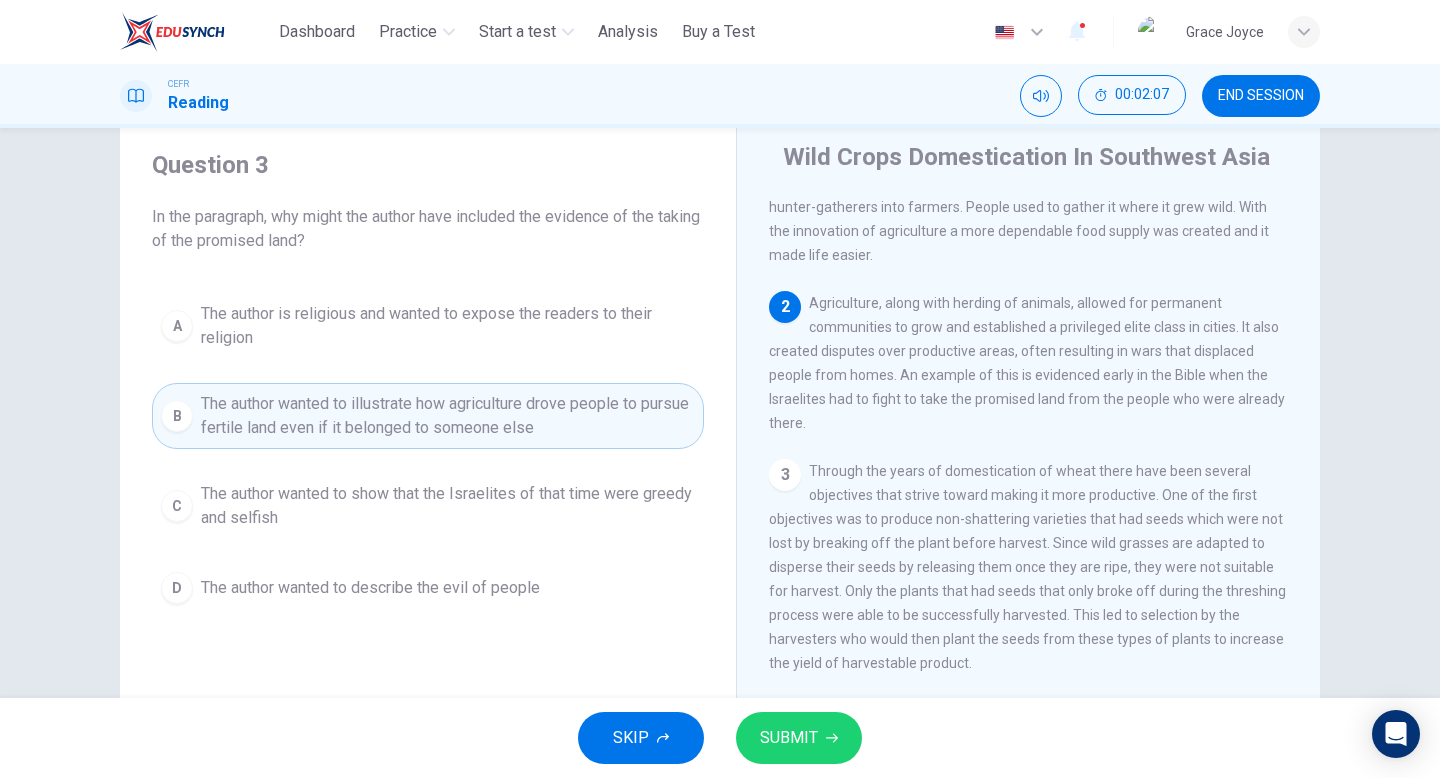 click on "SUBMIT" at bounding box center [789, 738] 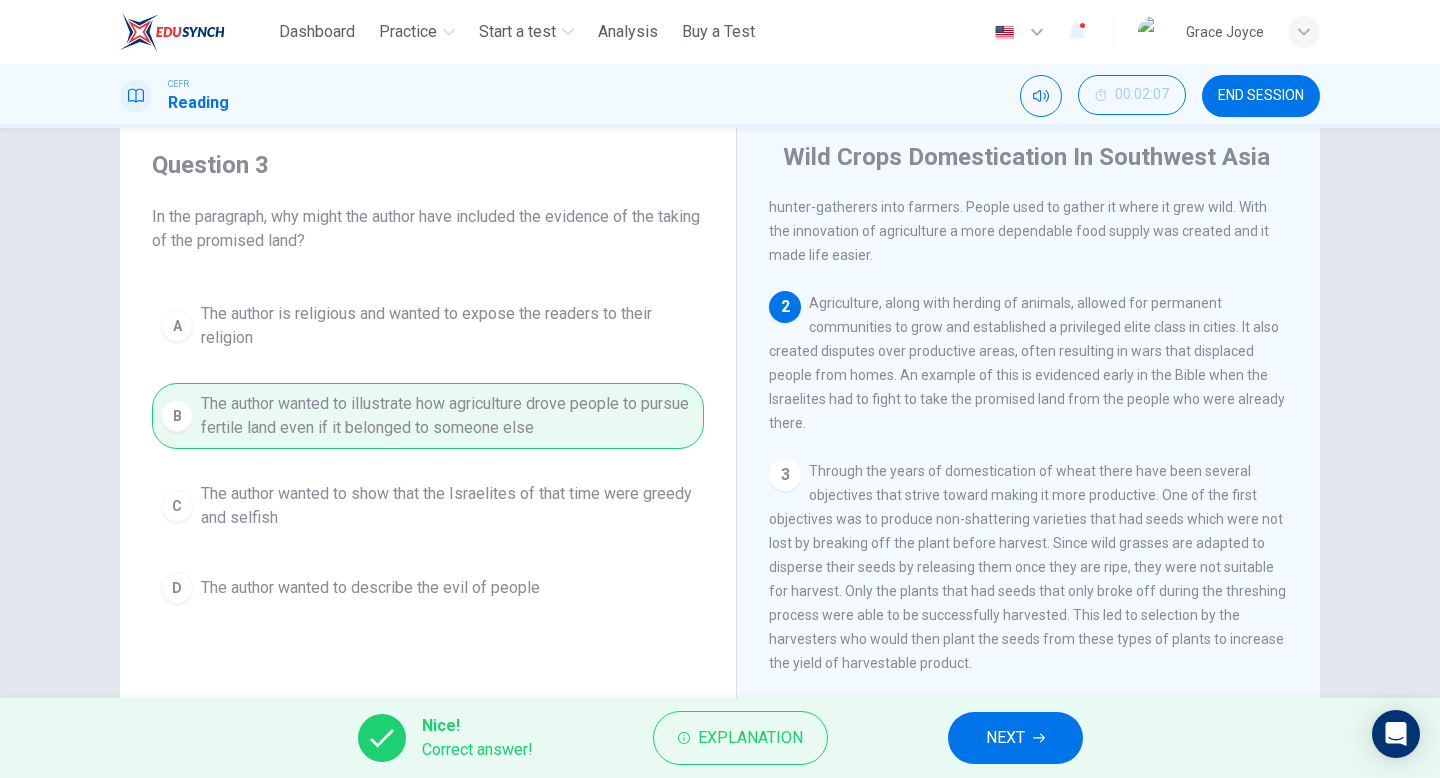 click on "NEXT" at bounding box center [1005, 738] 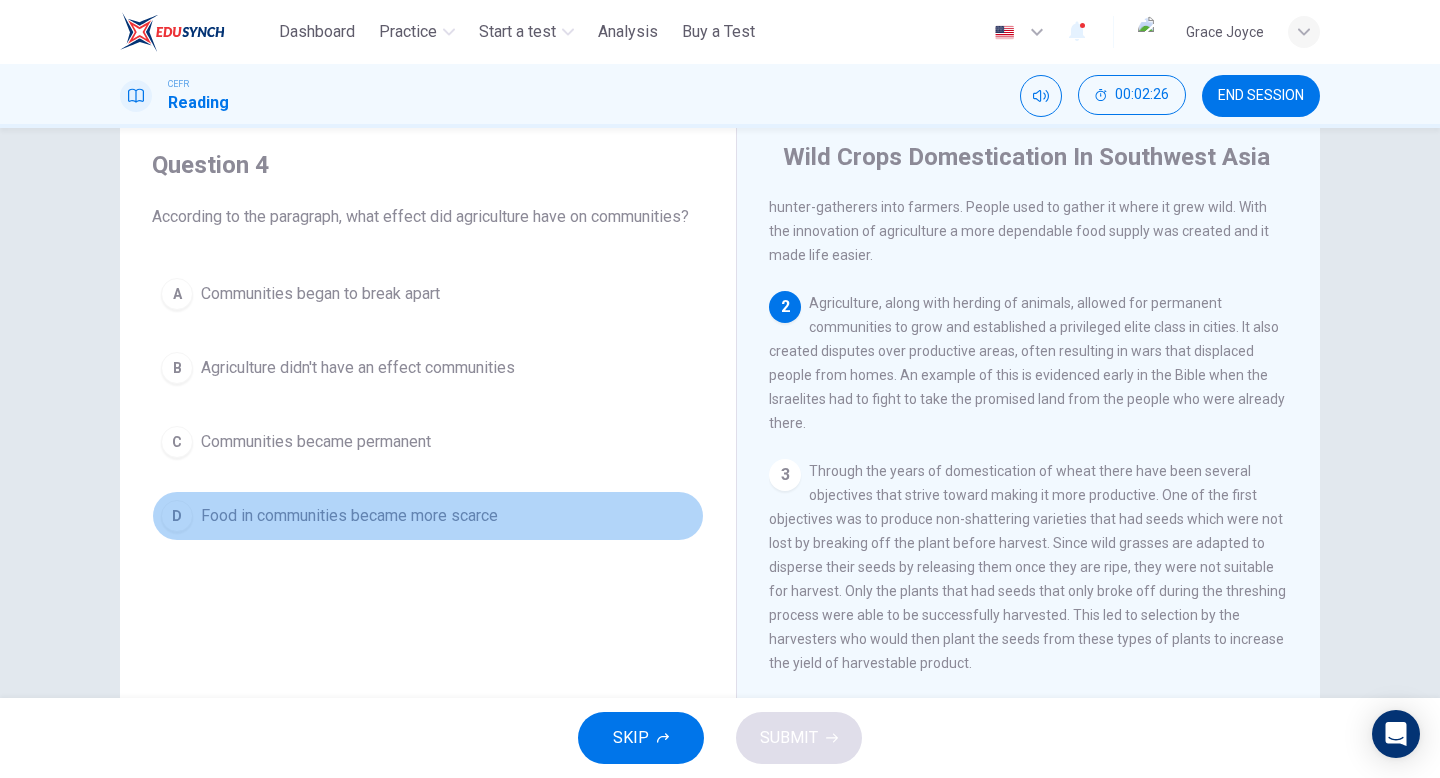 click on "Food in communities became more scarce" at bounding box center [320, 294] 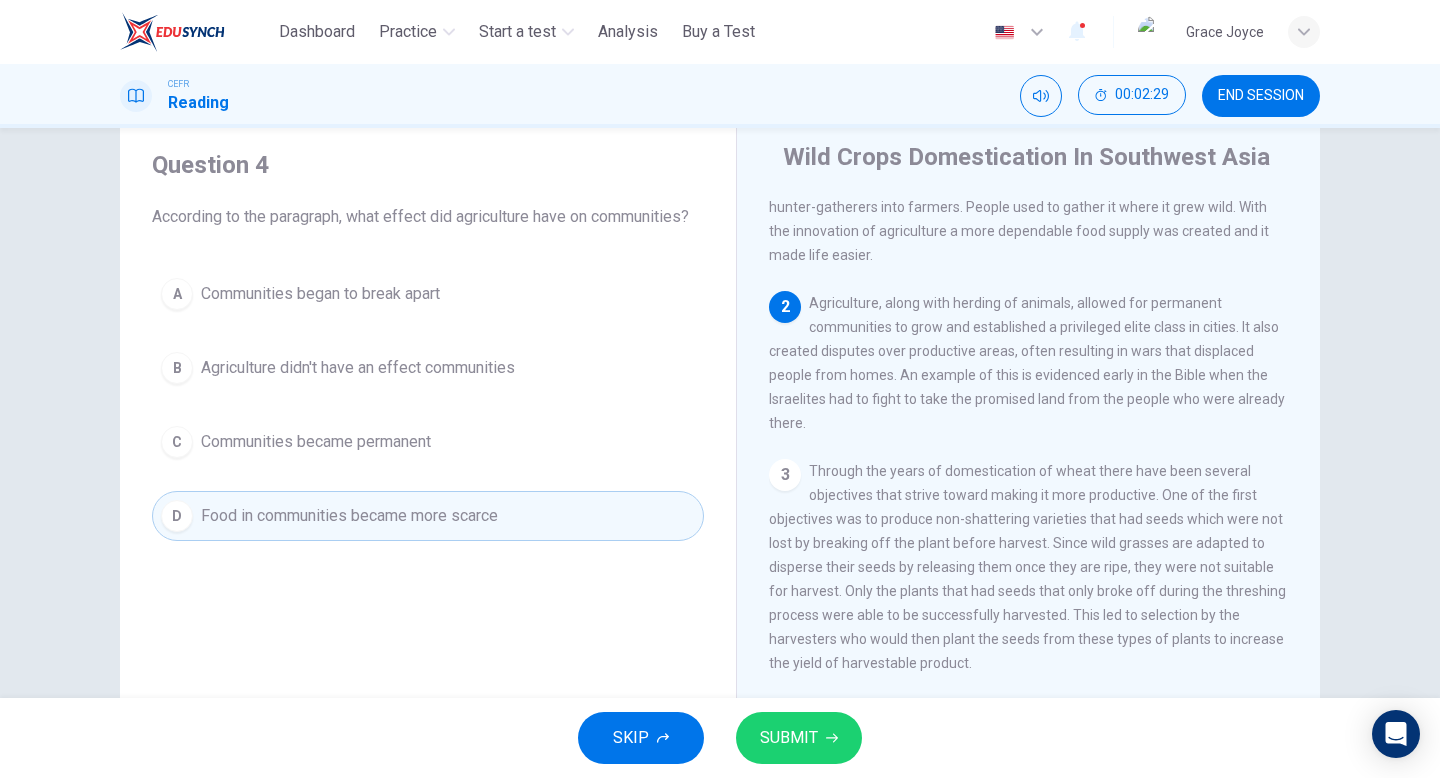 click on "Communities began to break apart" at bounding box center (320, 294) 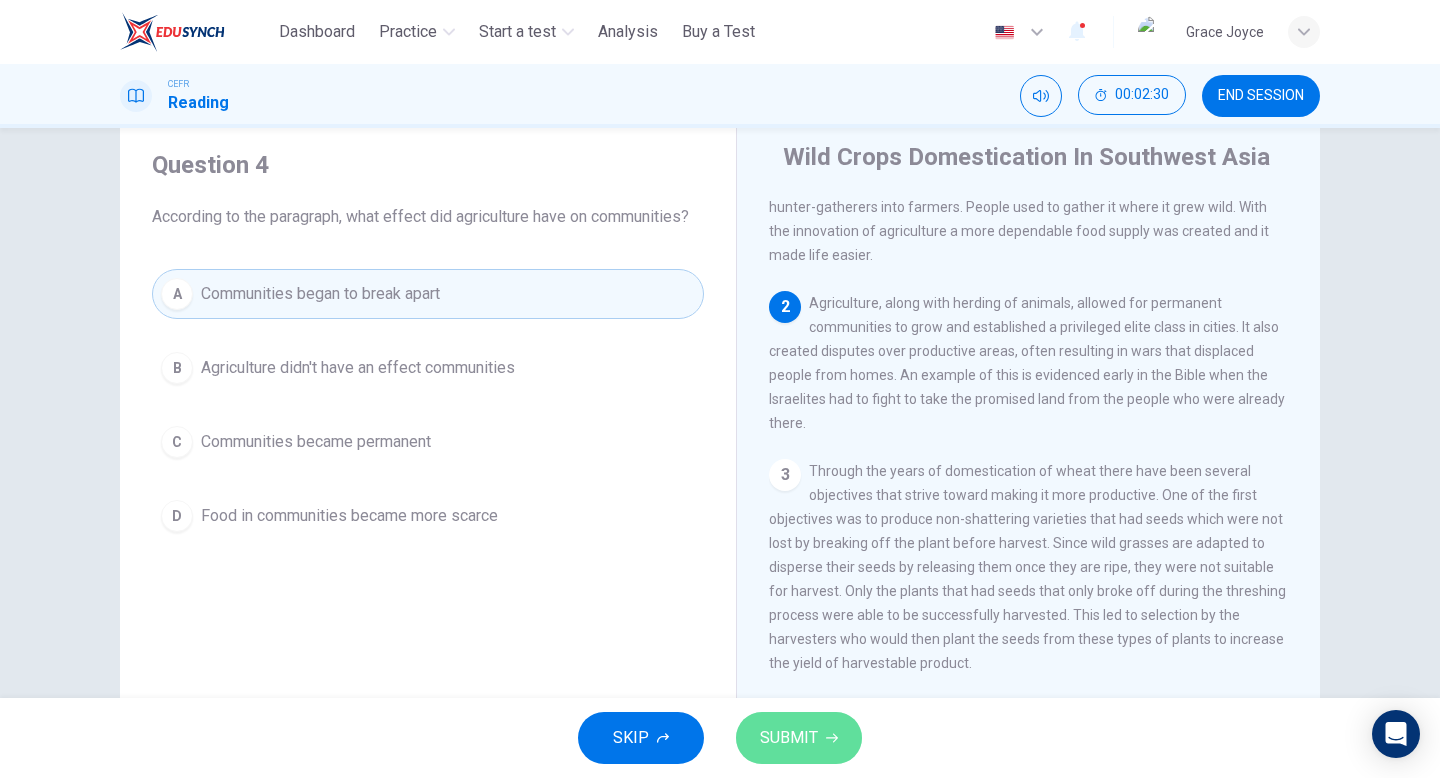 click on "SUBMIT" at bounding box center (799, 738) 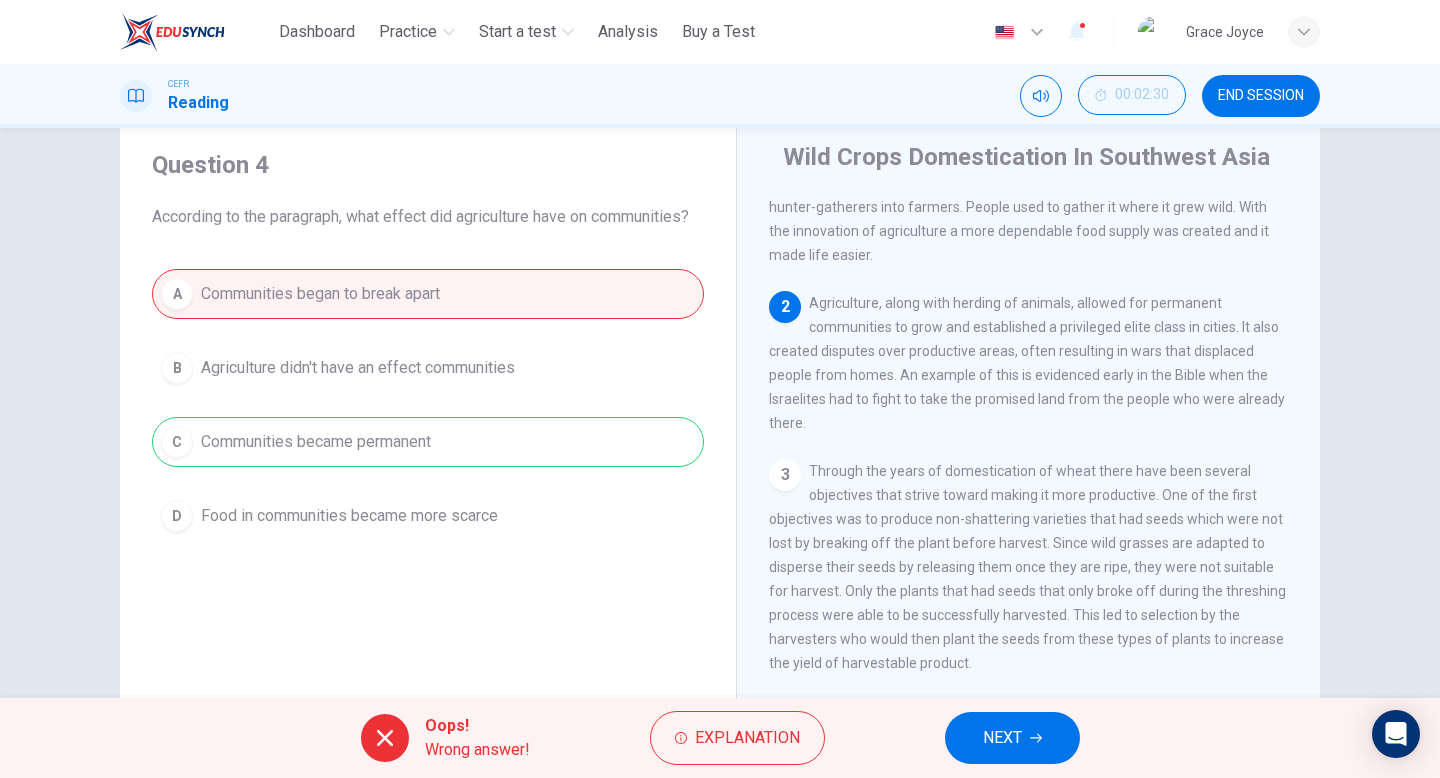 click on "A Communities began to break apart B Agriculture didn't have an effect communities C Communities became permanent D Food in communities became more scarce" at bounding box center [428, 405] 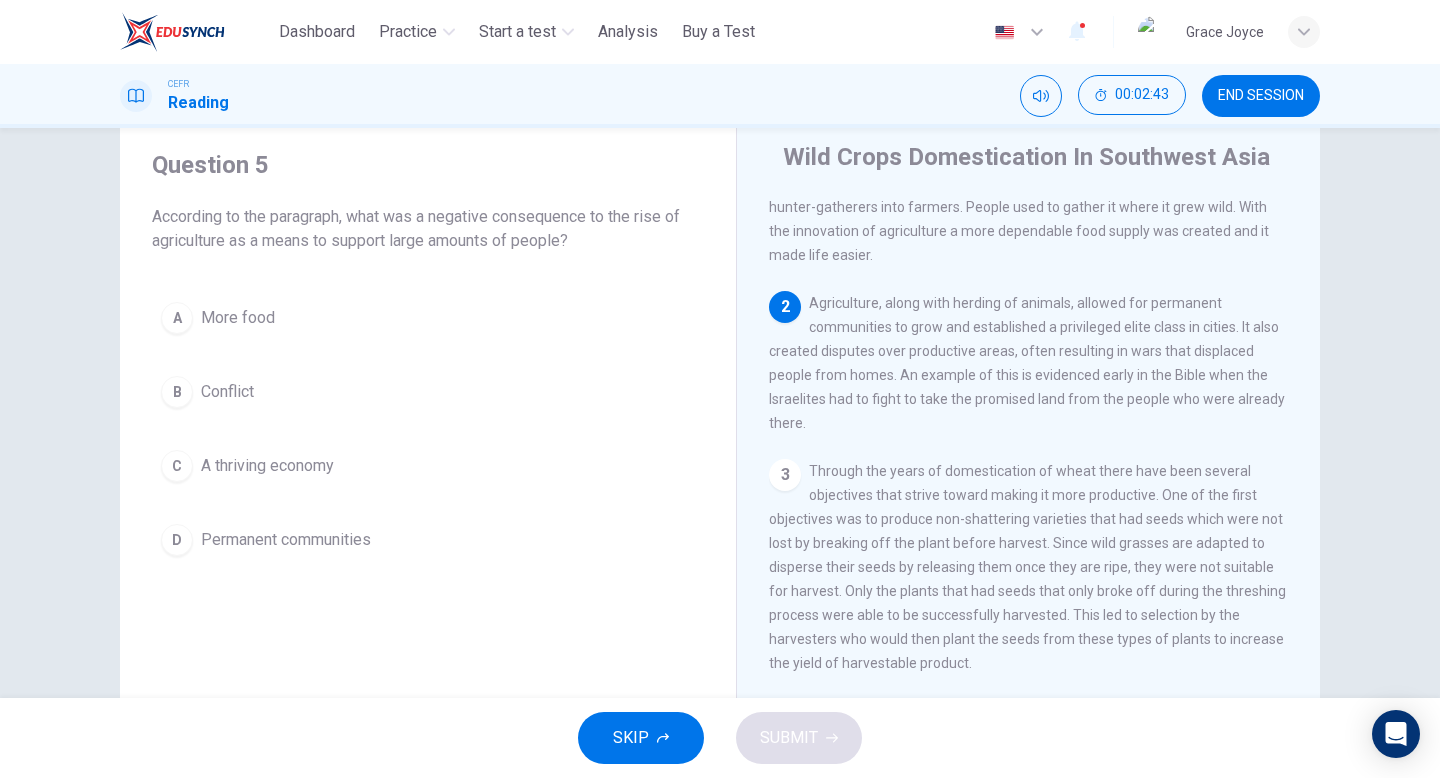 click on "Conflict" at bounding box center (238, 318) 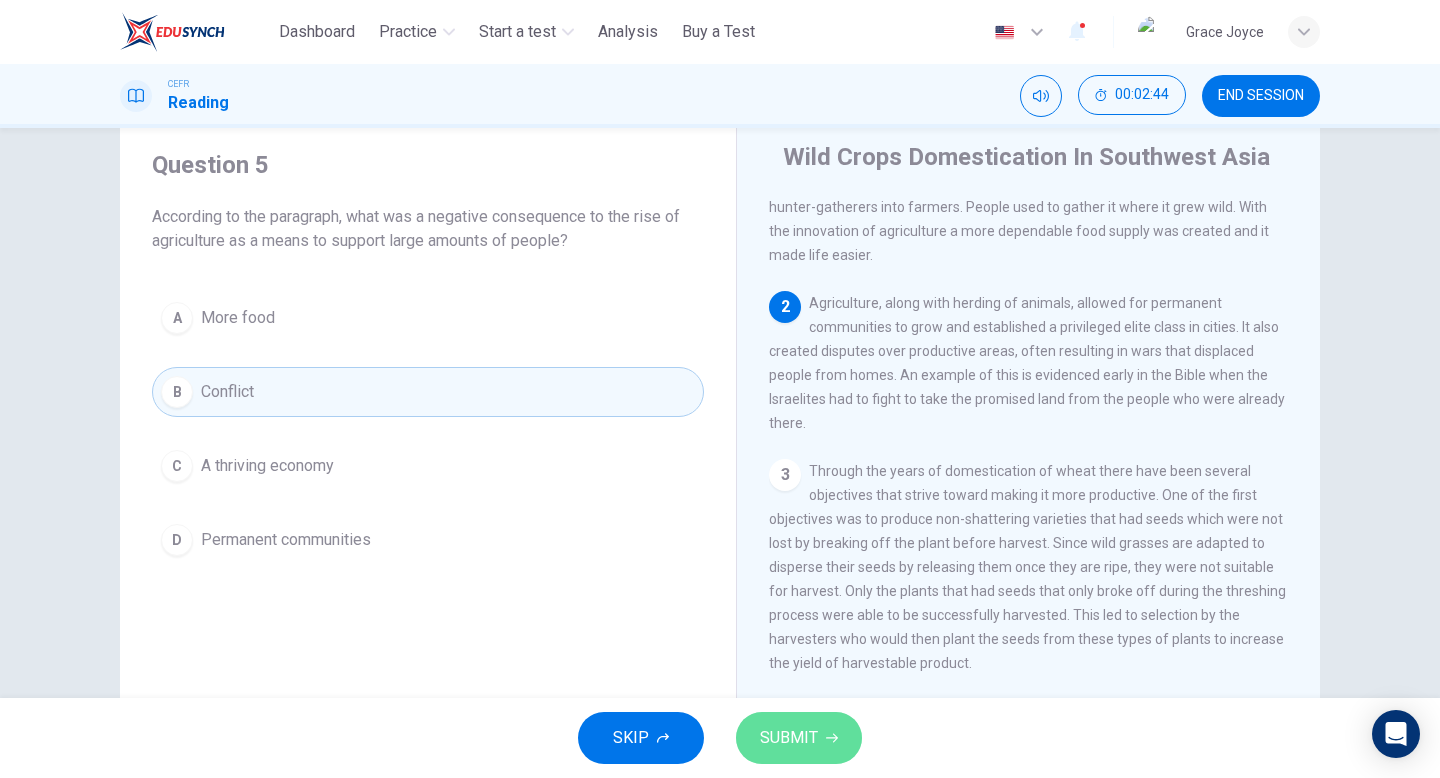 click on "SUBMIT" at bounding box center (789, 738) 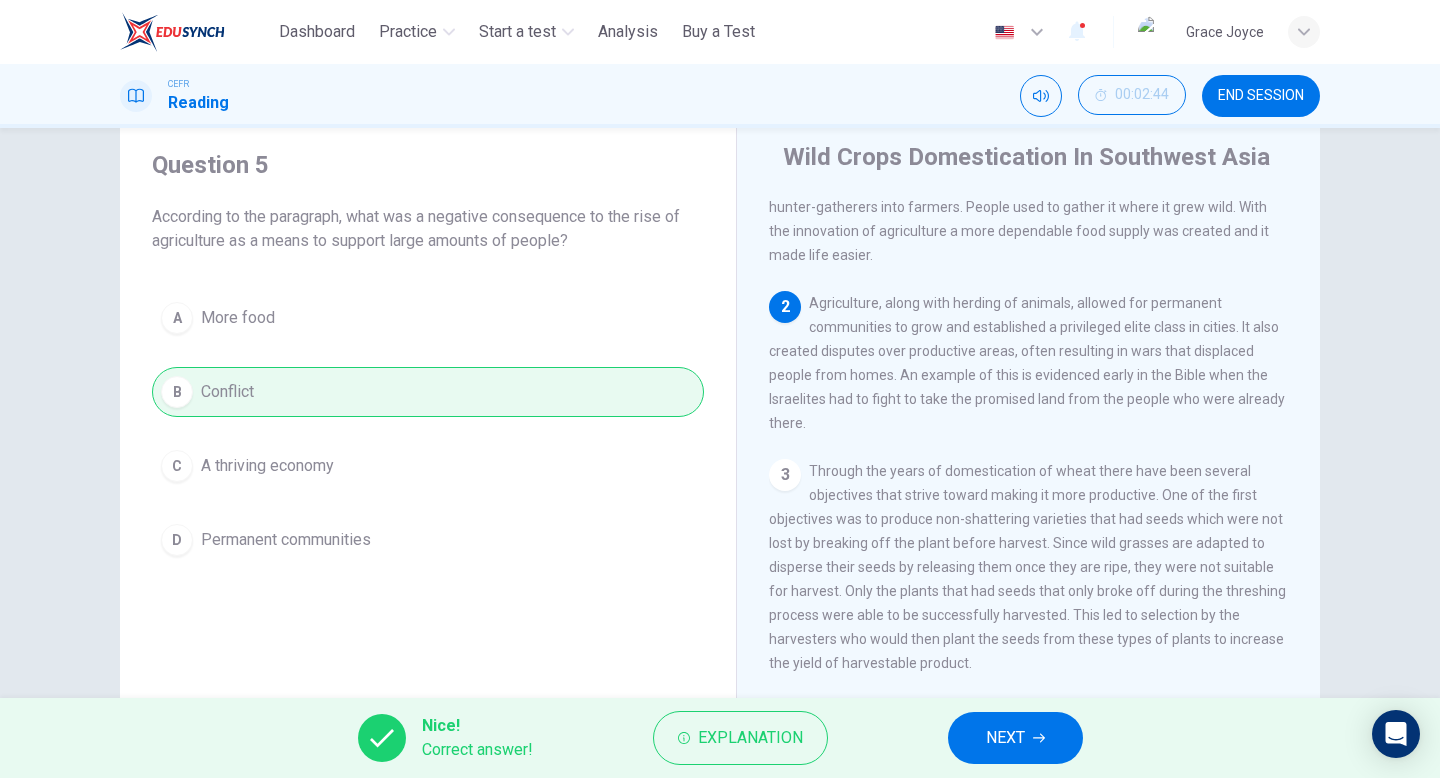 click on "NEXT" at bounding box center (1015, 738) 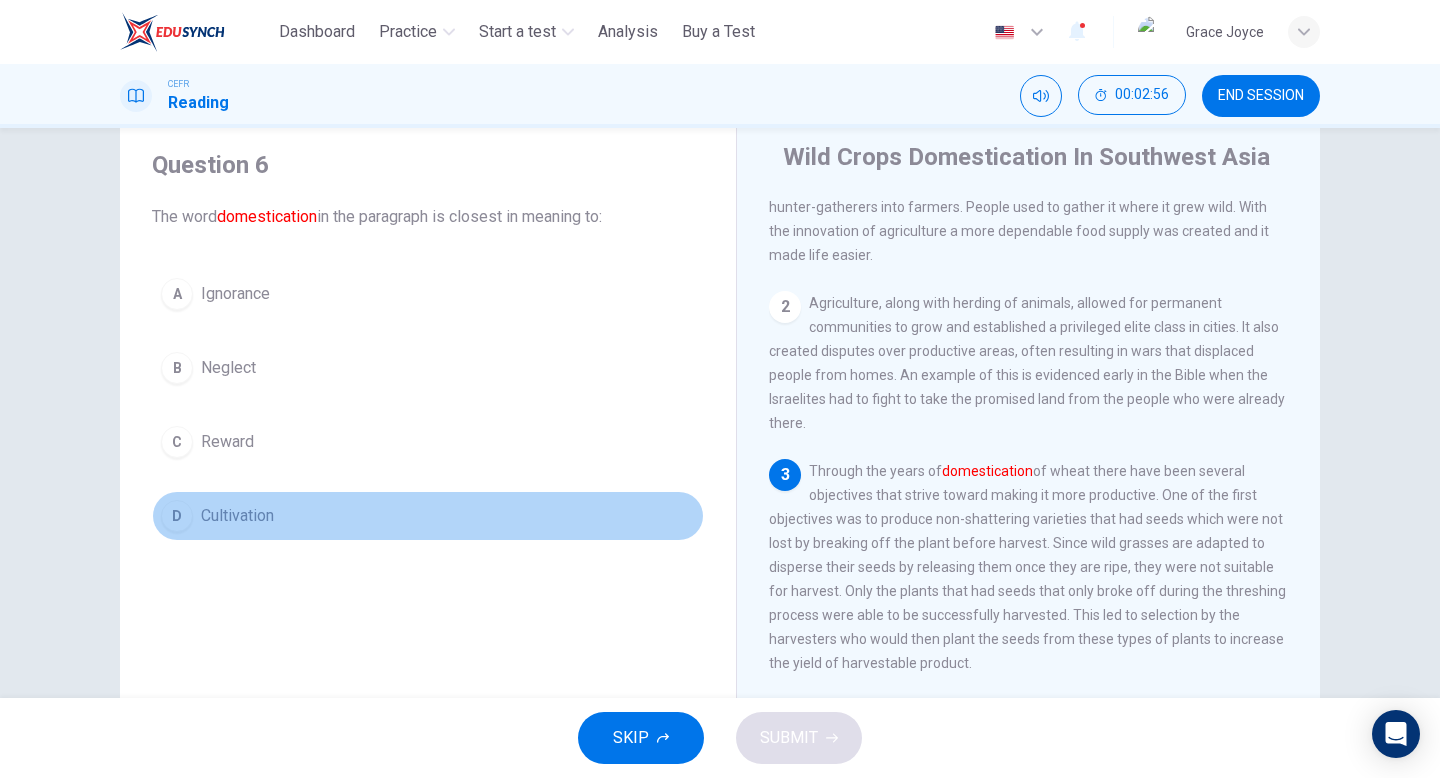 click on "Cultivation" at bounding box center (235, 294) 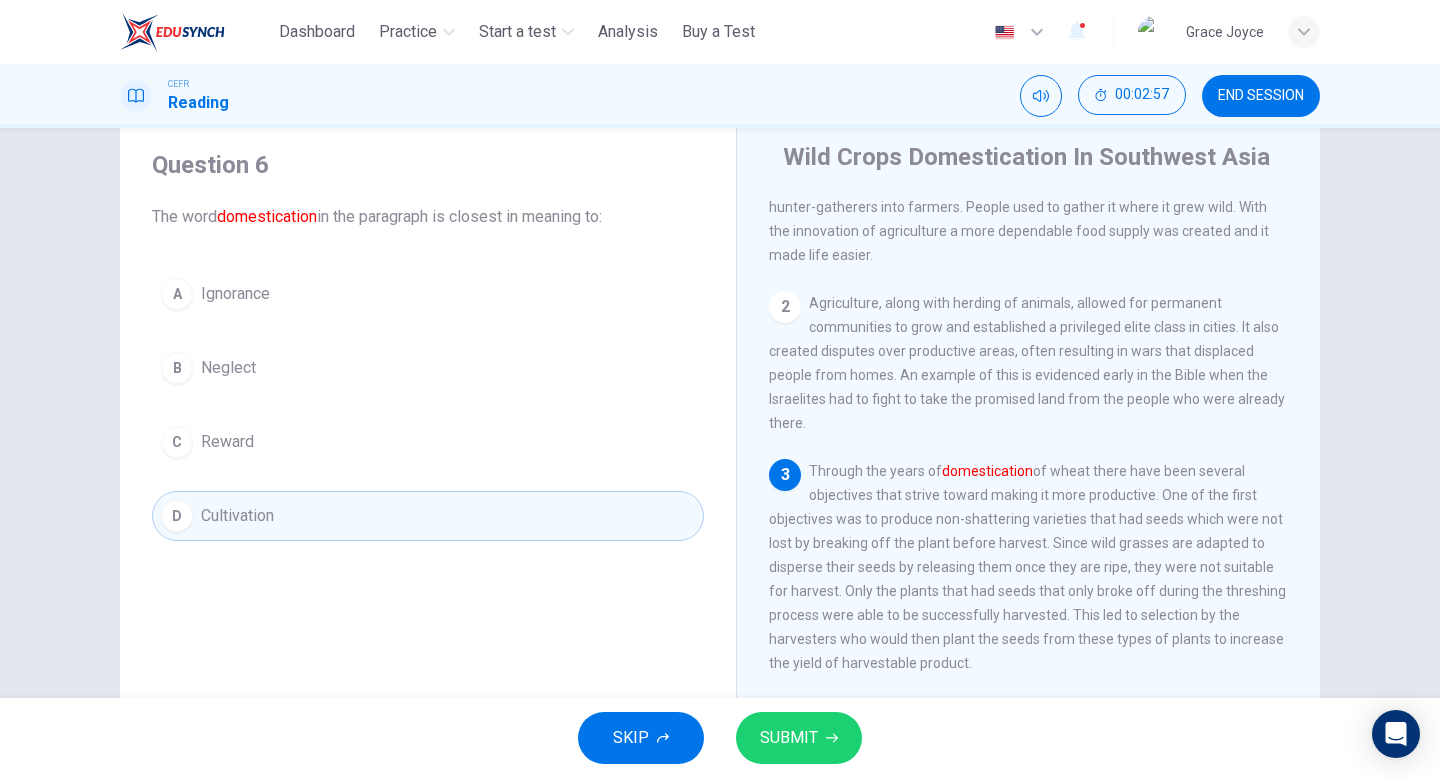 click on "SUBMIT" at bounding box center [799, 738] 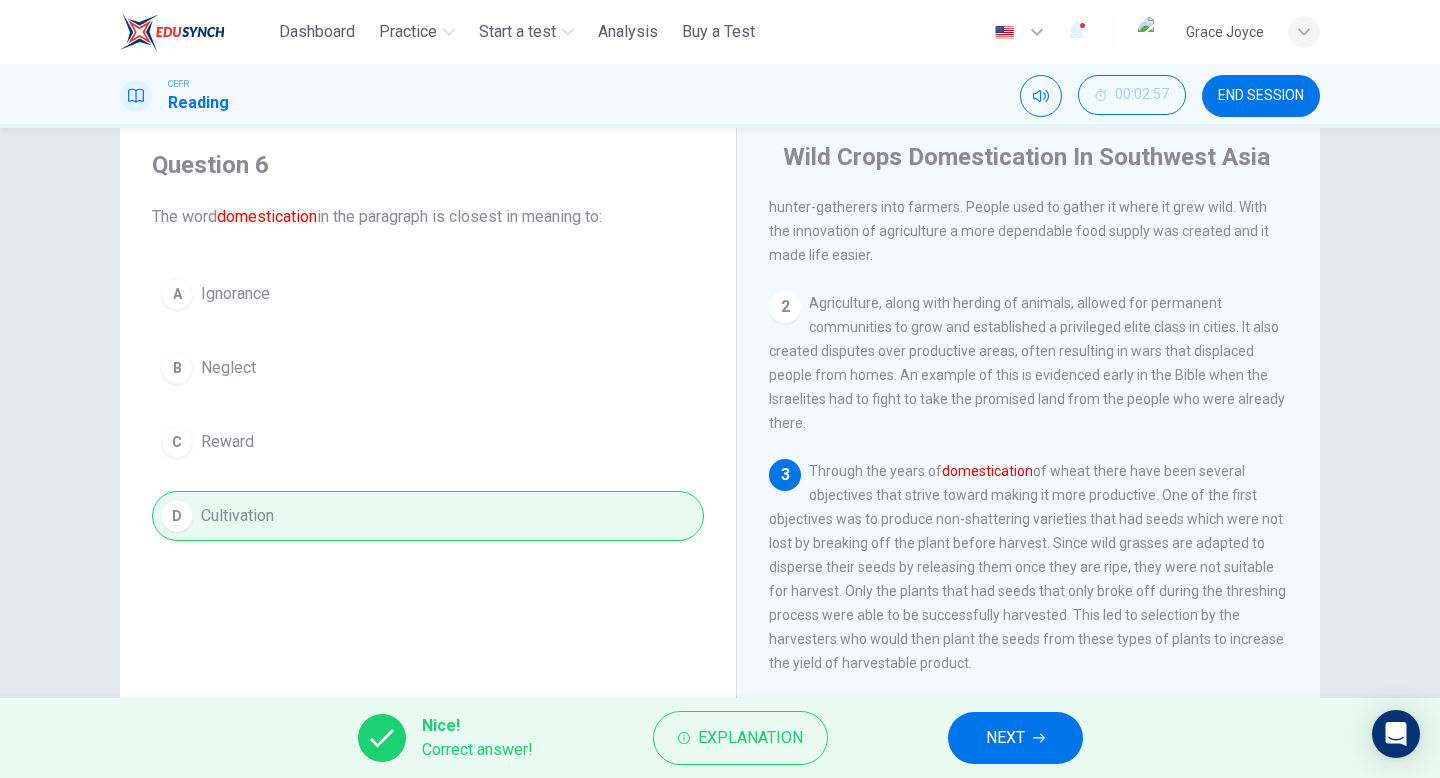 click at bounding box center [1039, 738] 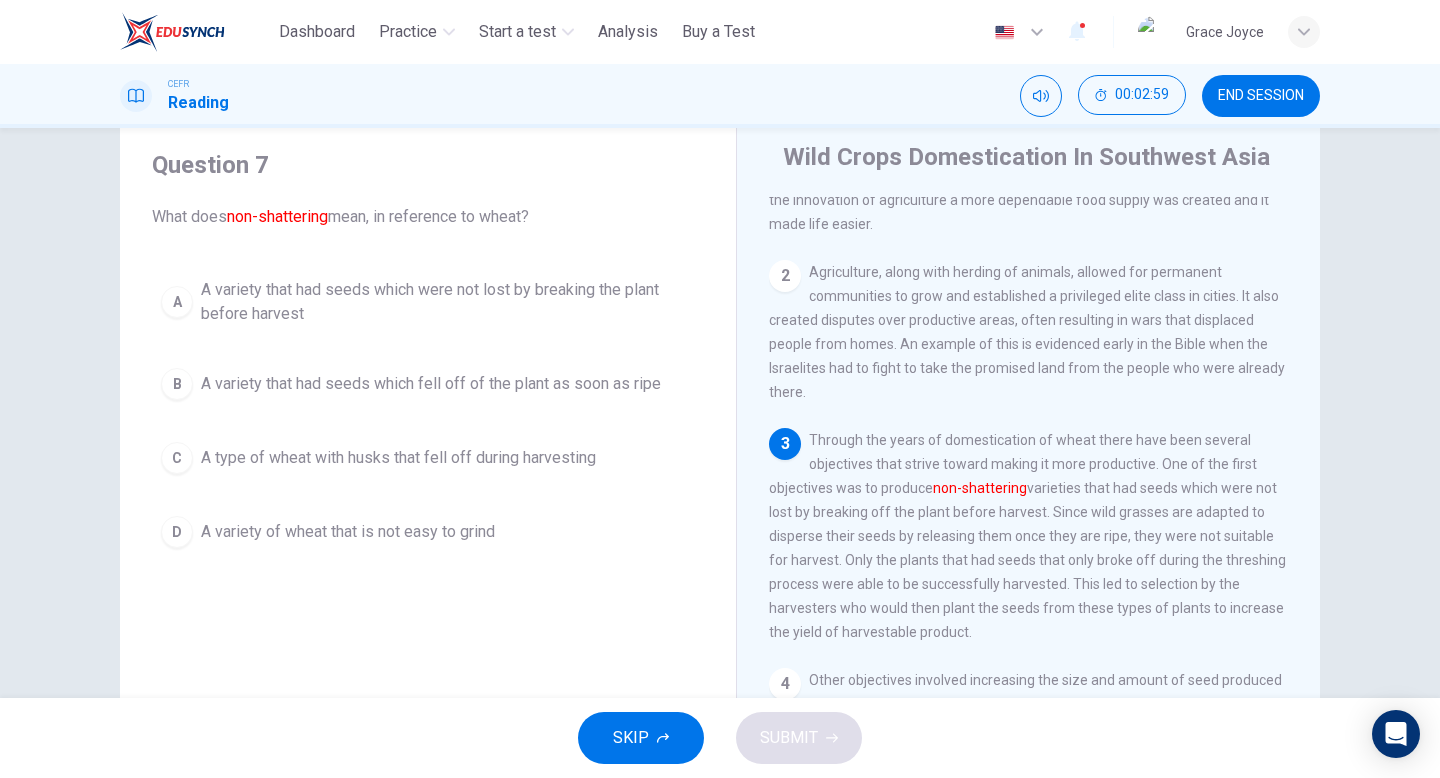 scroll, scrollTop: 180, scrollLeft: 0, axis: vertical 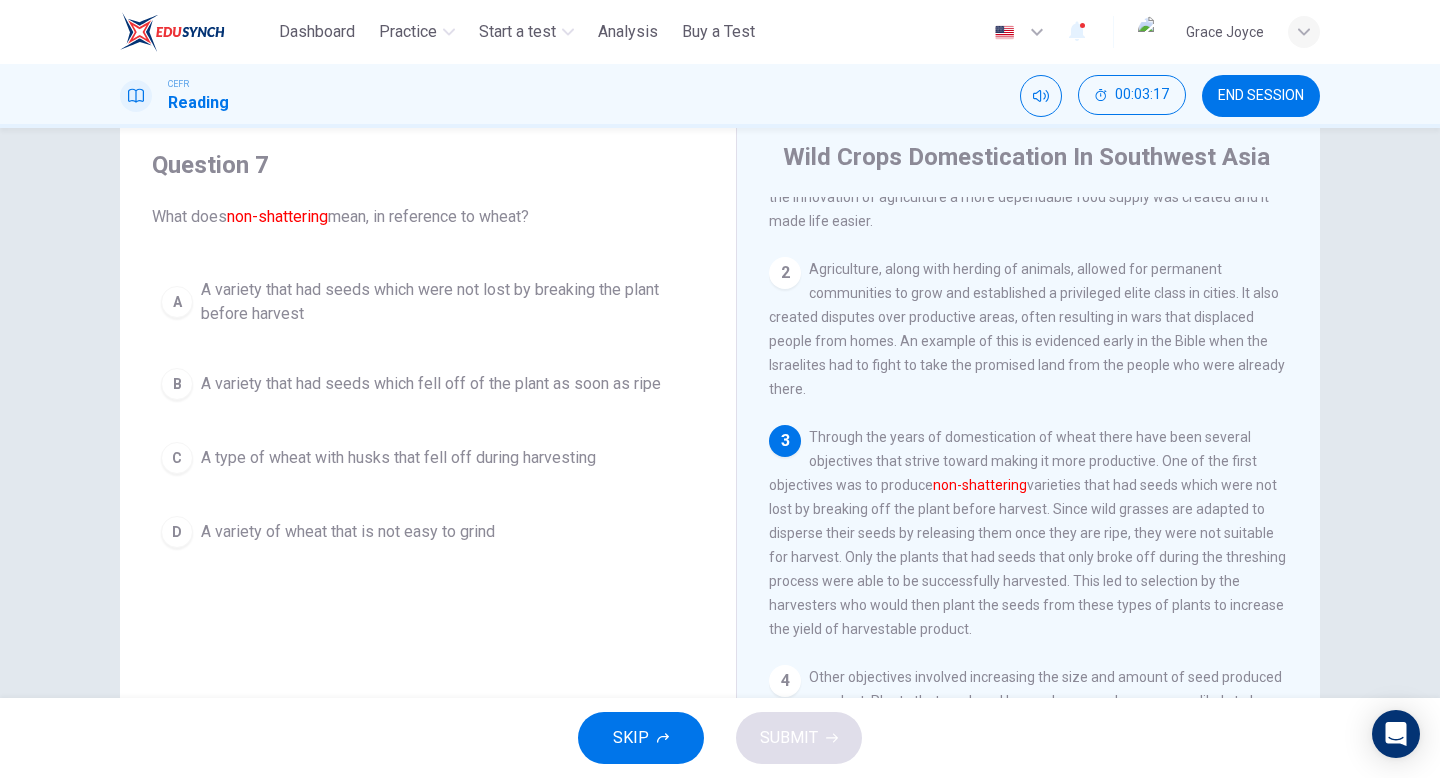 click on "A variety that had seeds which were not lost by breaking the plant before harvest" at bounding box center [448, 302] 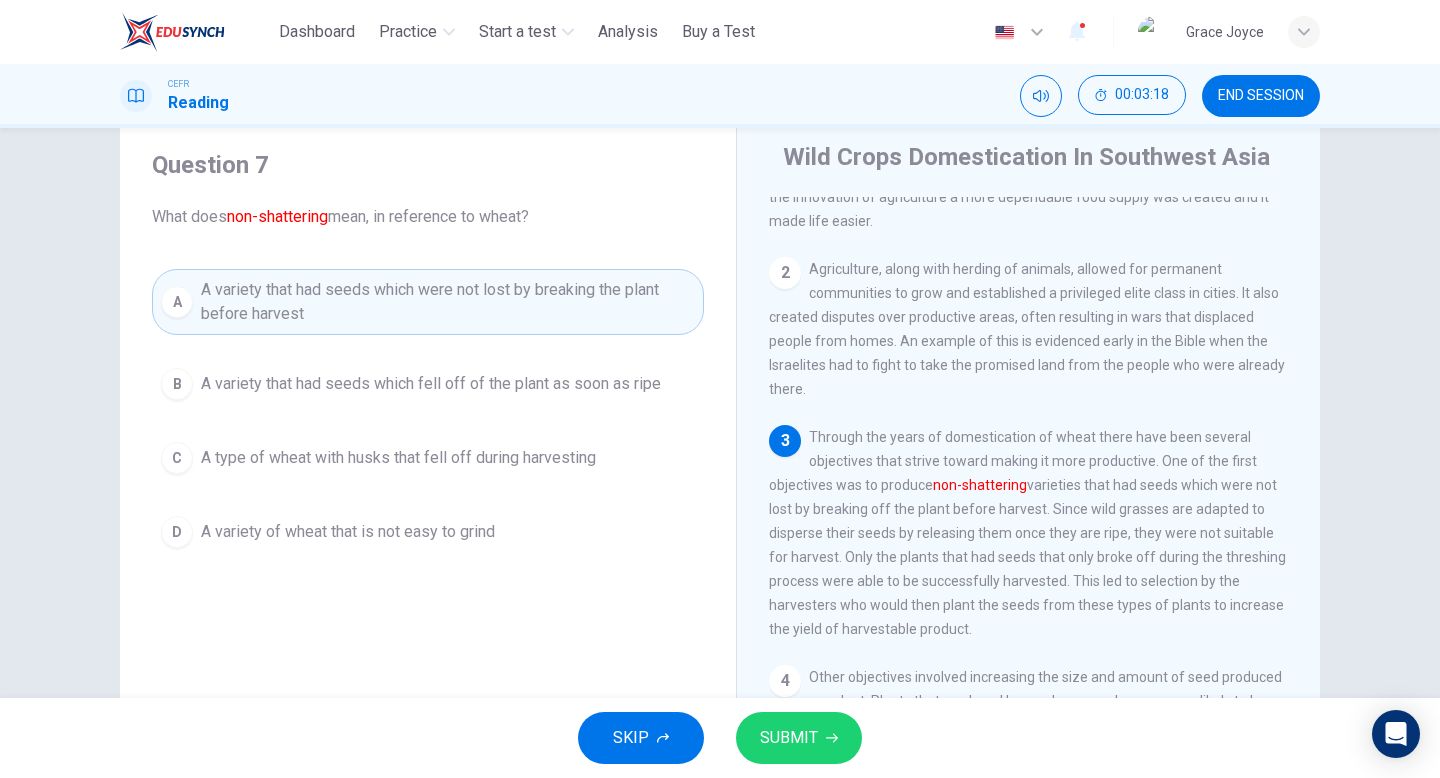 click on "SUBMIT" at bounding box center [799, 738] 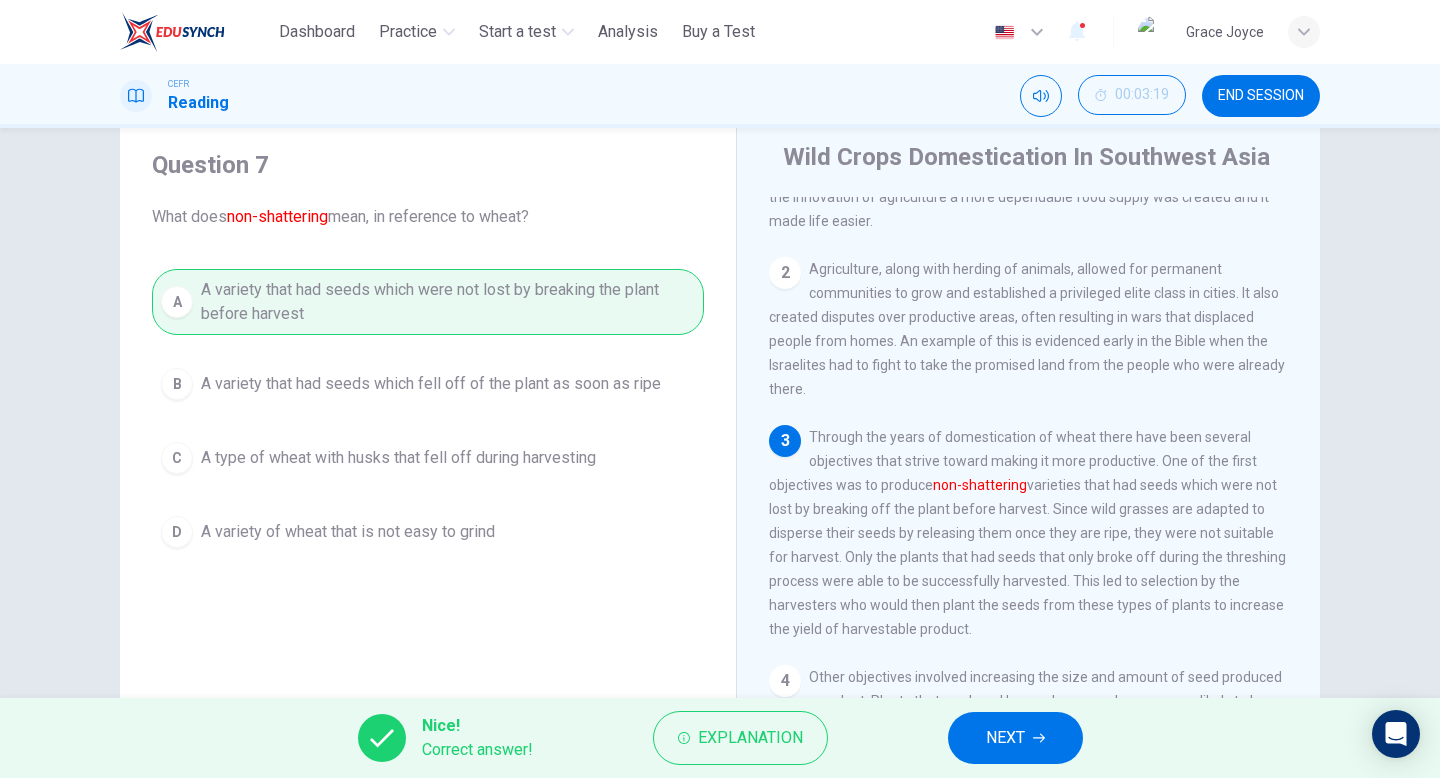 click on "NEXT" at bounding box center [1015, 738] 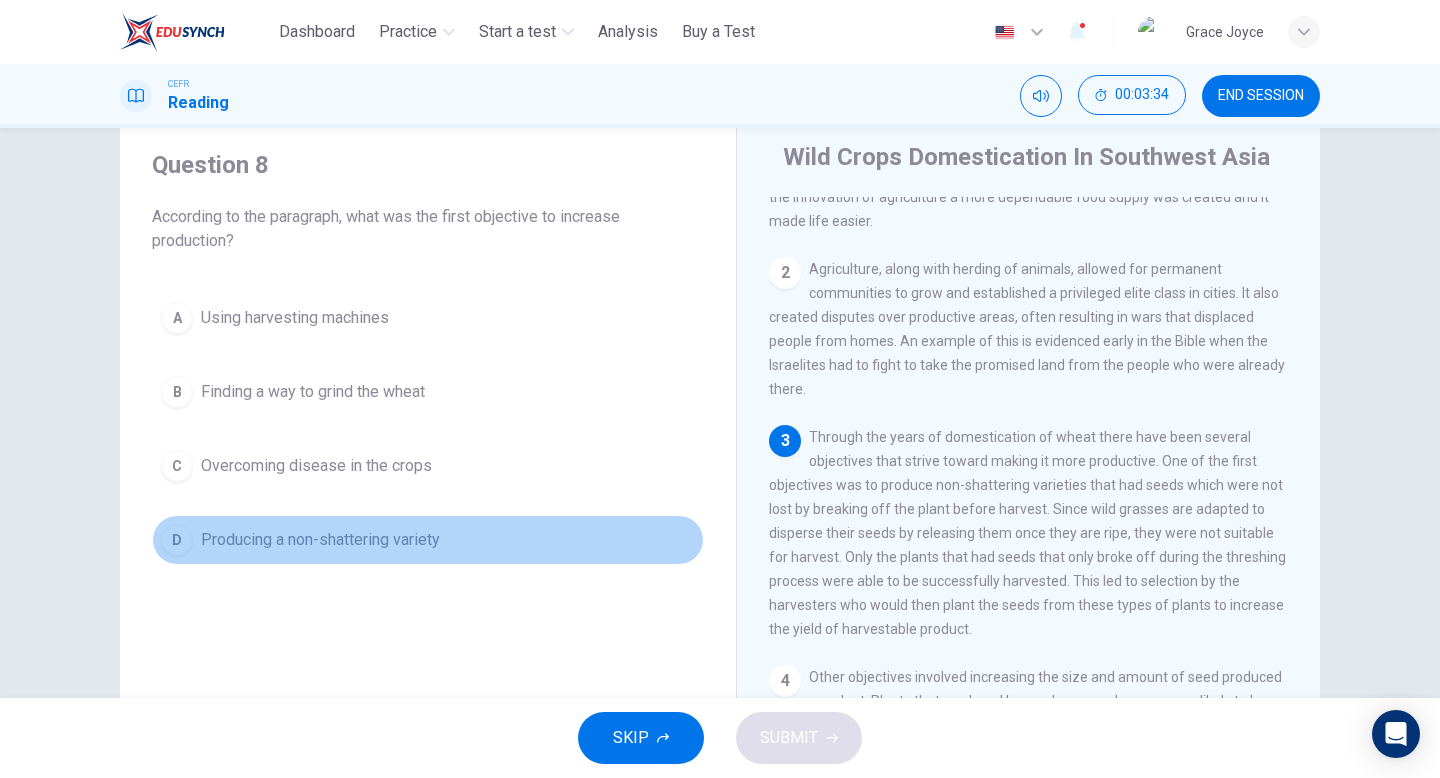 click on "Producing a non-shattering variety" at bounding box center [295, 318] 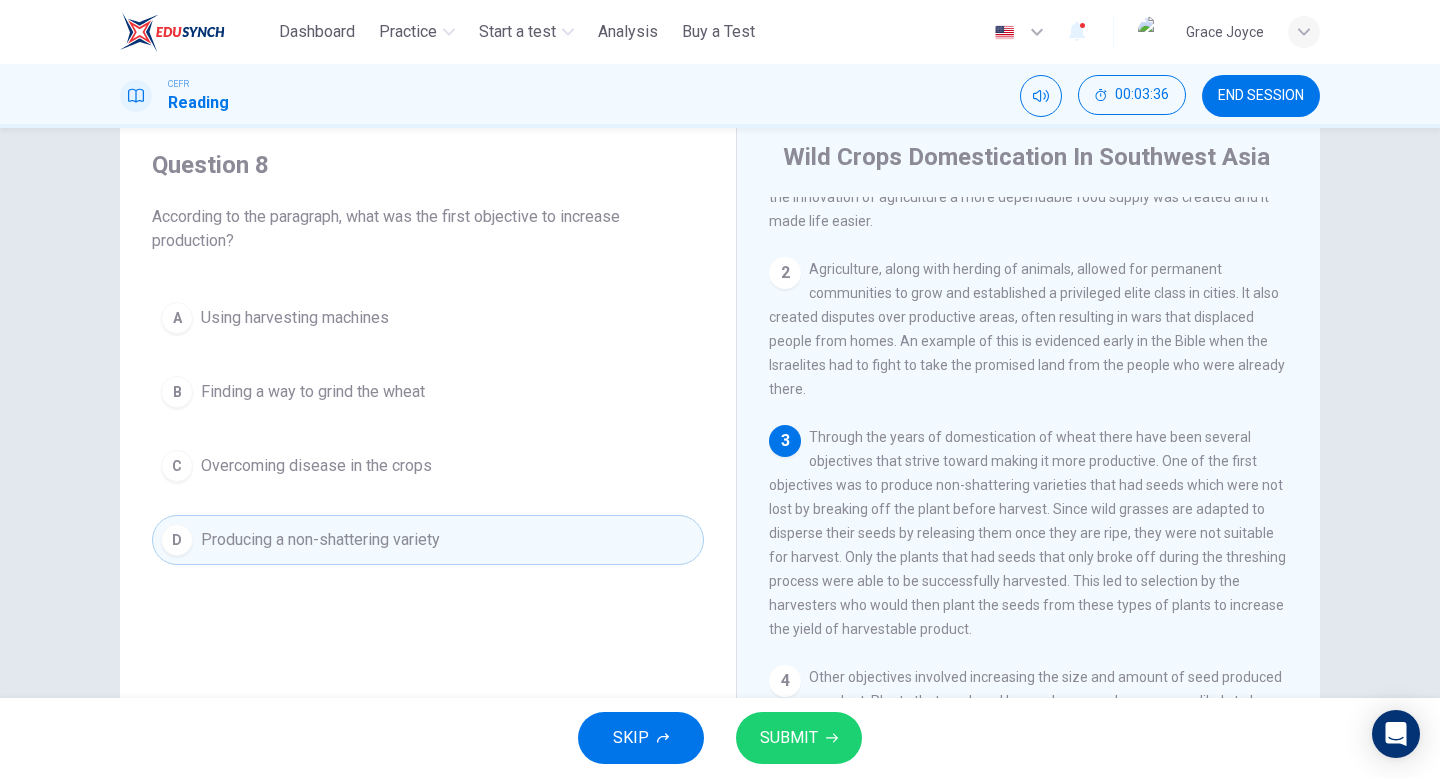 click on "SUBMIT" at bounding box center (789, 738) 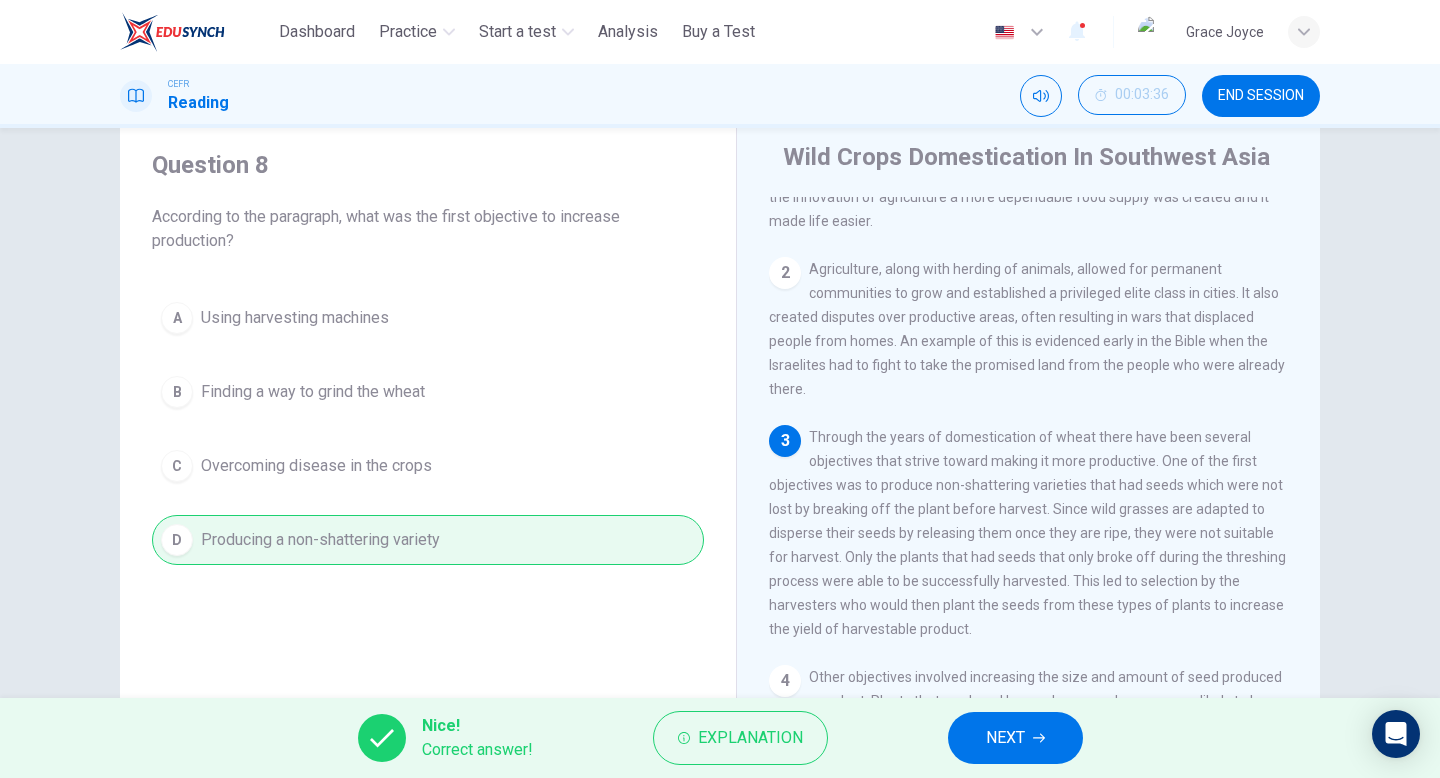 click on "NEXT" at bounding box center [1005, 738] 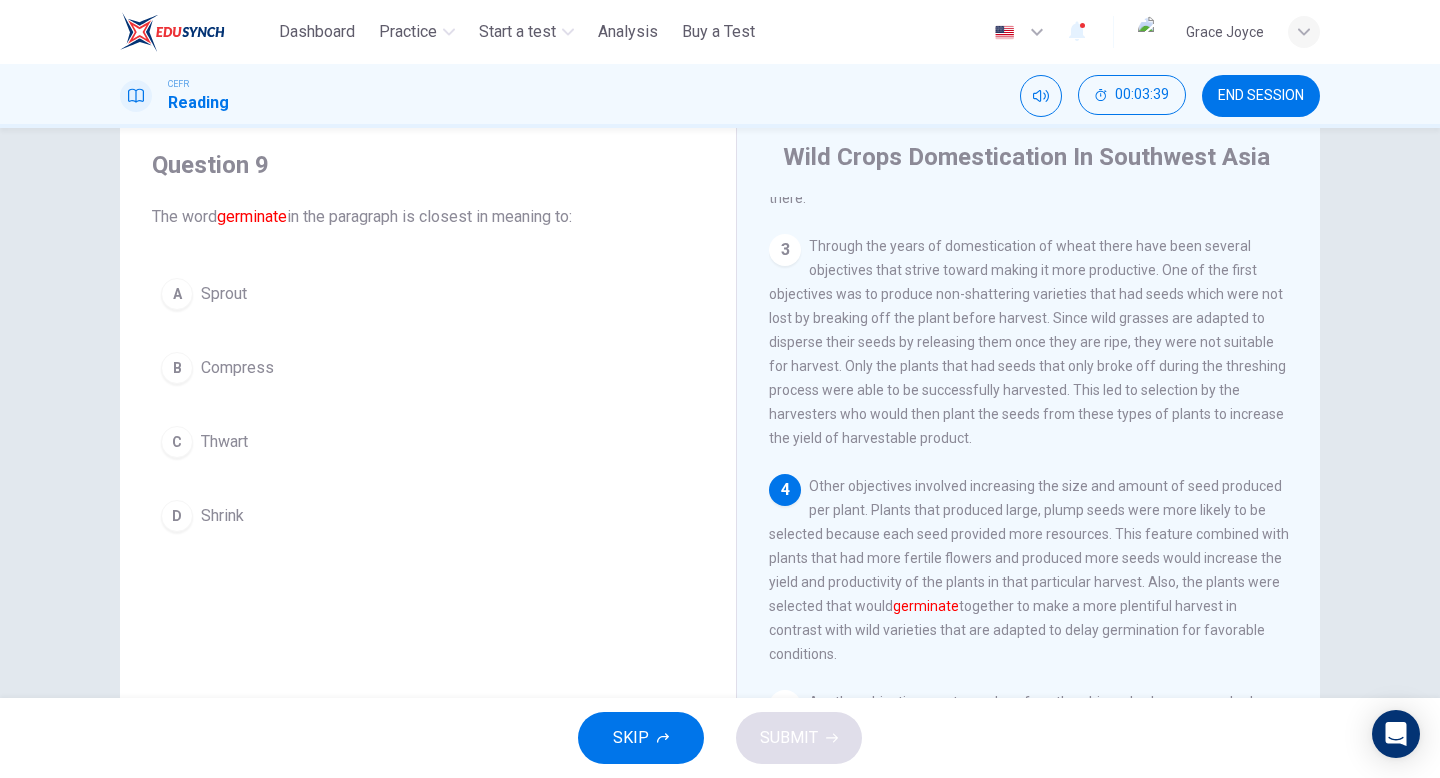 scroll, scrollTop: 388, scrollLeft: 0, axis: vertical 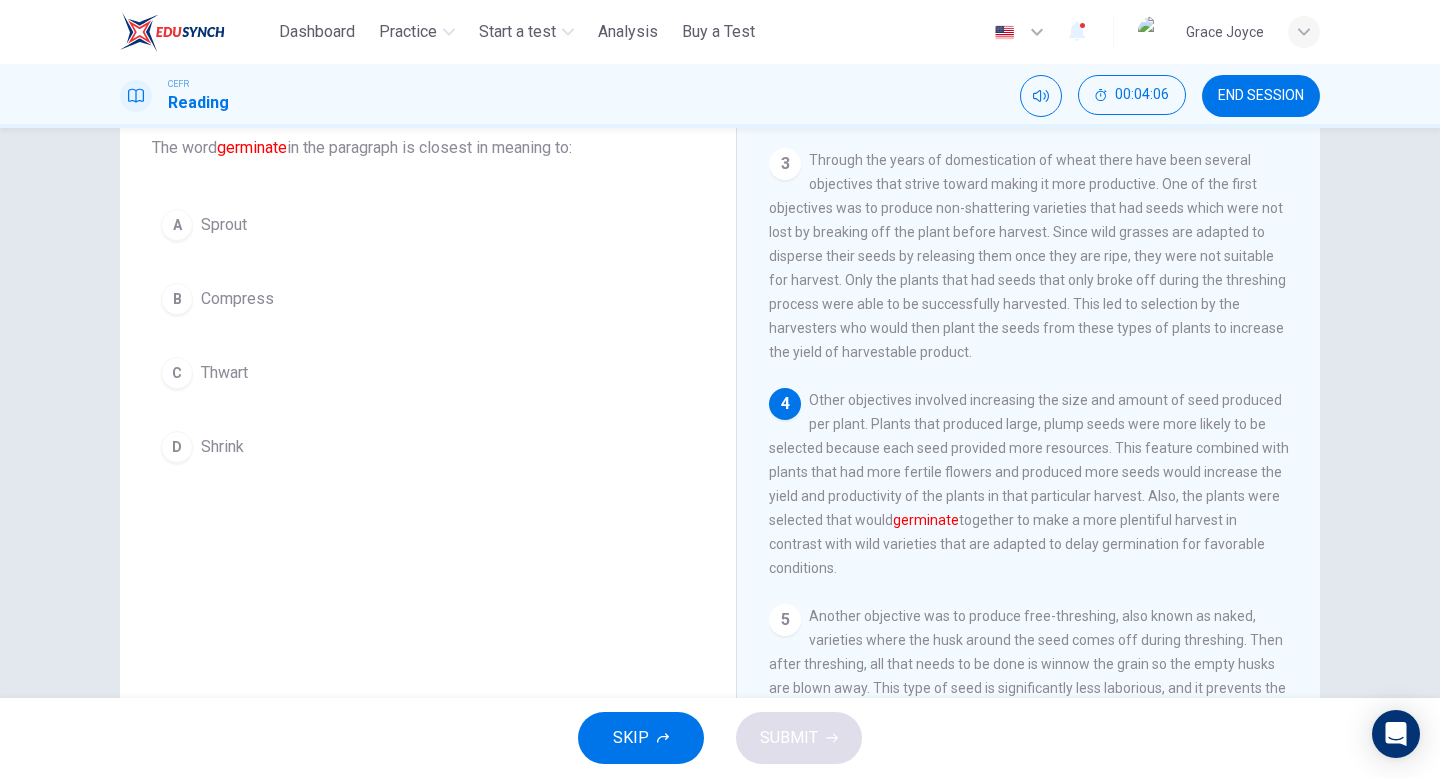 click on "A Sprout" at bounding box center (428, 225) 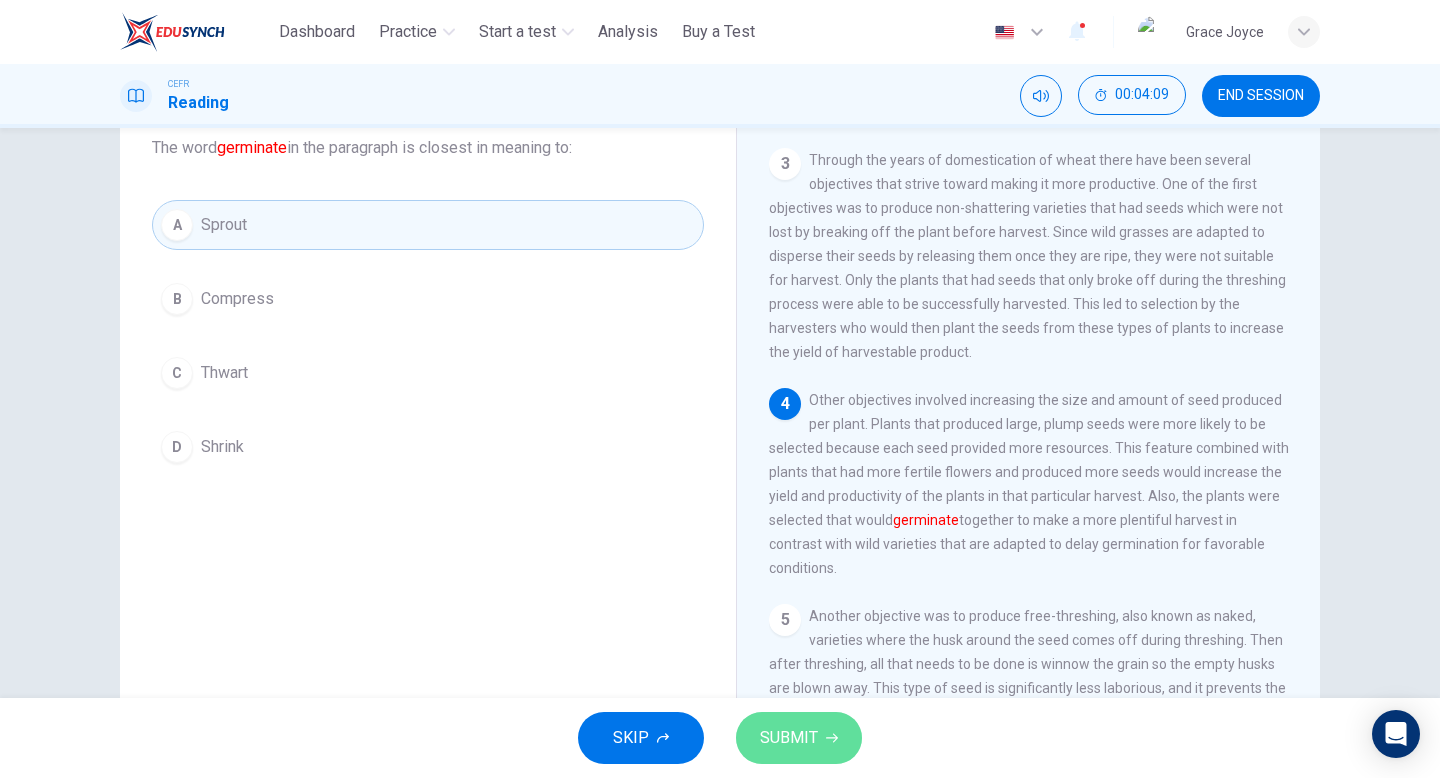 click at bounding box center (832, 738) 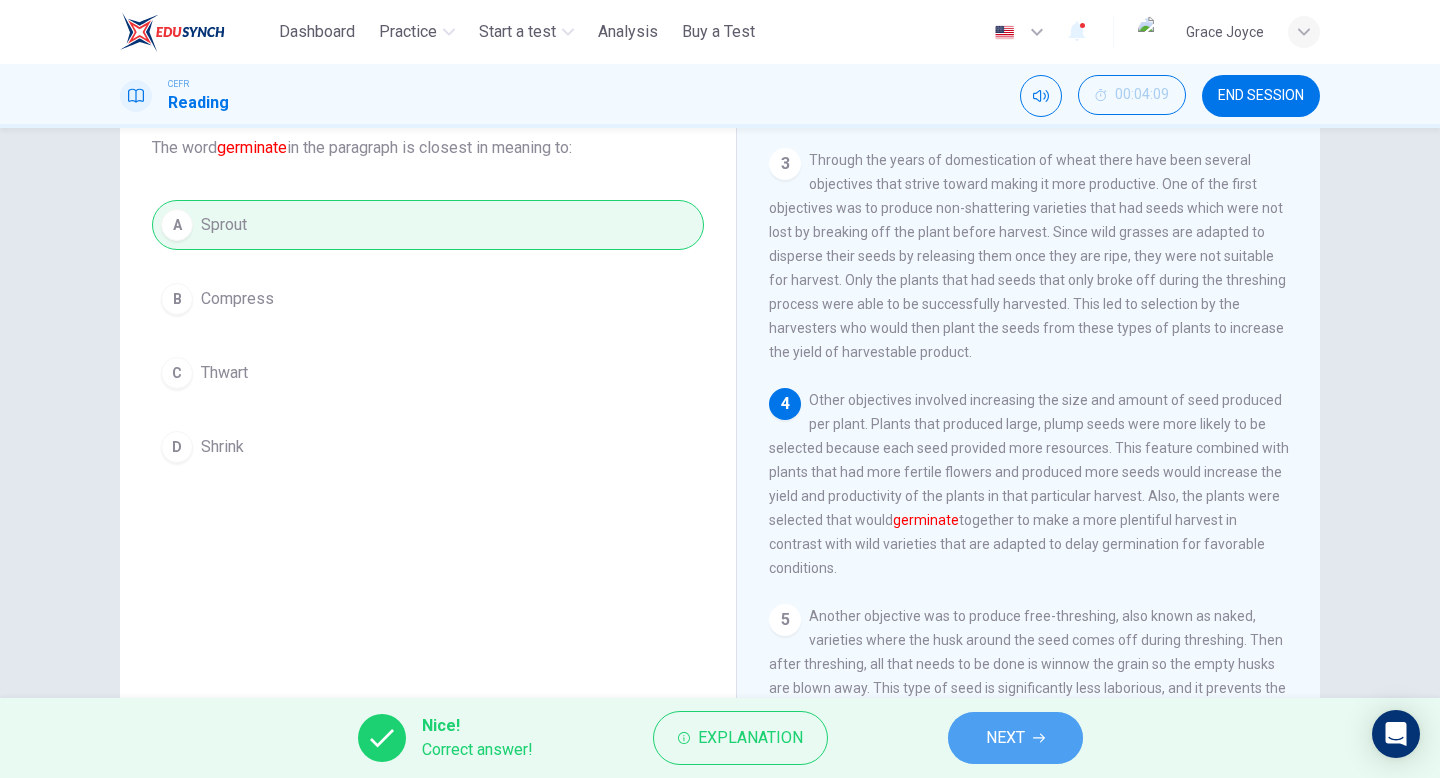 click on "NEXT" at bounding box center (1005, 738) 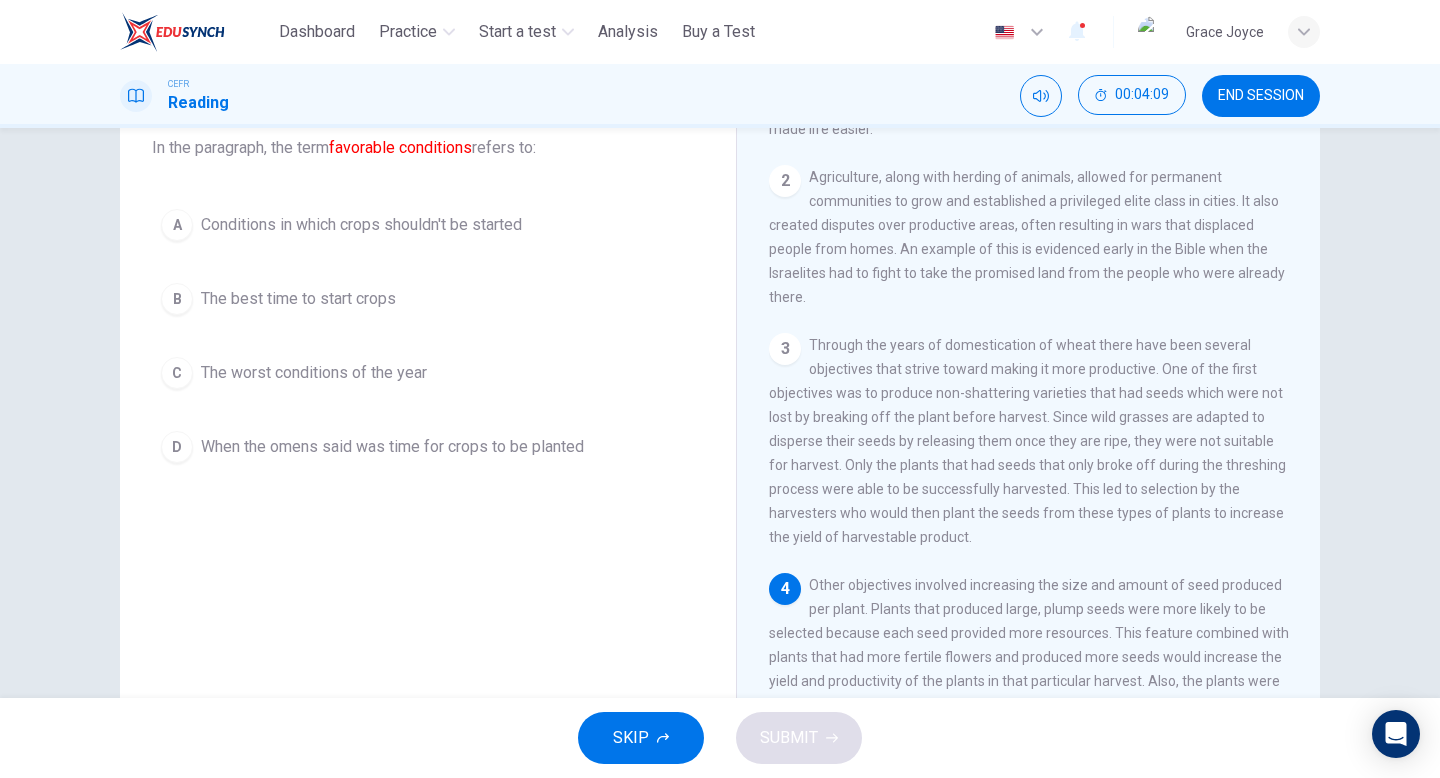 scroll, scrollTop: 184, scrollLeft: 0, axis: vertical 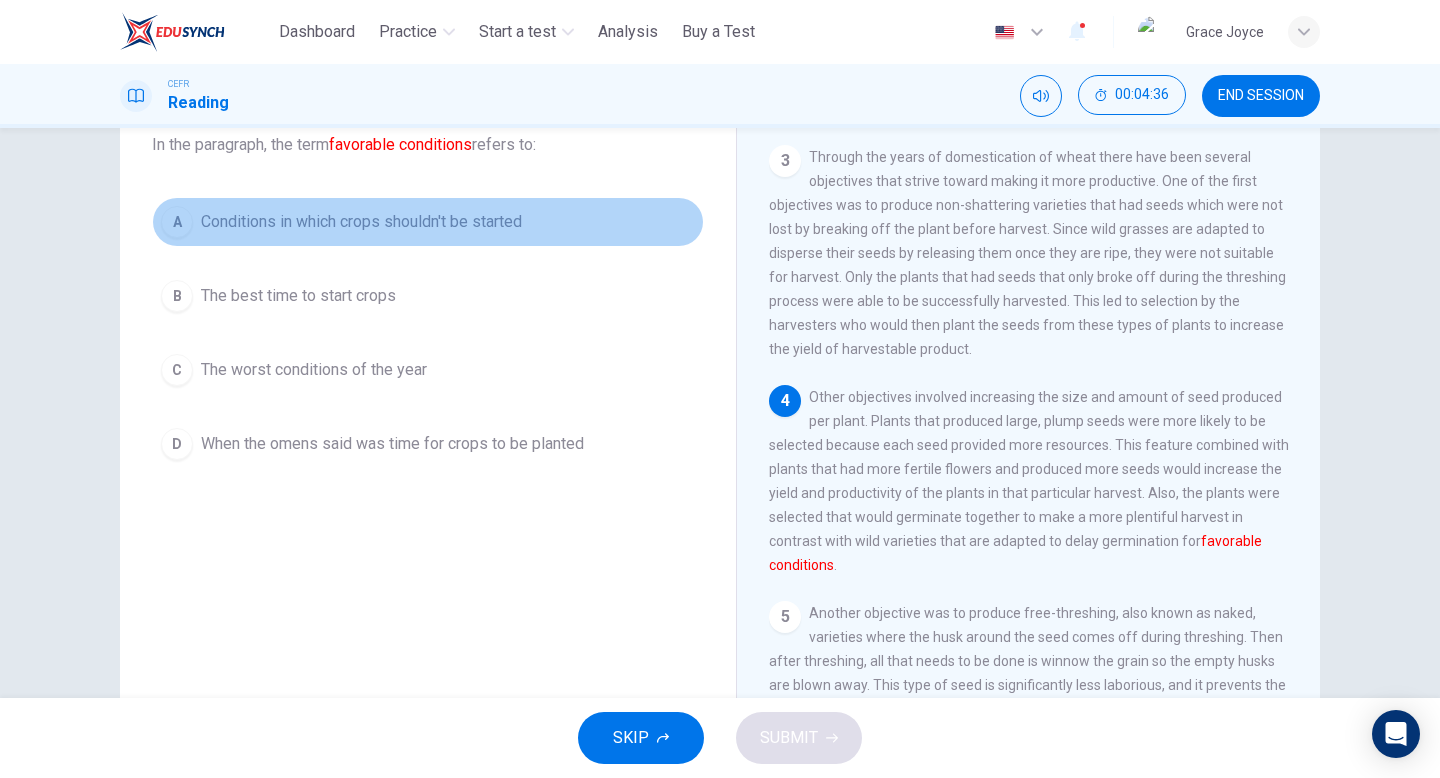 click on "Conditions in which crops shouldn't be started" at bounding box center [361, 222] 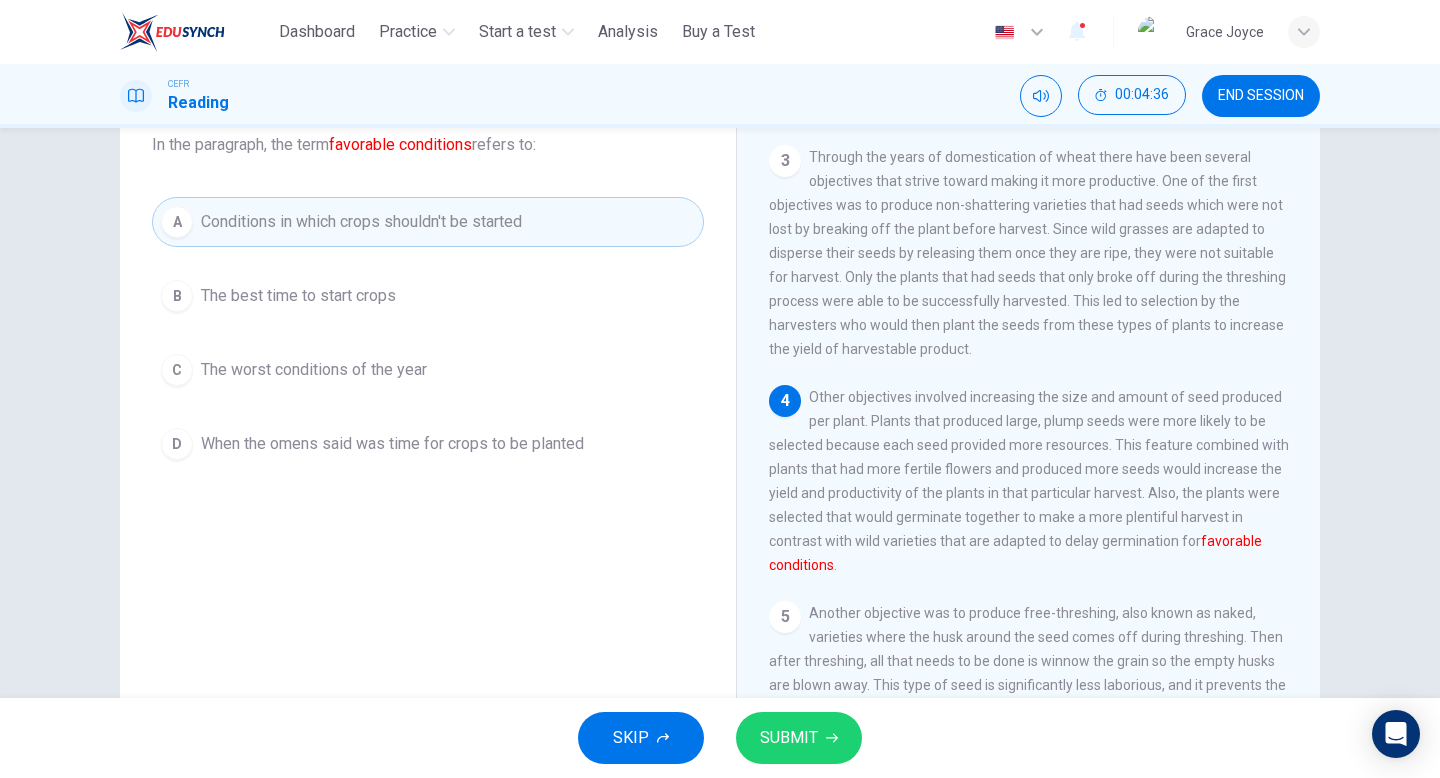 click on "SUBMIT" at bounding box center (789, 738) 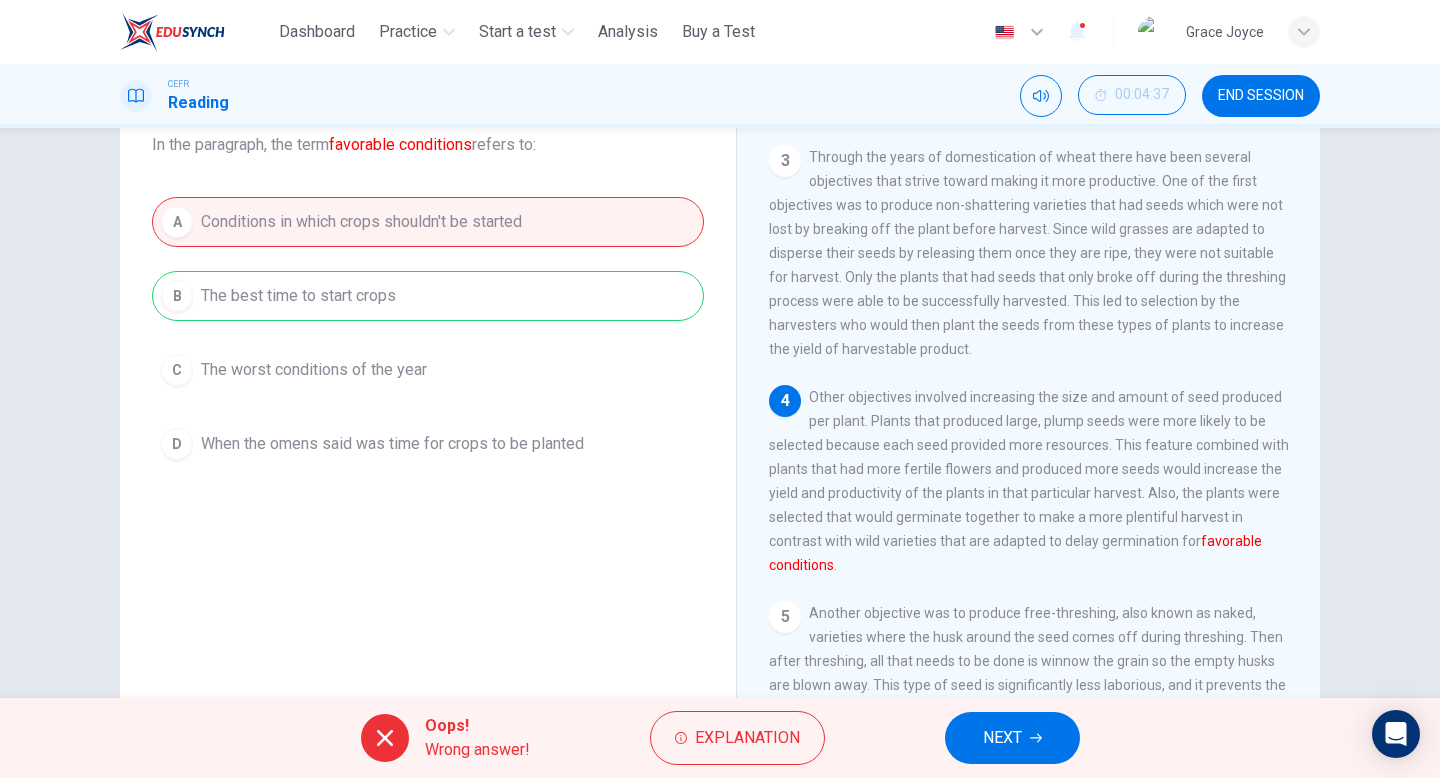 click on "A Conditions in which crops shouldn't be started B The best time to start crops C The worst conditions of the year D When the omens said was time for crops to be planted" at bounding box center [428, 333] 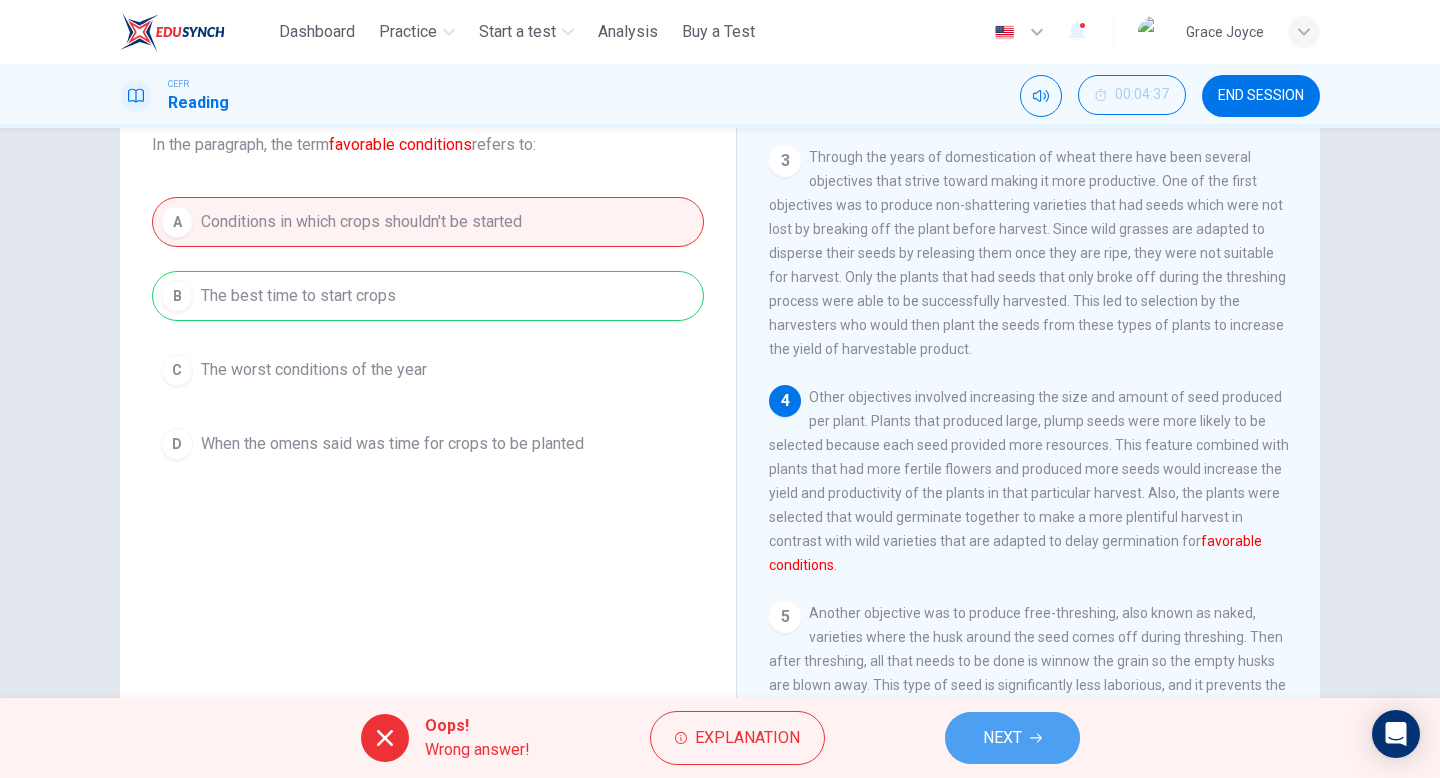 click on "NEXT" at bounding box center [1012, 738] 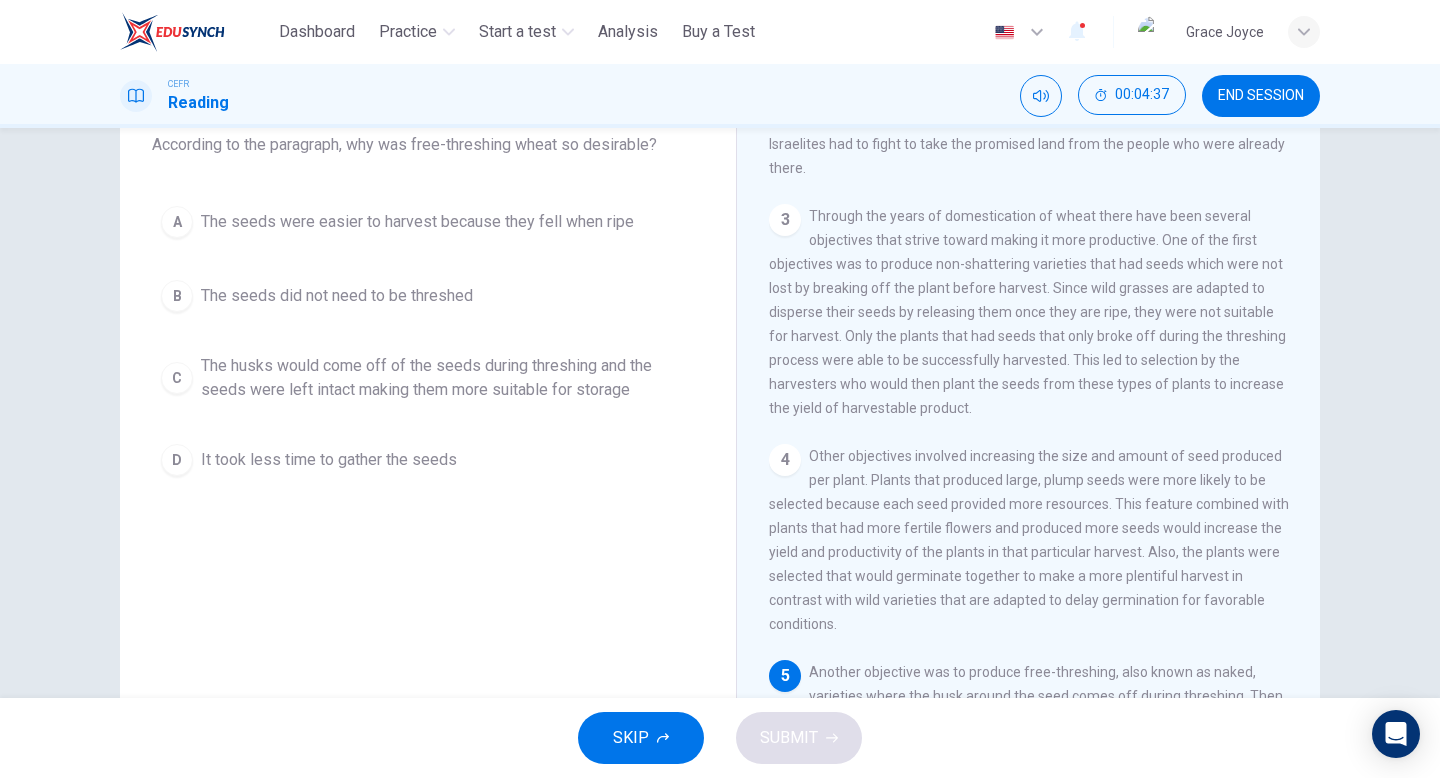 scroll, scrollTop: 316, scrollLeft: 0, axis: vertical 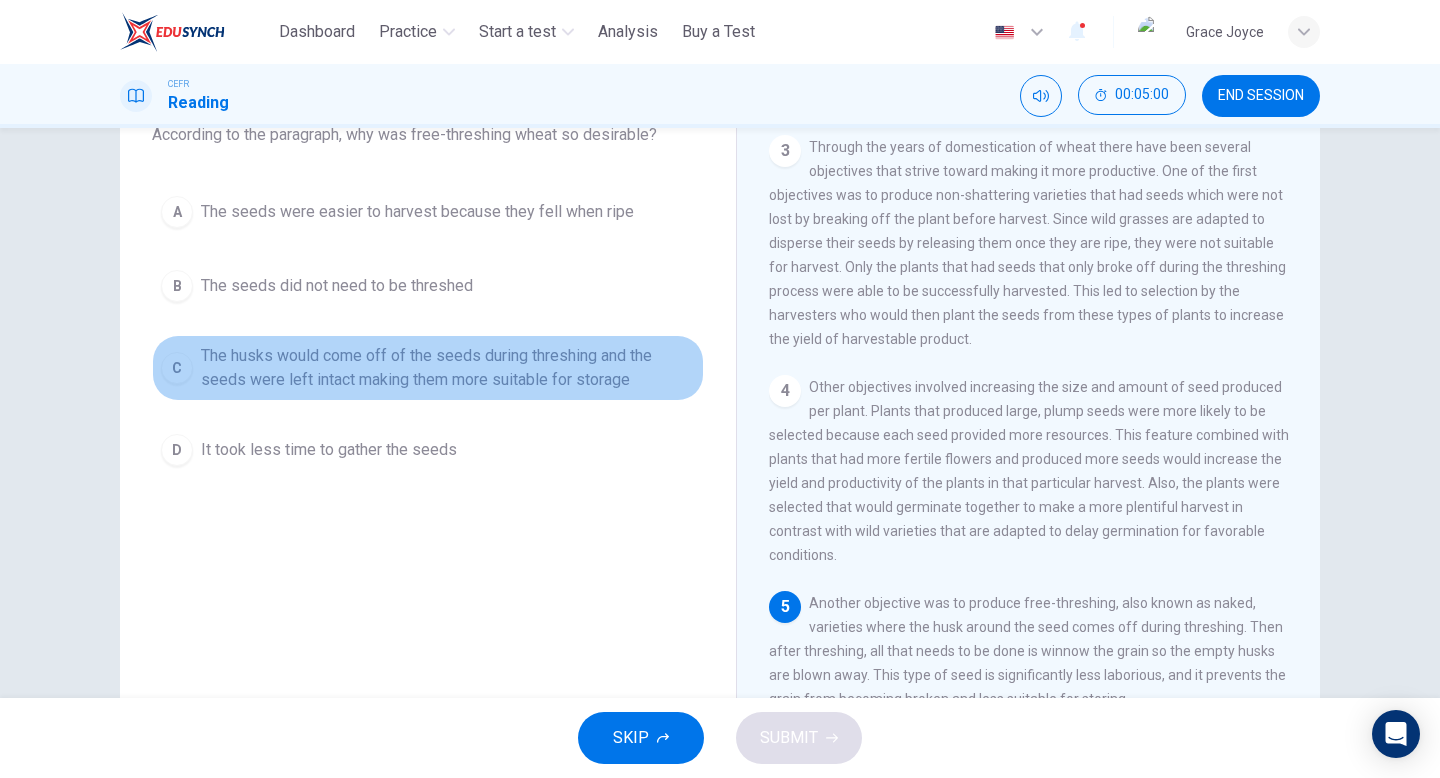 click on "The husks would come off of the seeds during threshing and the seeds were left intact making them more suitable for storage" at bounding box center [417, 212] 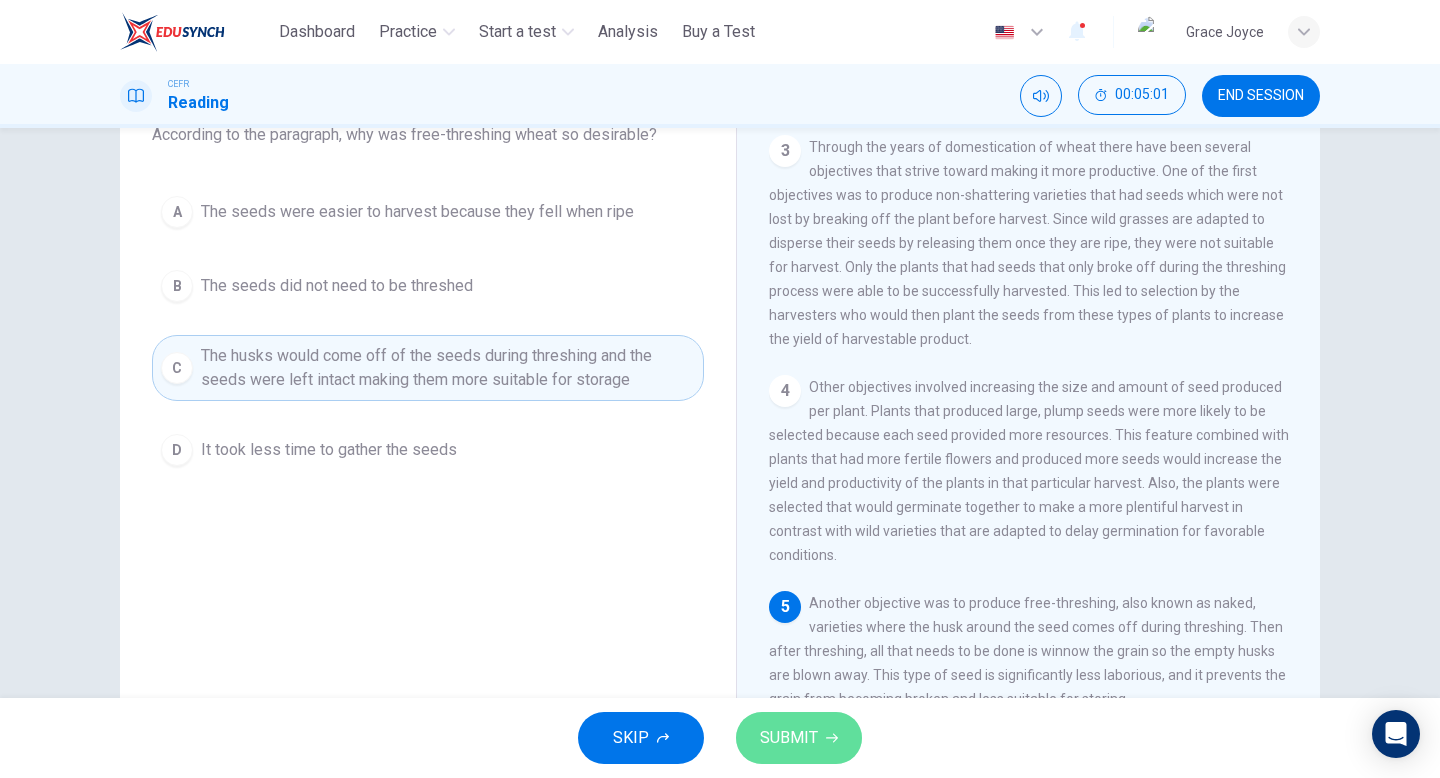 click on "SUBMIT" at bounding box center [789, 738] 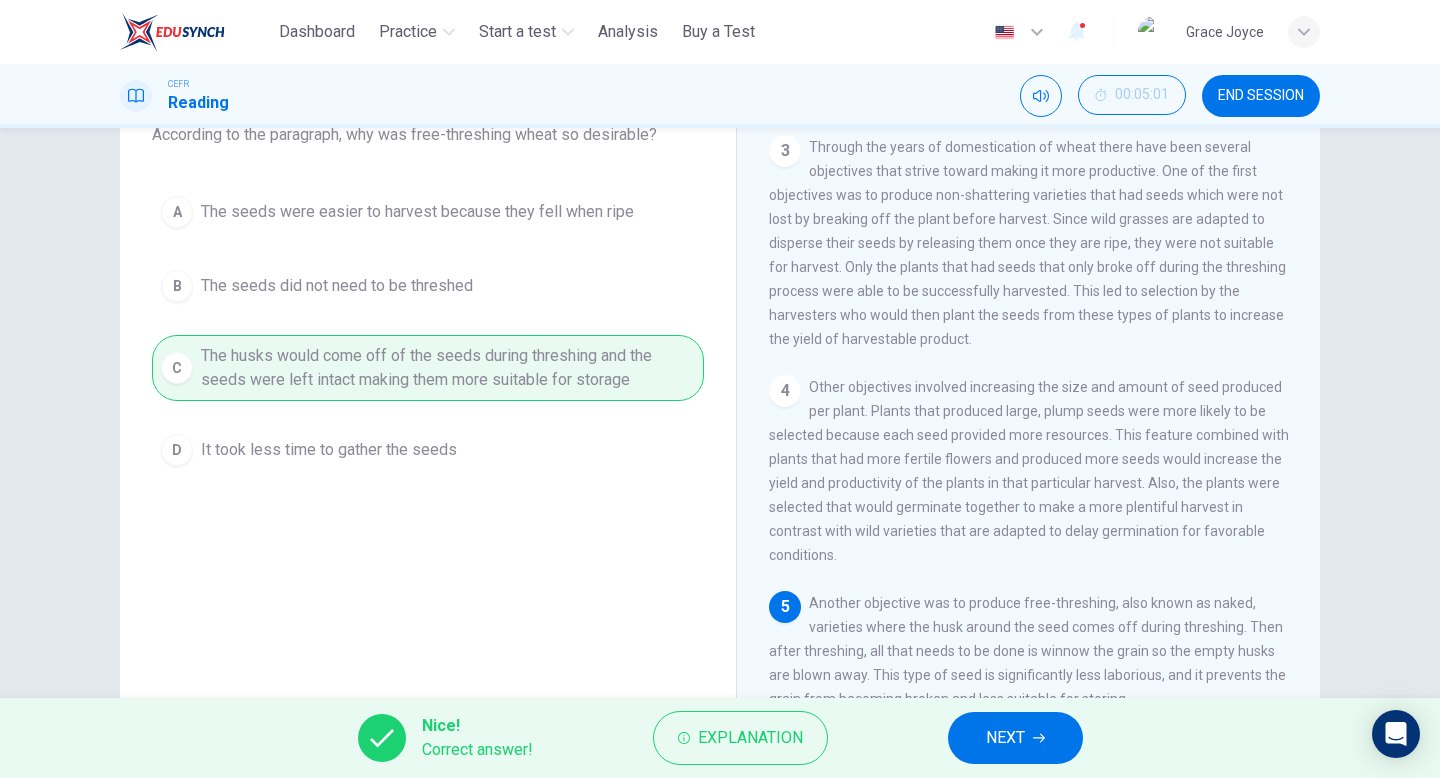 click on "NEXT" at bounding box center [1005, 738] 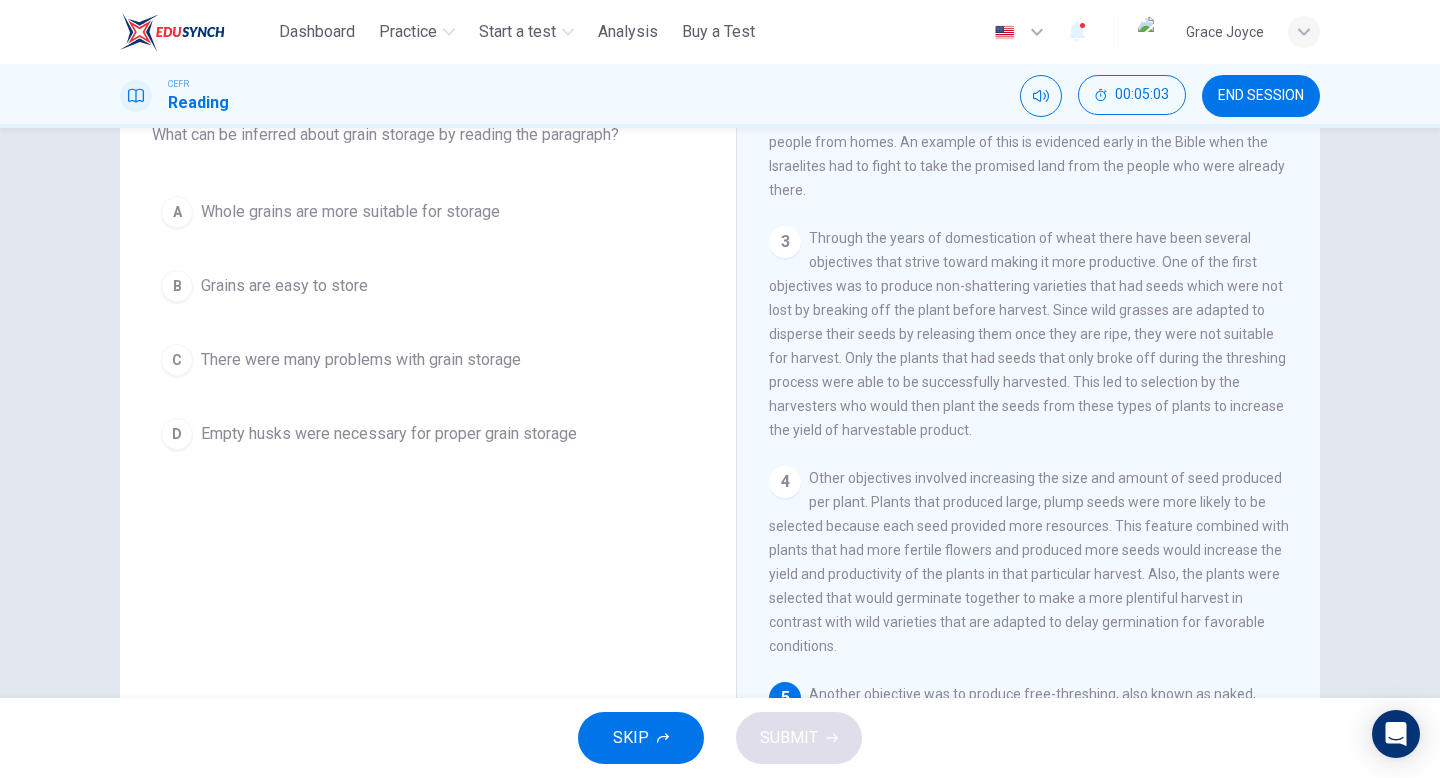 scroll, scrollTop: 264, scrollLeft: 0, axis: vertical 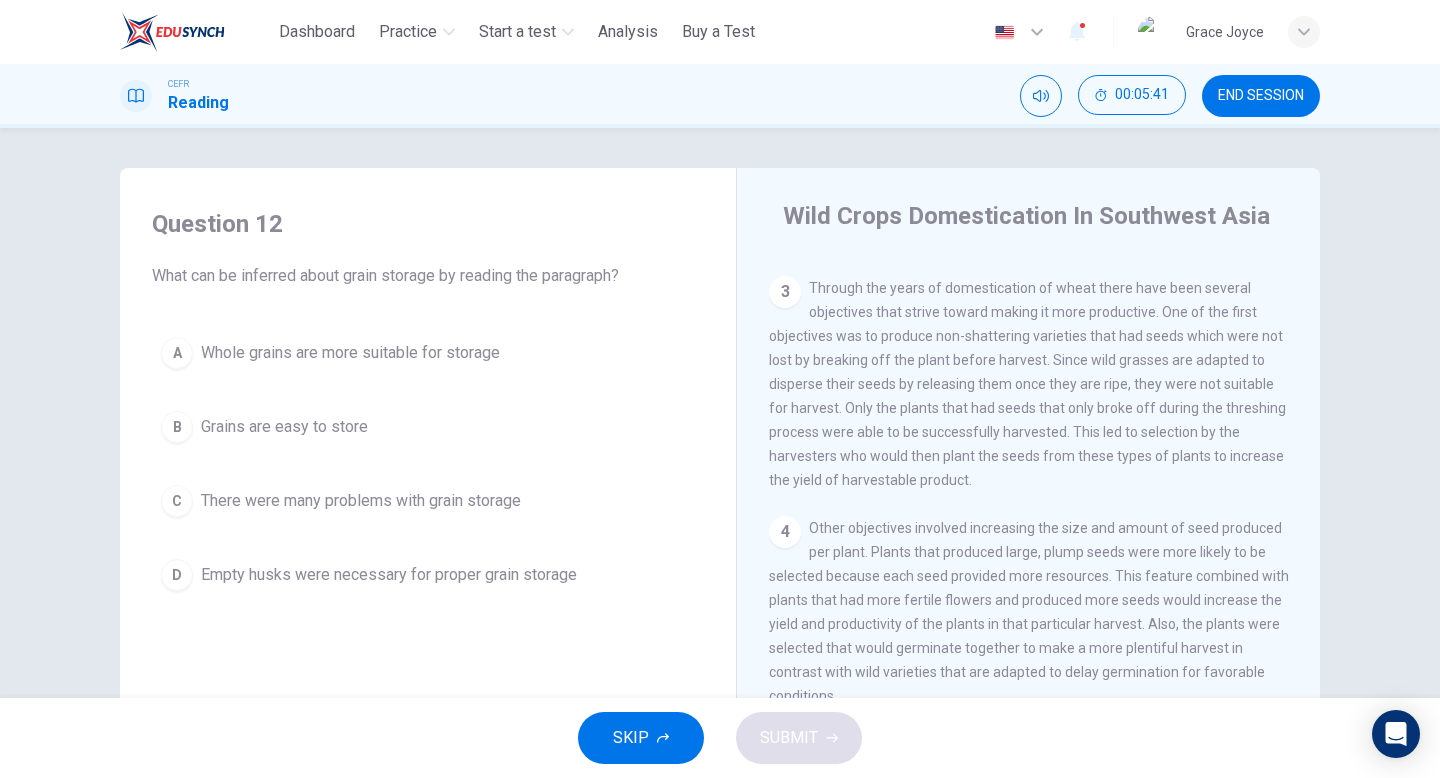 drag, startPoint x: 892, startPoint y: 316, endPoint x: 922, endPoint y: 349, distance: 44.598206 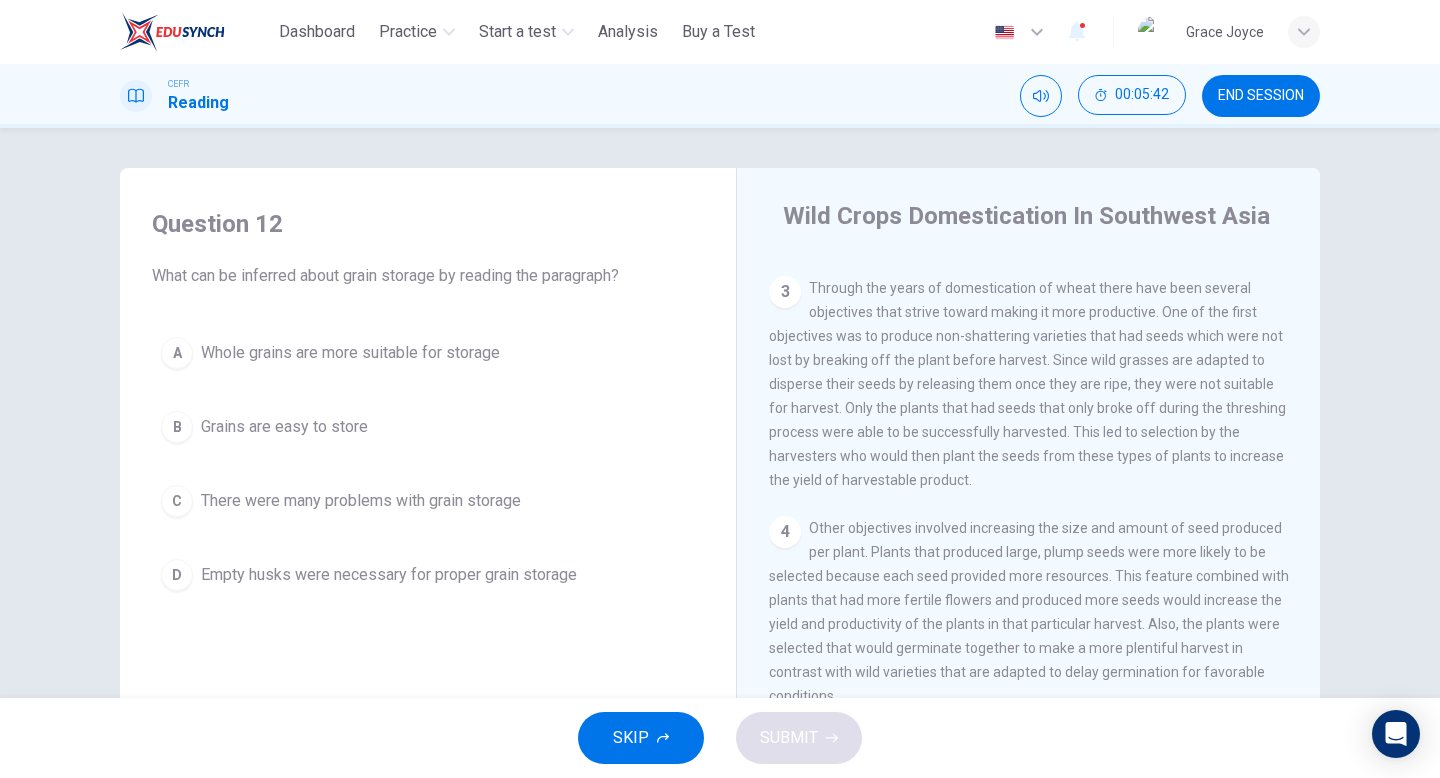 drag, startPoint x: 922, startPoint y: 349, endPoint x: 1009, endPoint y: 359, distance: 87.57283 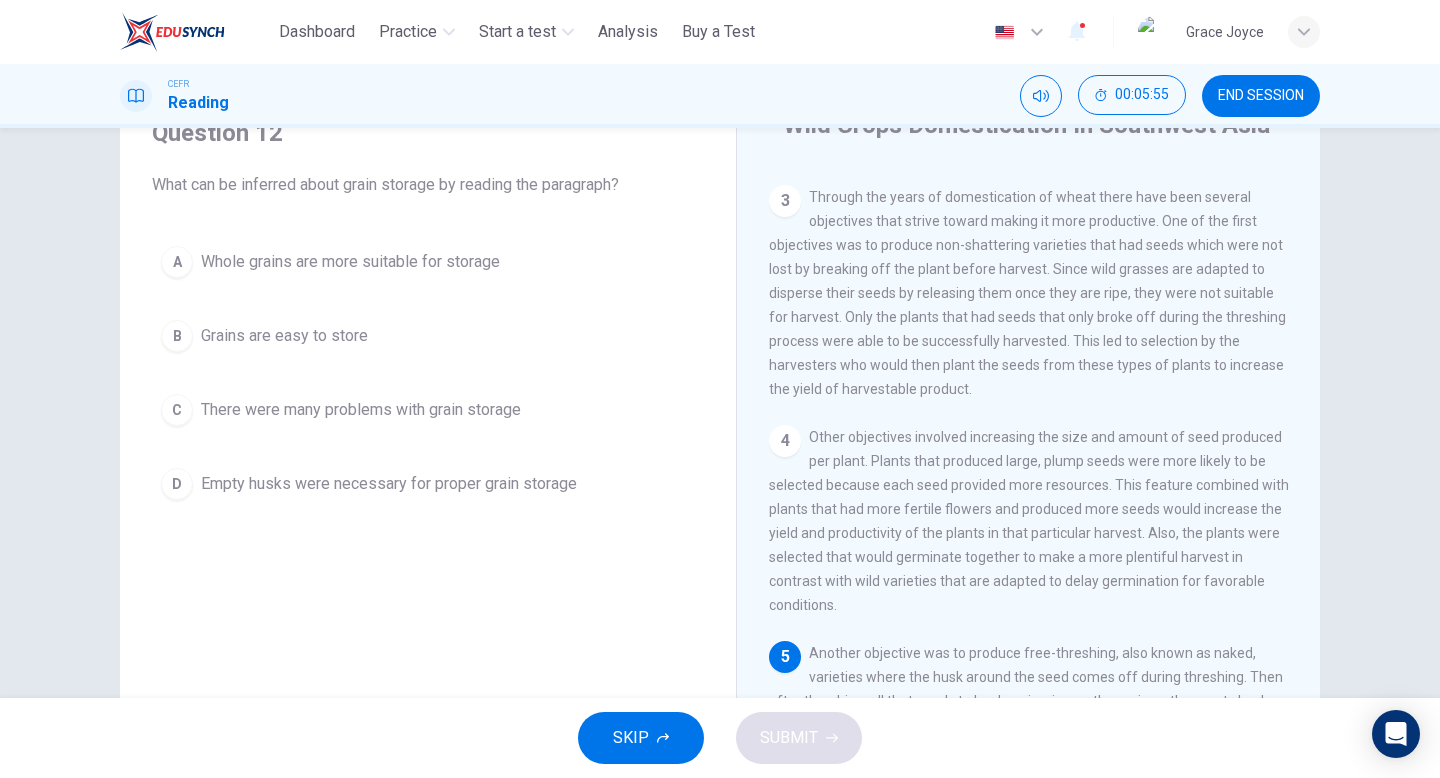 scroll, scrollTop: 0, scrollLeft: 0, axis: both 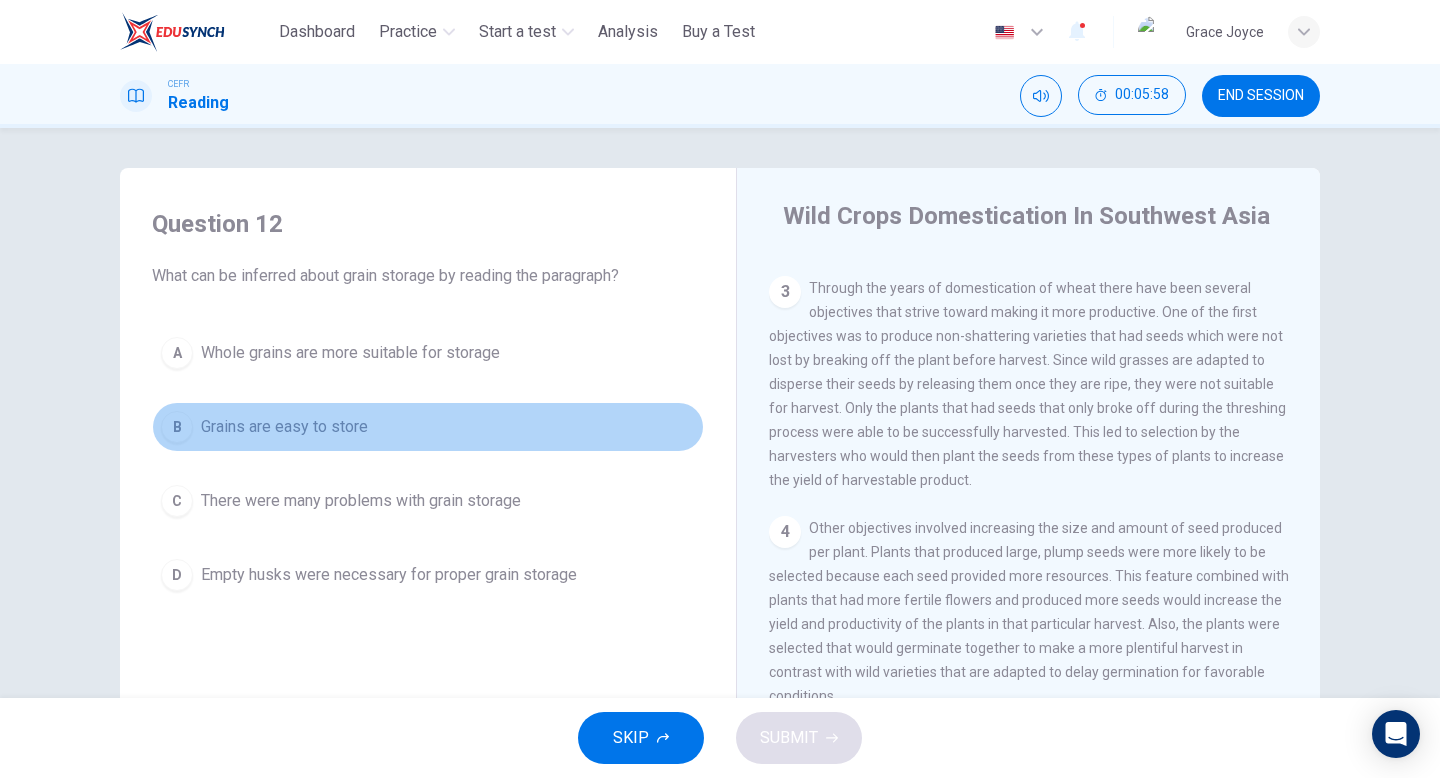 click on "Grains are easy to store" at bounding box center [350, 353] 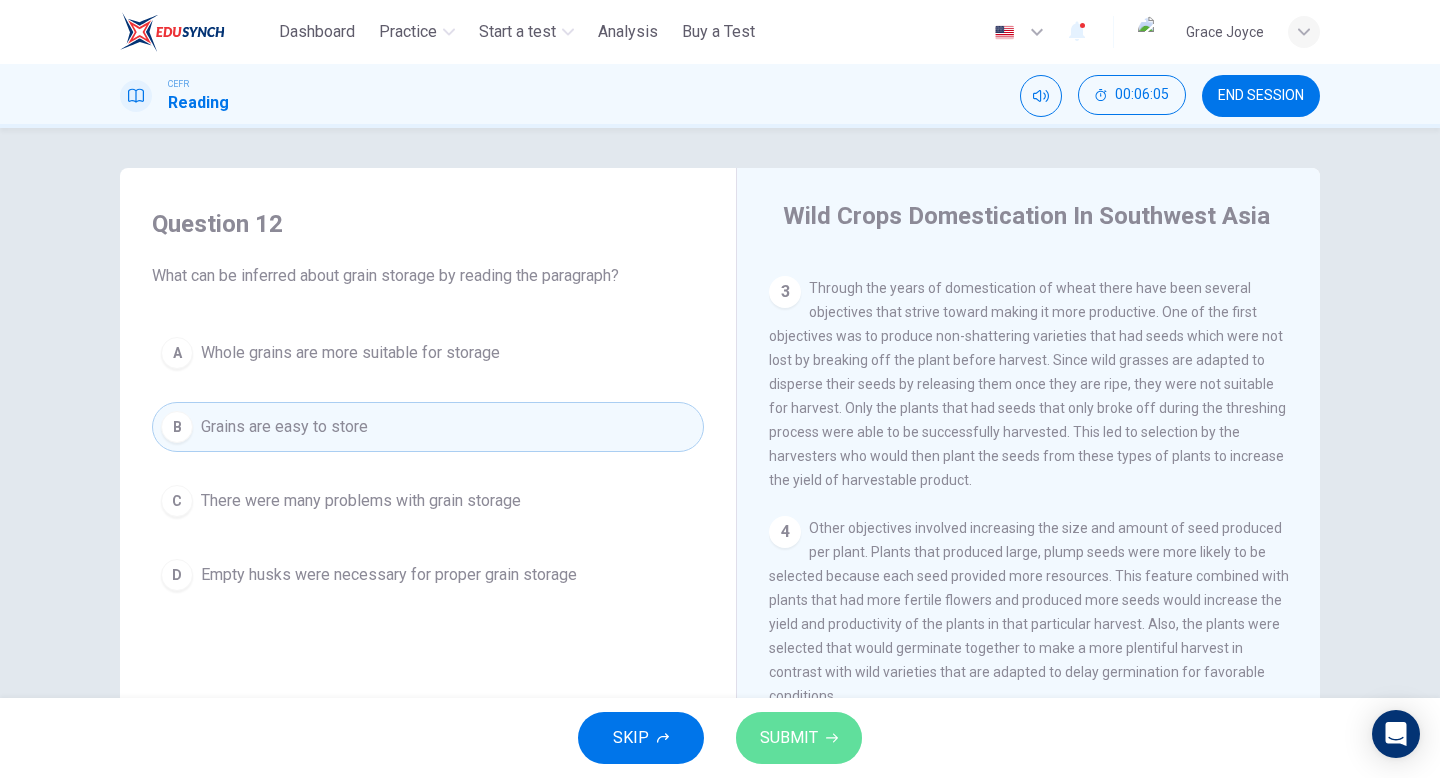 click on "SUBMIT" at bounding box center [789, 738] 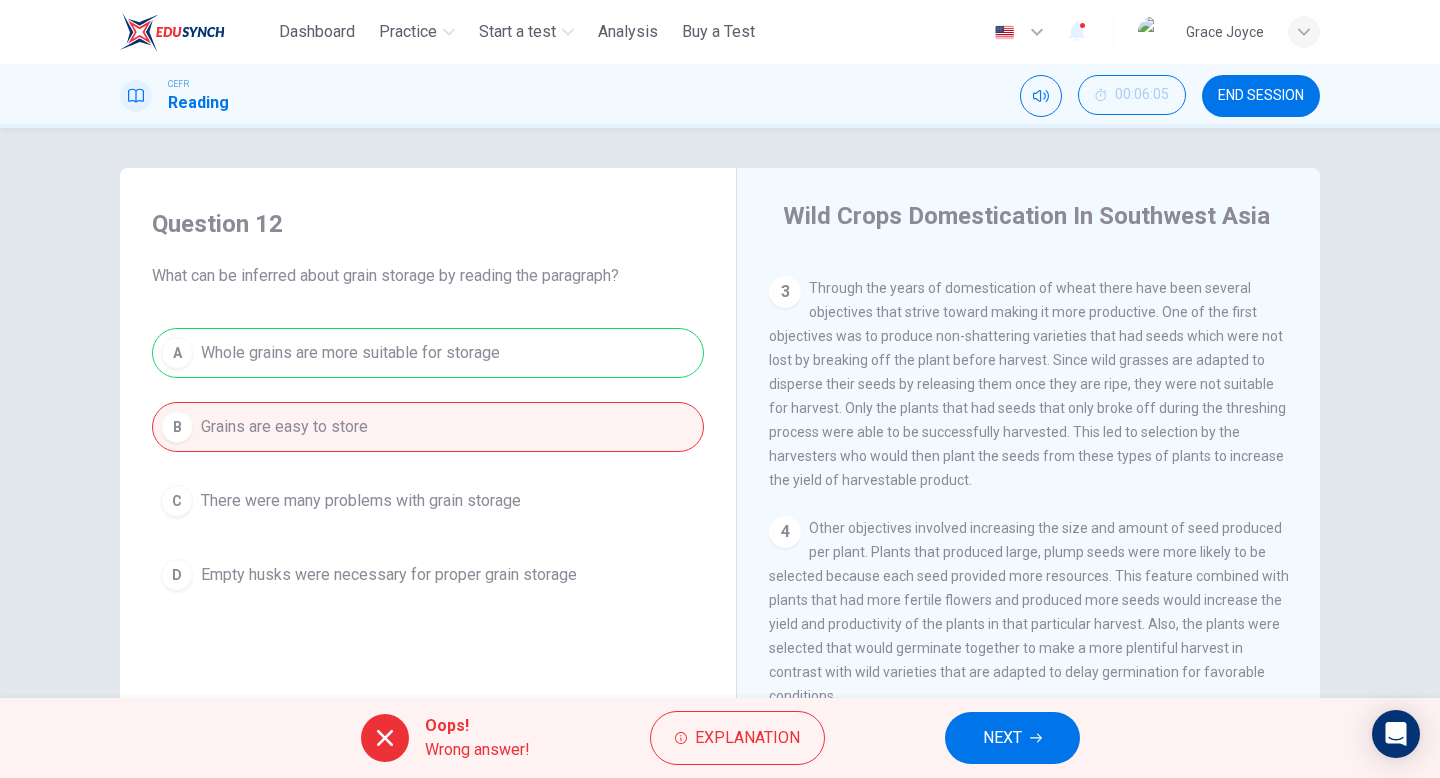 click on "A Whole grains are more suitable for storage B Grains are easy to store C There were many problems with grain storage D Empty husks were necessary for proper grain storage" at bounding box center [428, 464] 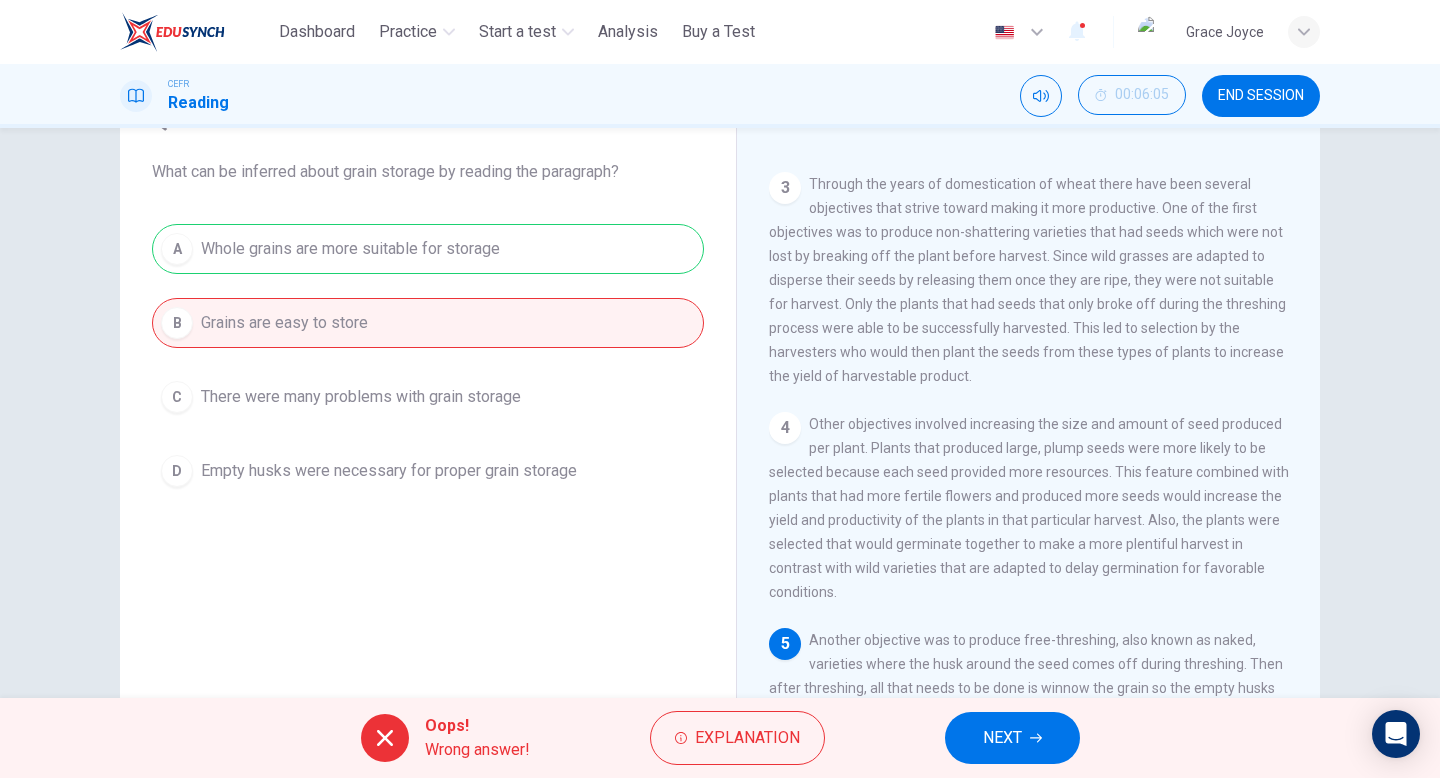 scroll, scrollTop: 105, scrollLeft: 0, axis: vertical 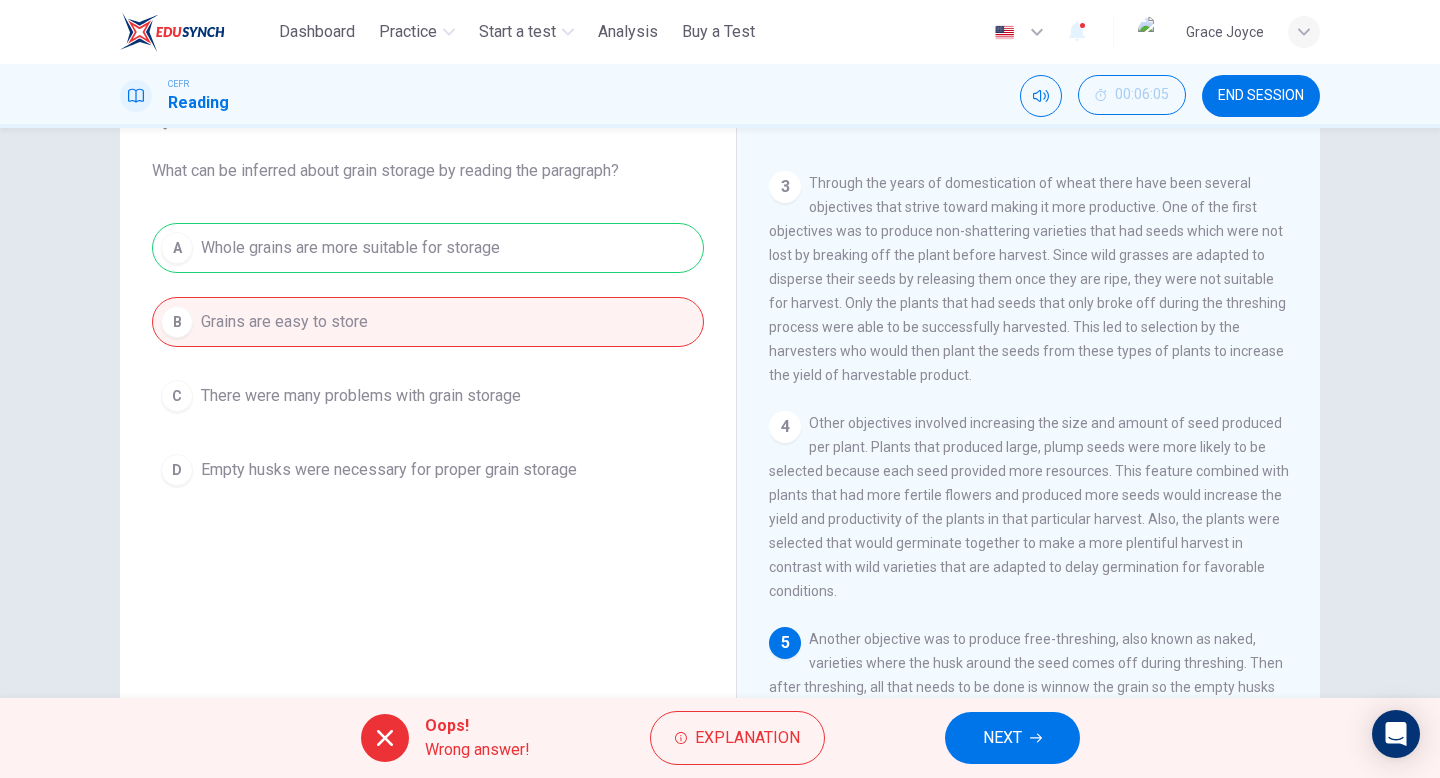 click at bounding box center [1036, 738] 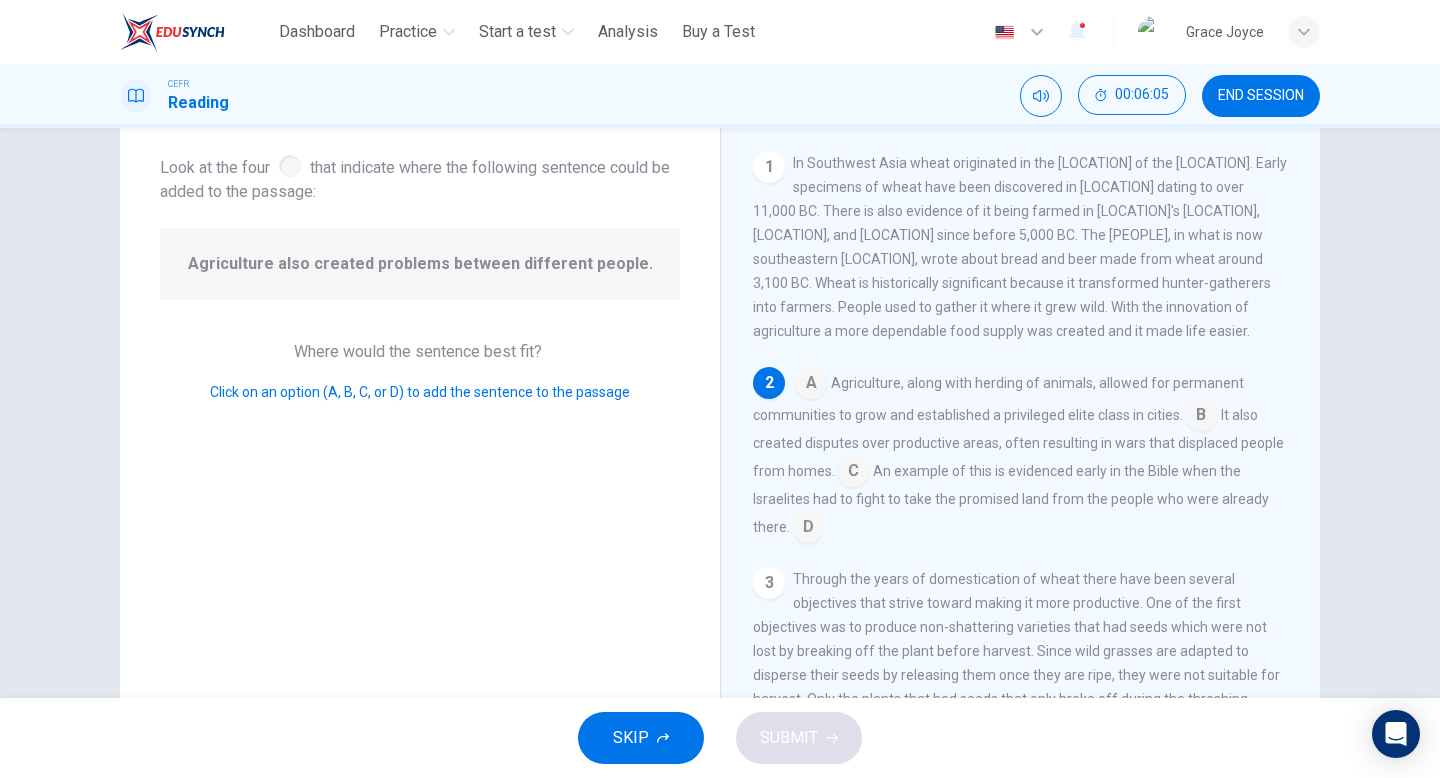 scroll, scrollTop: 25, scrollLeft: 0, axis: vertical 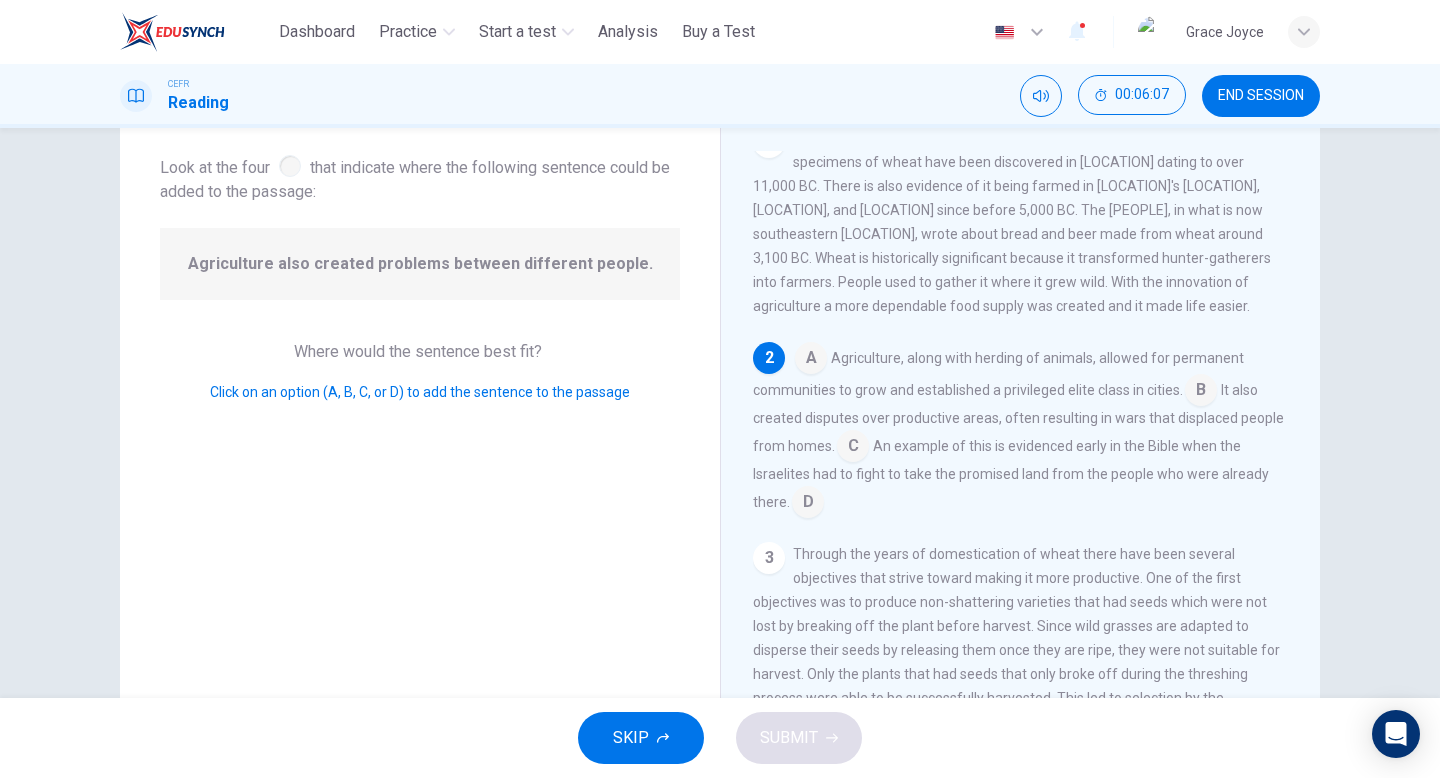 drag, startPoint x: 419, startPoint y: 253, endPoint x: 455, endPoint y: 304, distance: 62.425957 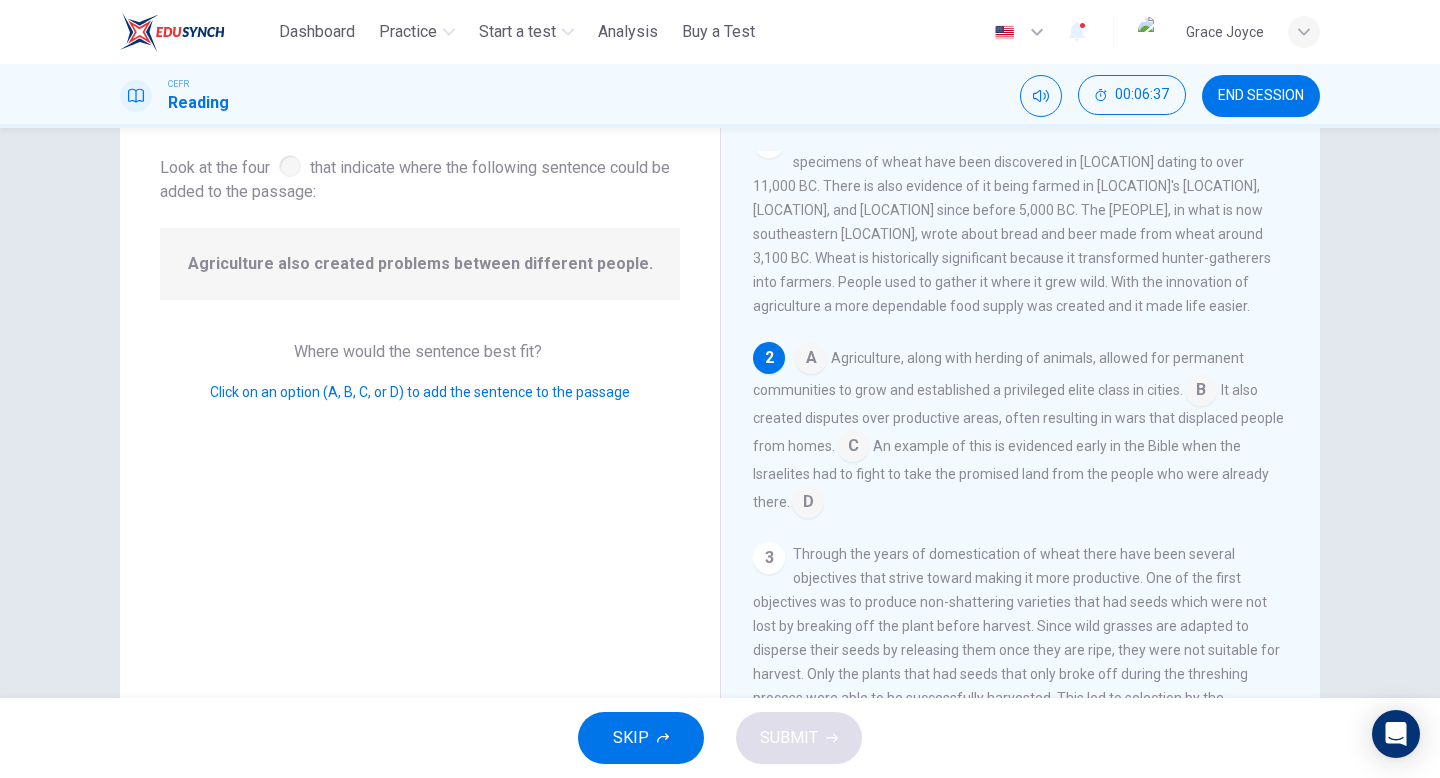 click at bounding box center (811, 360) 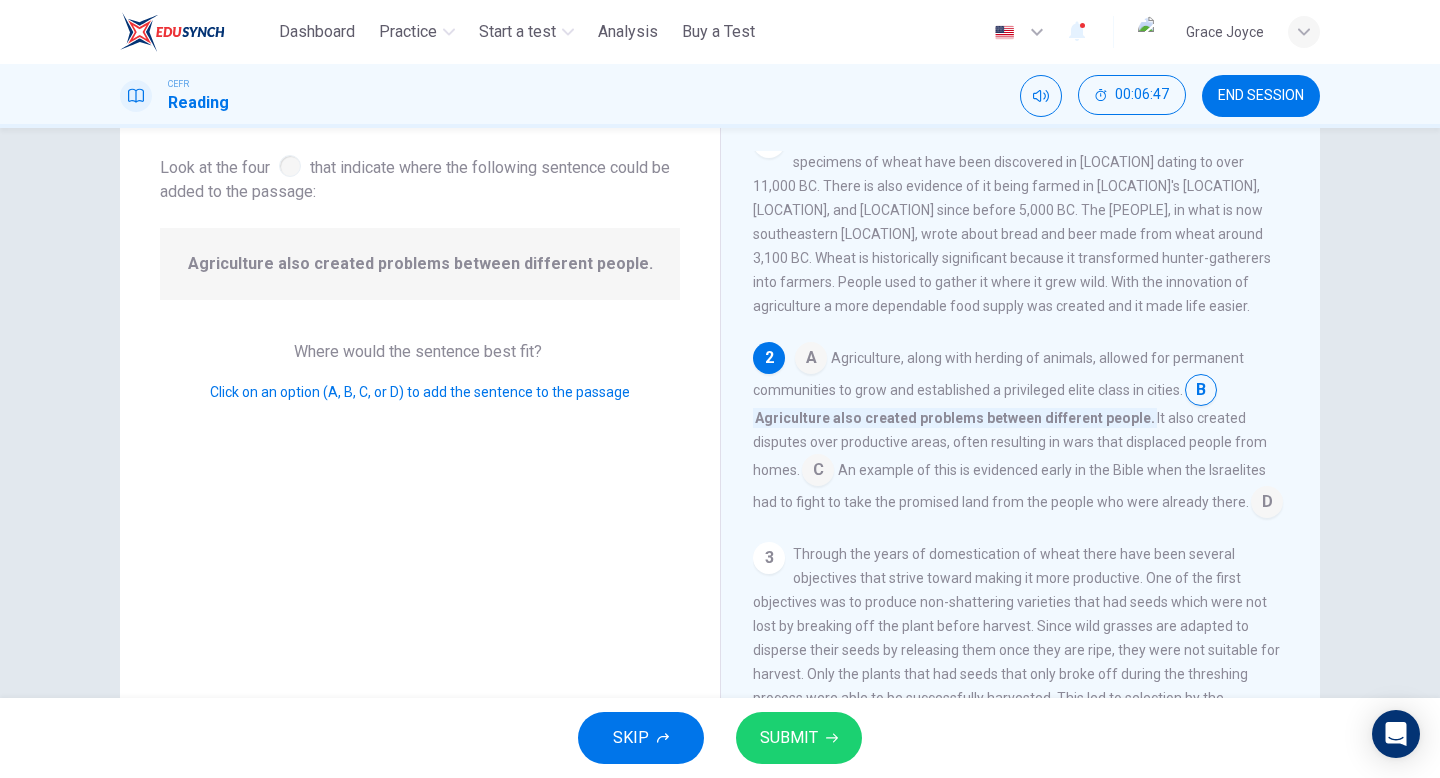 click at bounding box center [811, 360] 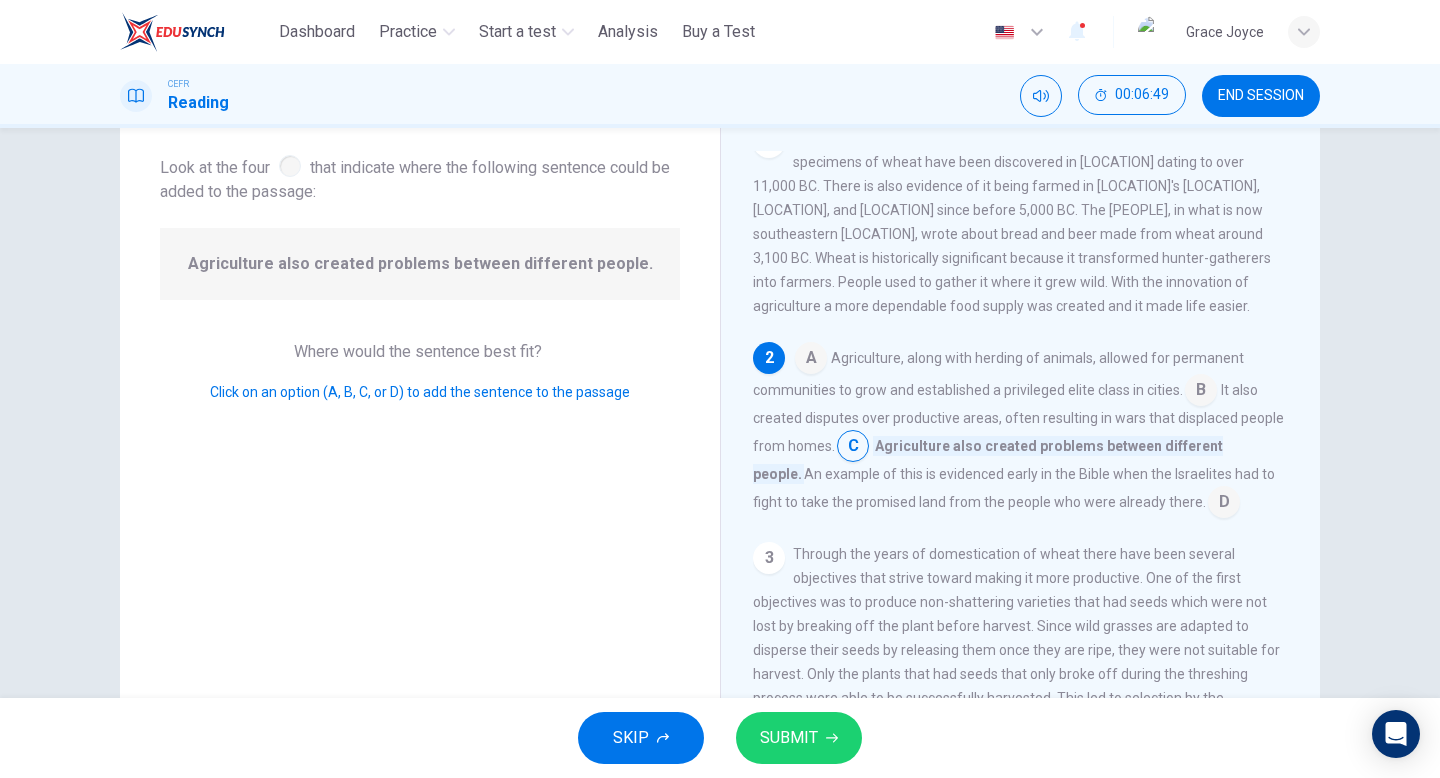 click on "SUBMIT" at bounding box center (799, 738) 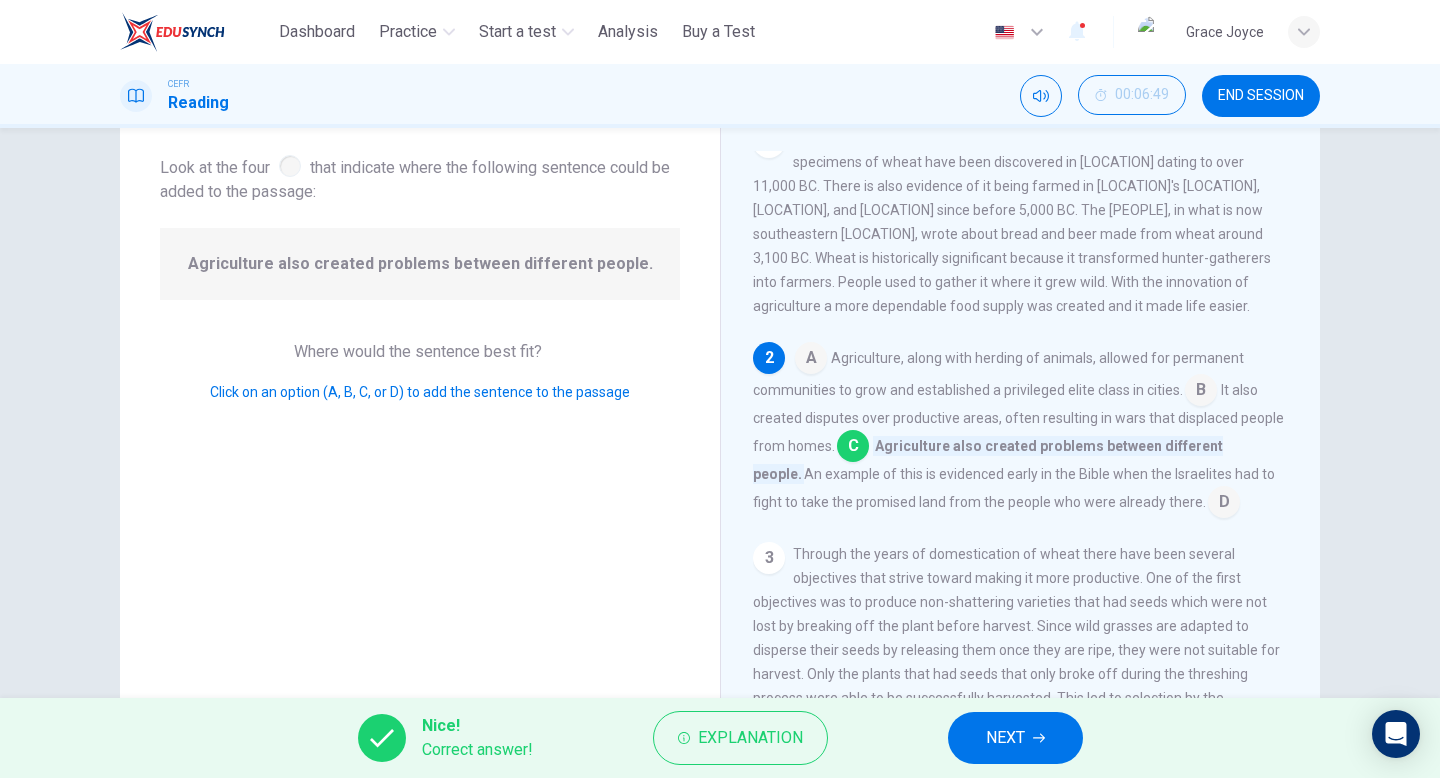 click on "NEXT" at bounding box center [1005, 738] 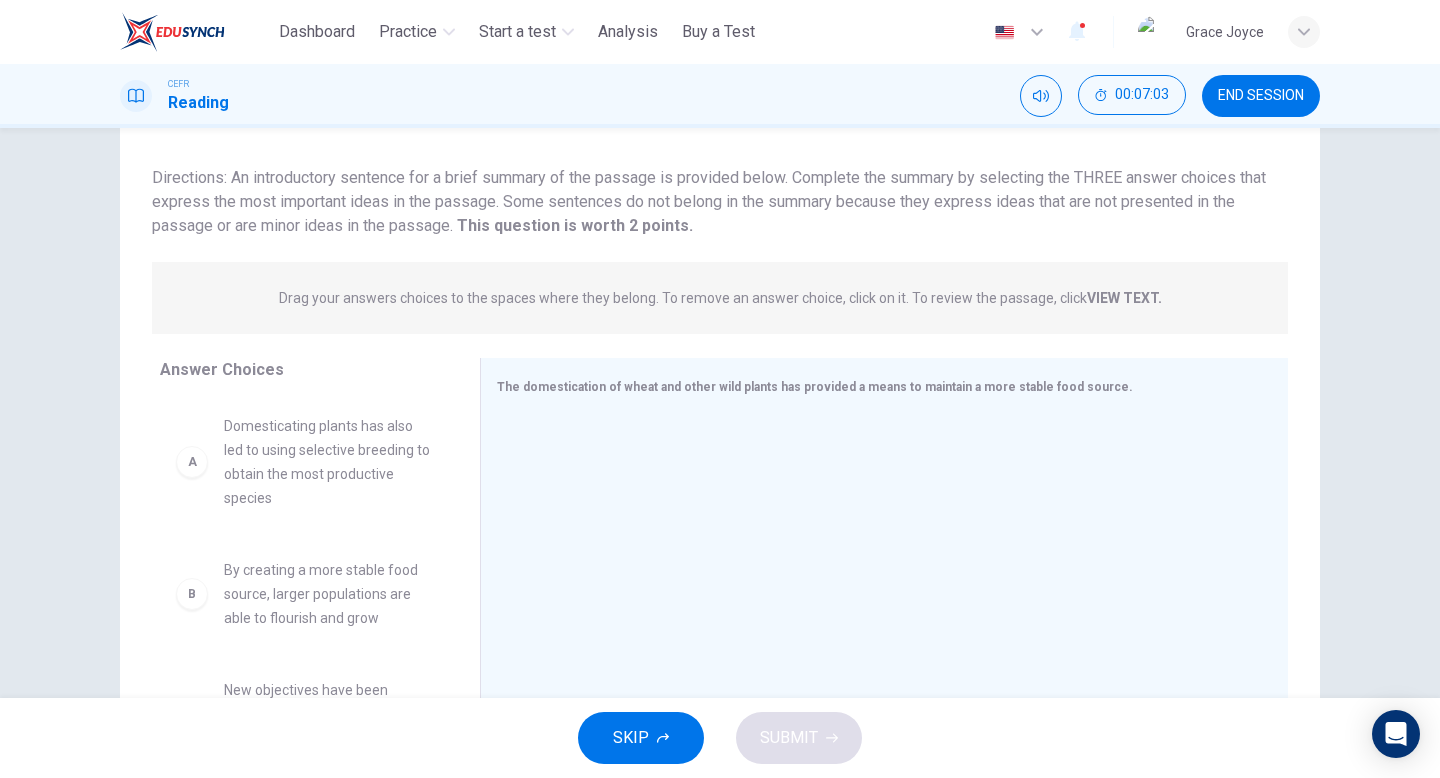 scroll, scrollTop: 117, scrollLeft: 0, axis: vertical 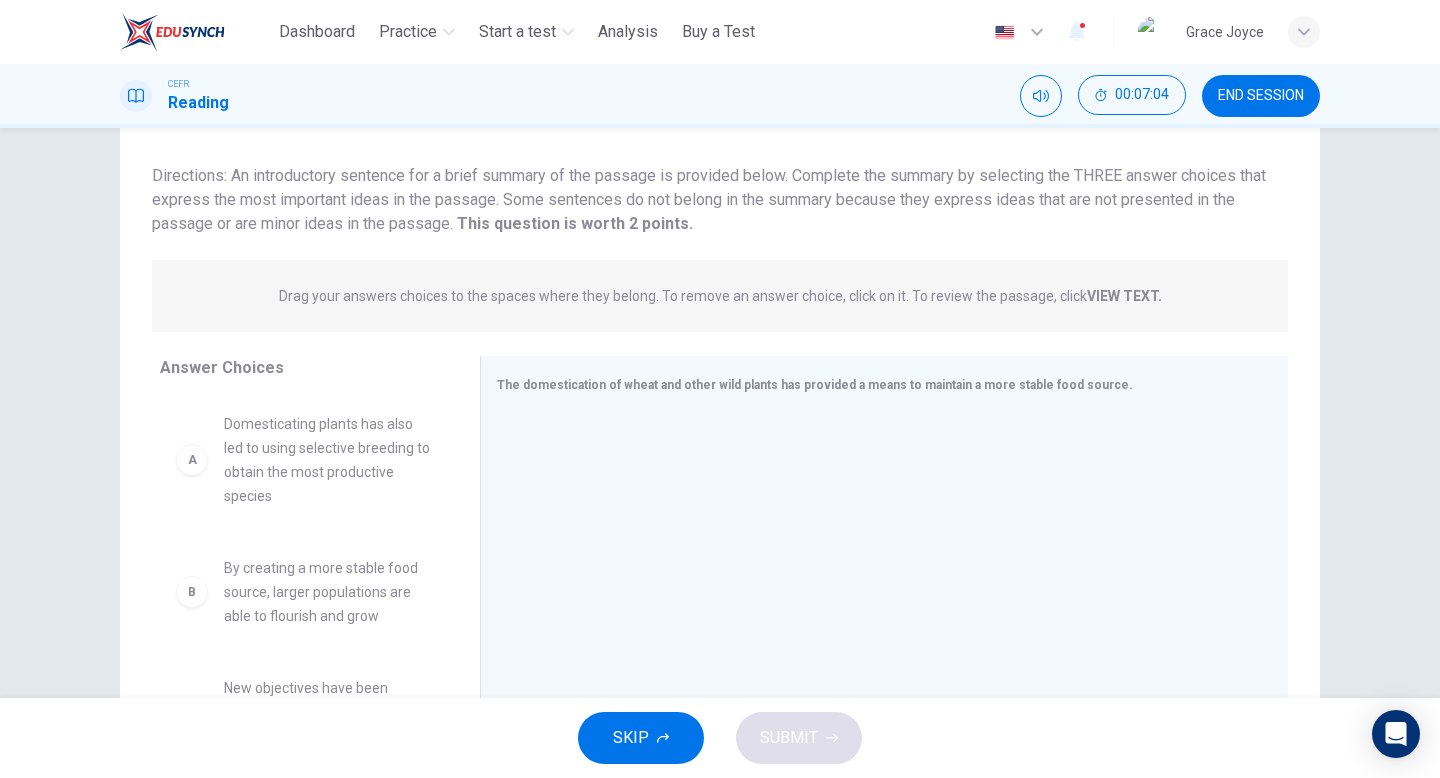 click on "VIEW TEXT." at bounding box center (1124, 296) 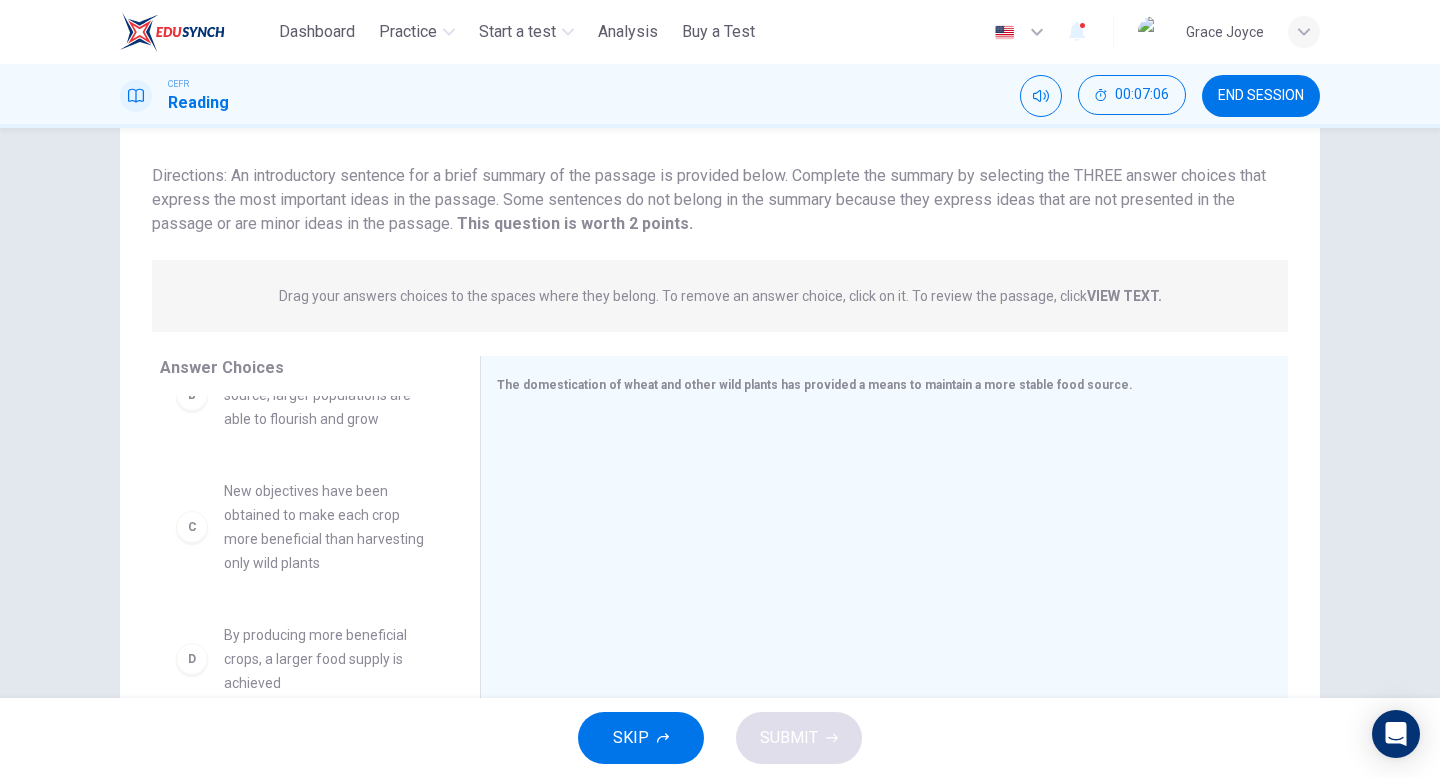 scroll, scrollTop: 0, scrollLeft: 0, axis: both 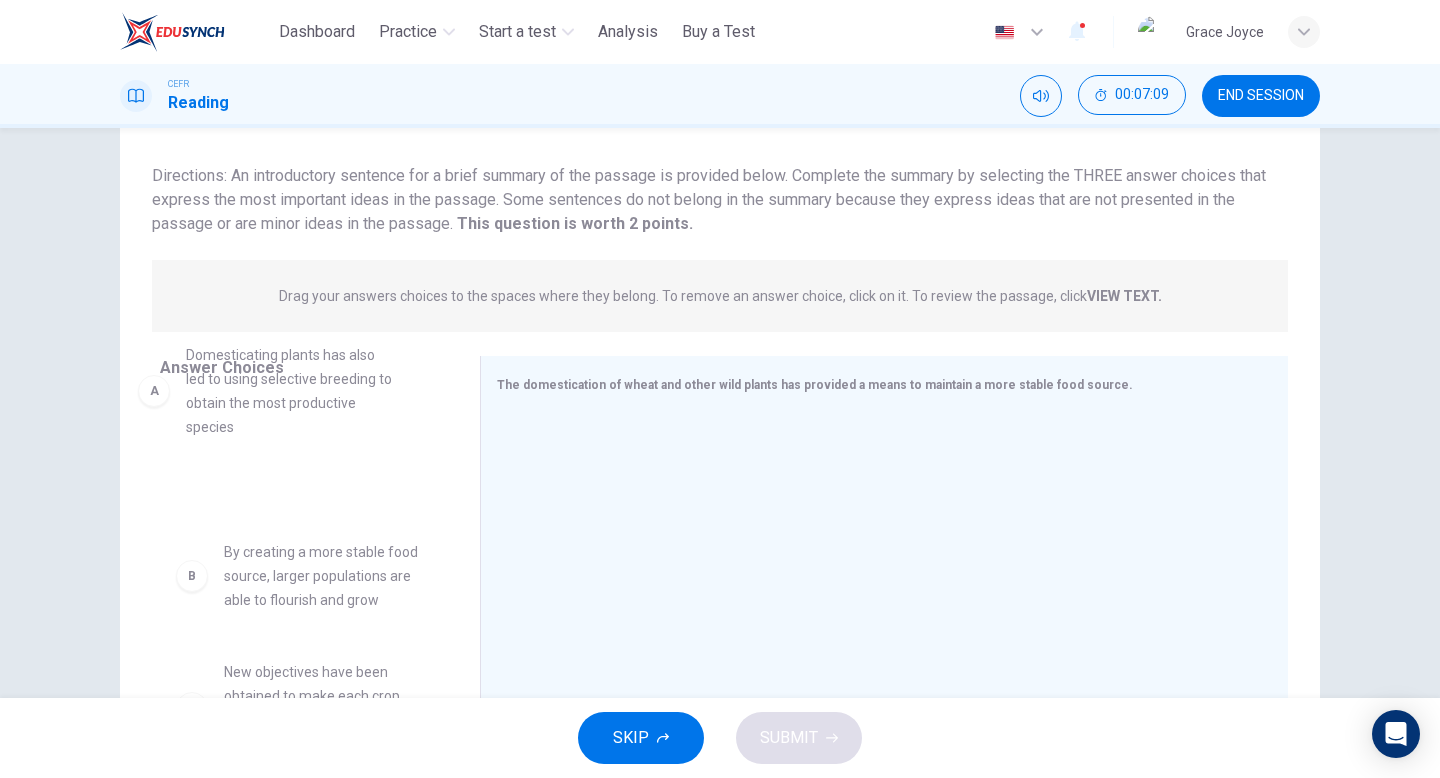 drag, startPoint x: 208, startPoint y: 483, endPoint x: 191, endPoint y: 489, distance: 18.027756 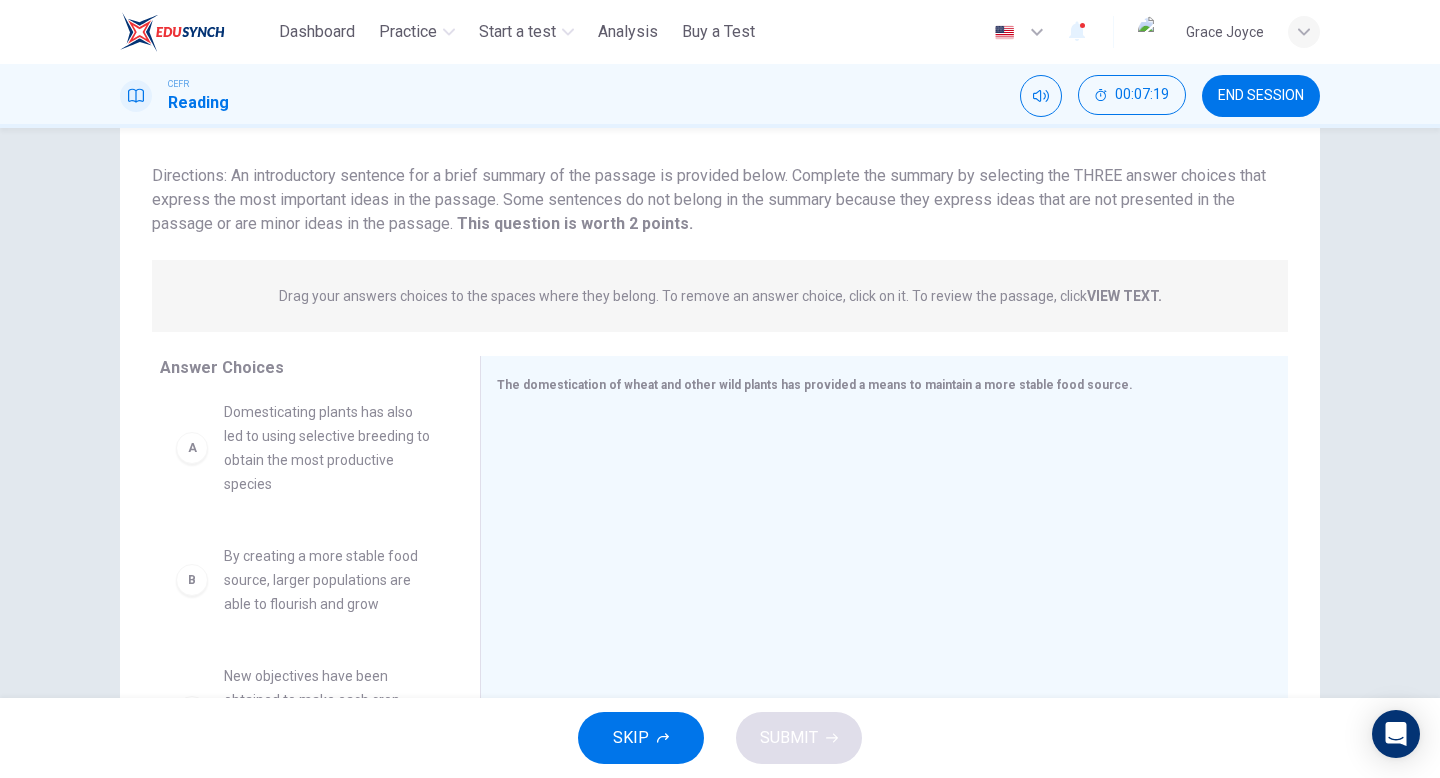 scroll, scrollTop: 6, scrollLeft: 0, axis: vertical 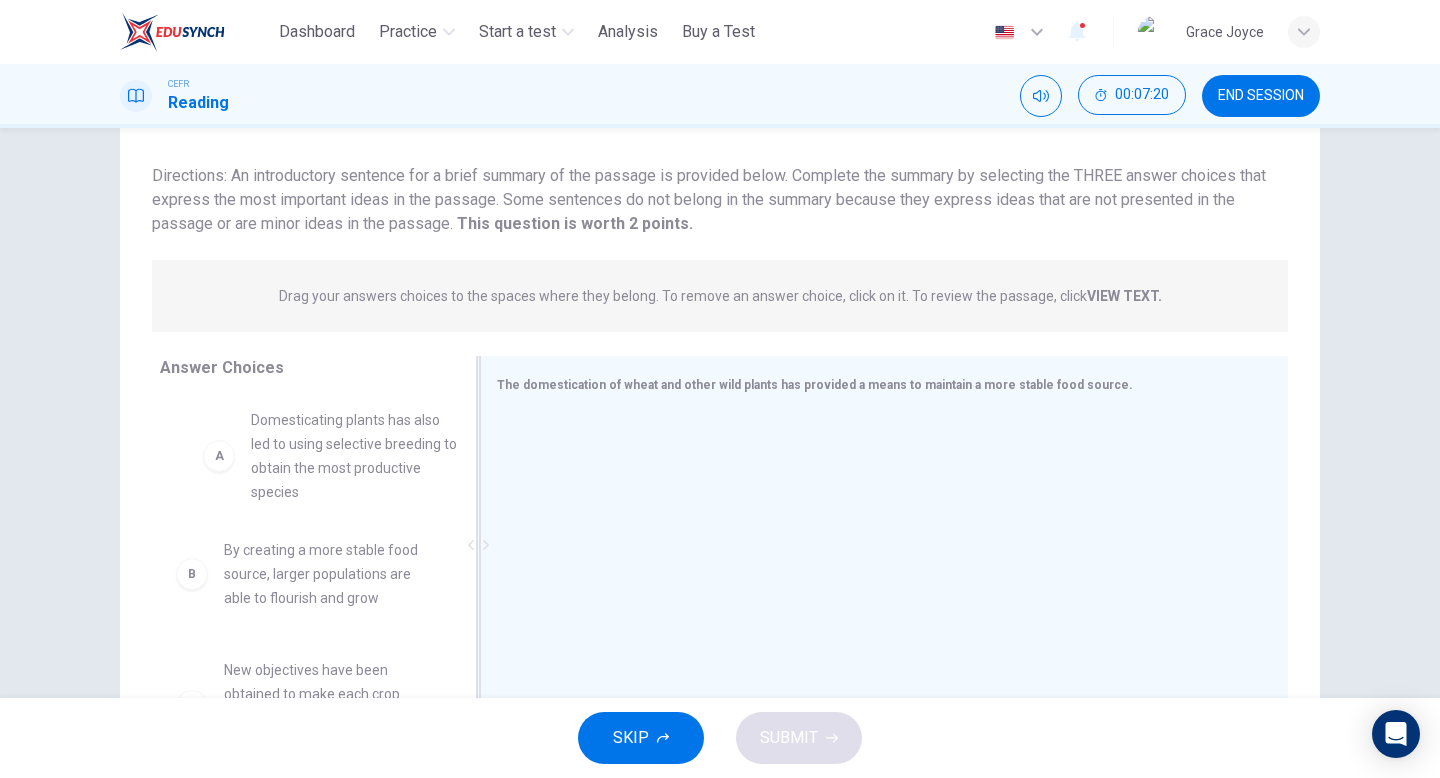 drag, startPoint x: 283, startPoint y: 444, endPoint x: 600, endPoint y: 517, distance: 325.29678 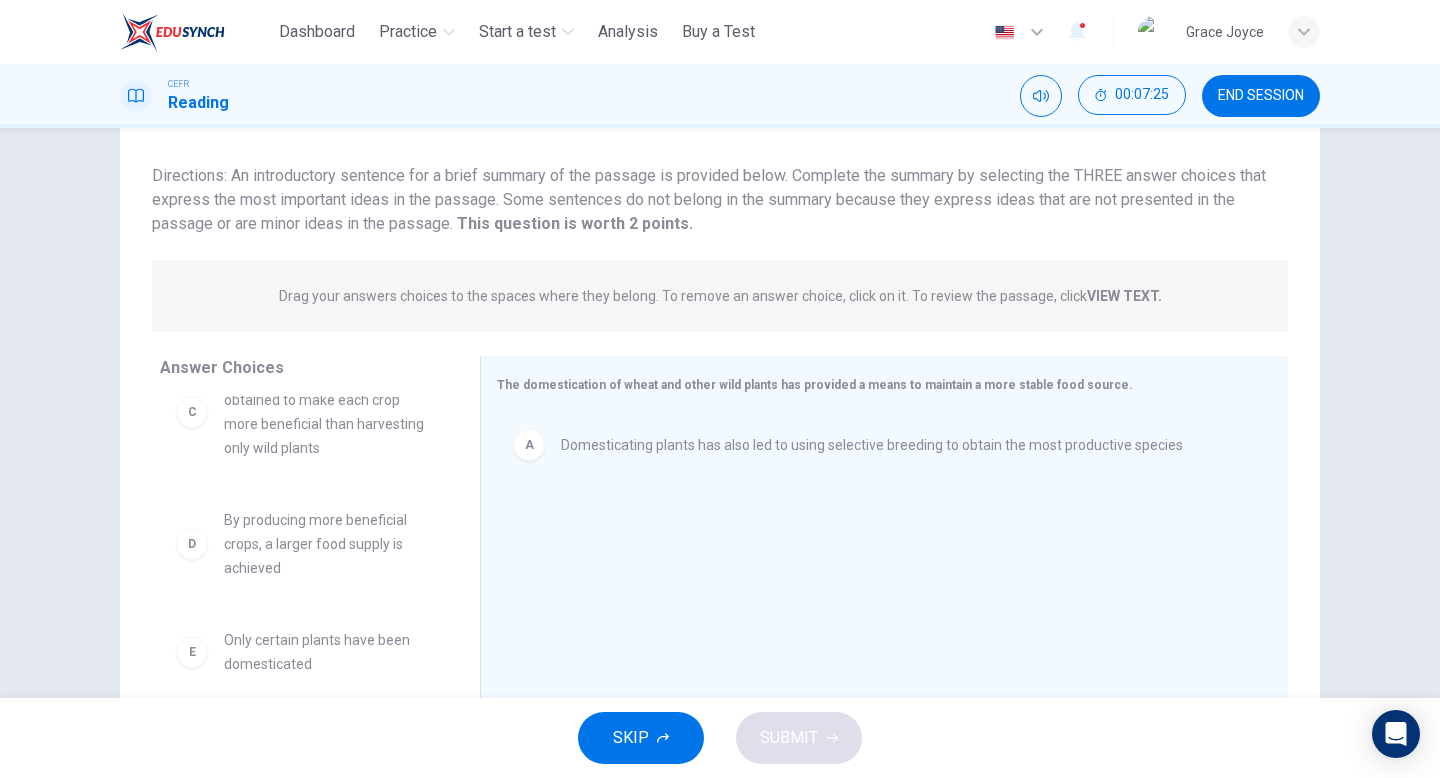 scroll, scrollTop: 183, scrollLeft: 0, axis: vertical 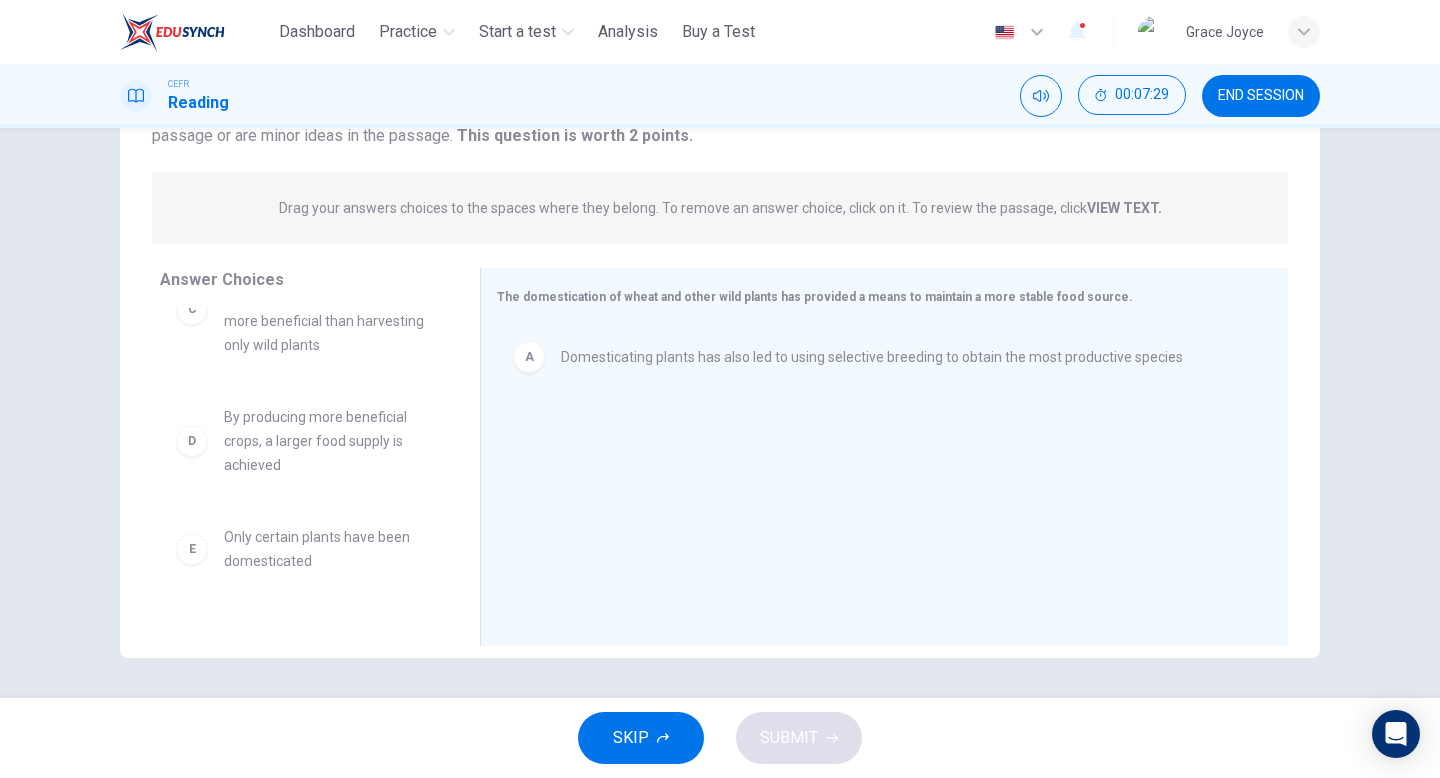 click on "VIEW TEXT." at bounding box center (1124, 208) 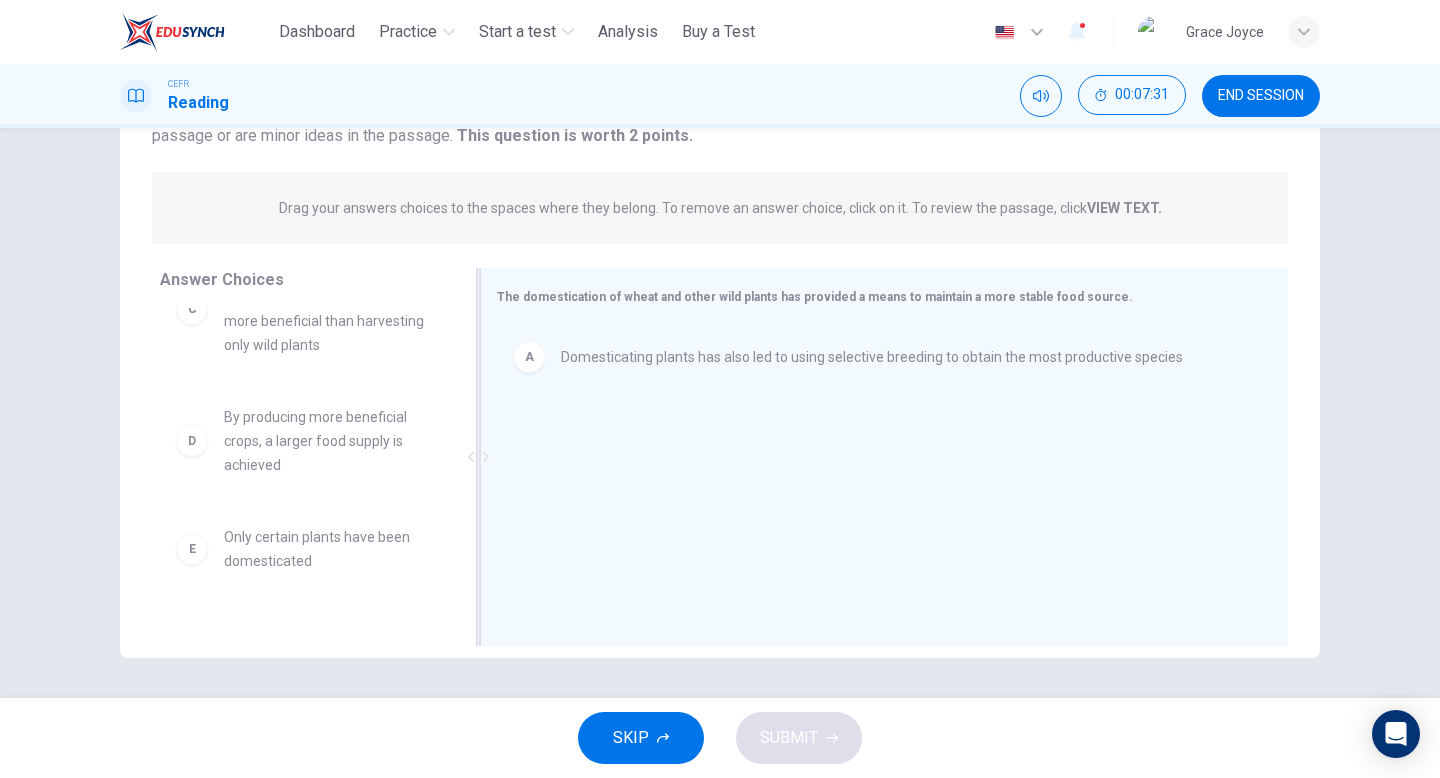 click on "A Domesticating plants has also led to using selective breeding to obtain the most productive species" at bounding box center (876, 357) 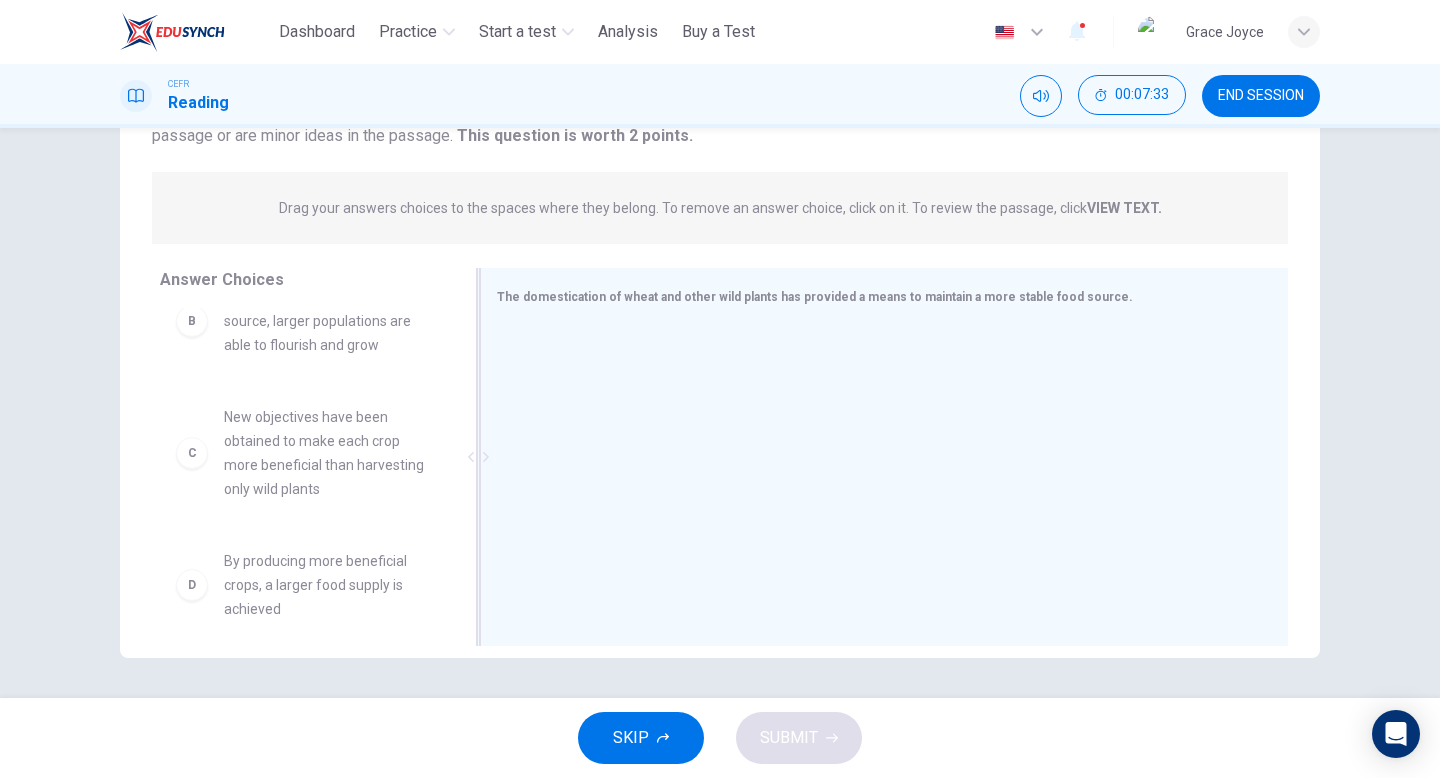 scroll, scrollTop: 0, scrollLeft: 0, axis: both 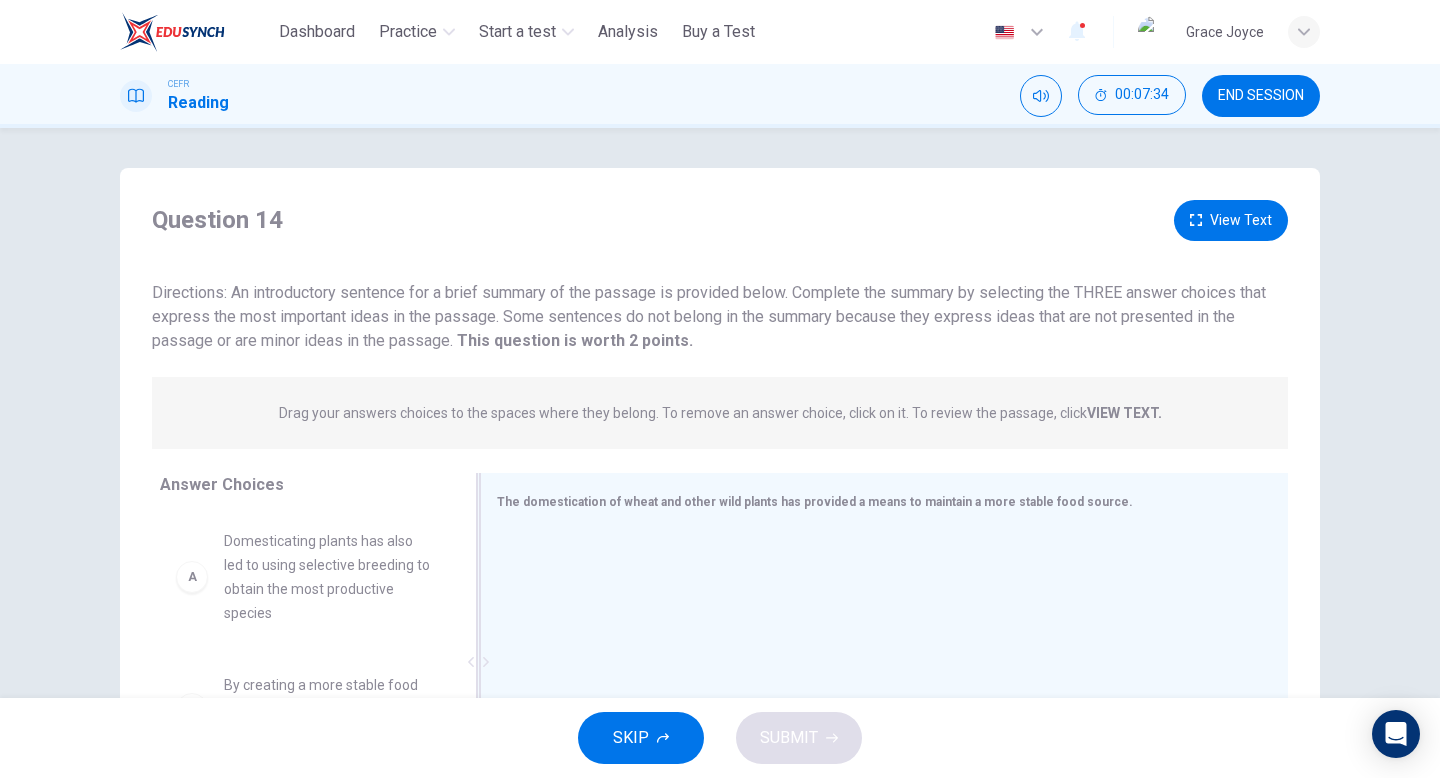 click on "A Domesticating plants has also led to using selective breeding to obtain the most productive species" at bounding box center [304, 577] 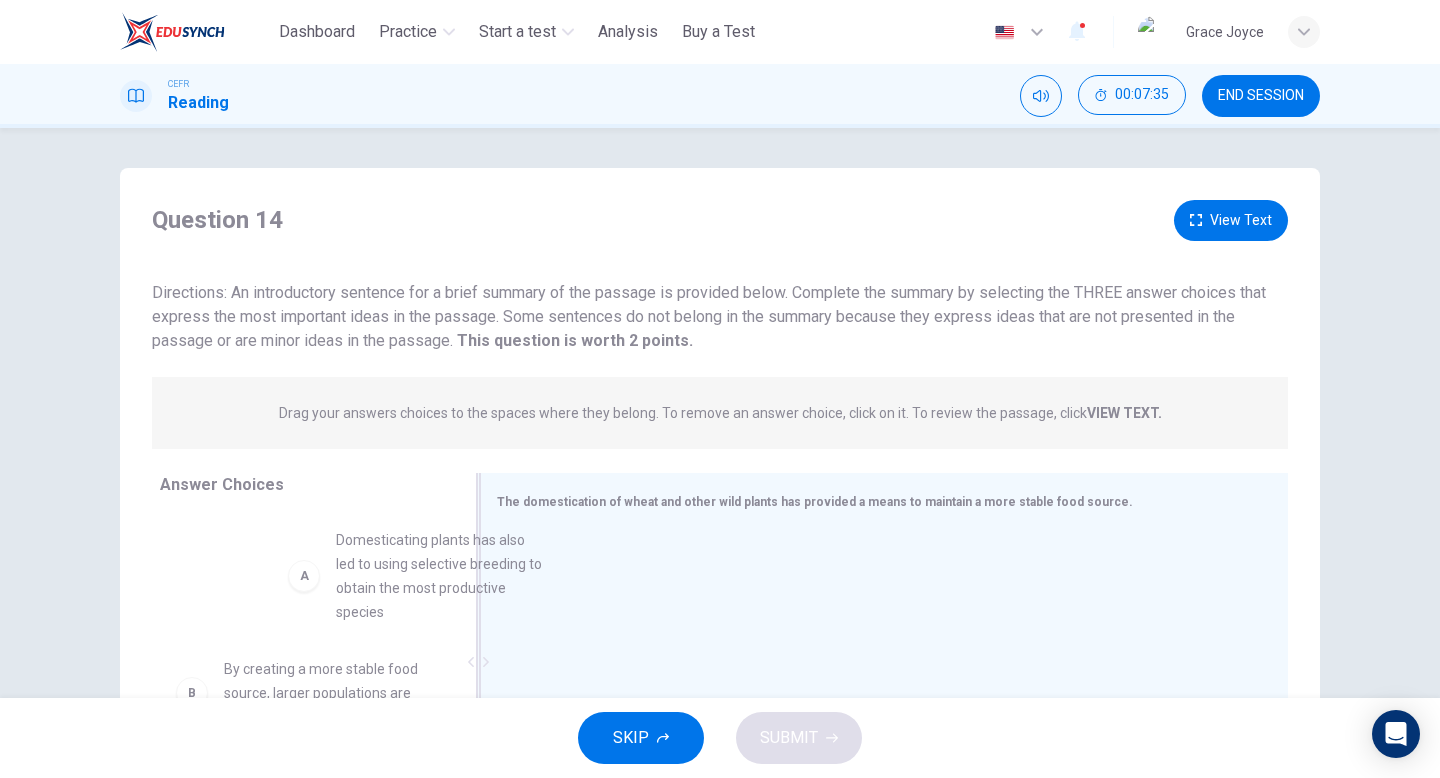 drag, startPoint x: 226, startPoint y: 582, endPoint x: 596, endPoint y: 604, distance: 370.65347 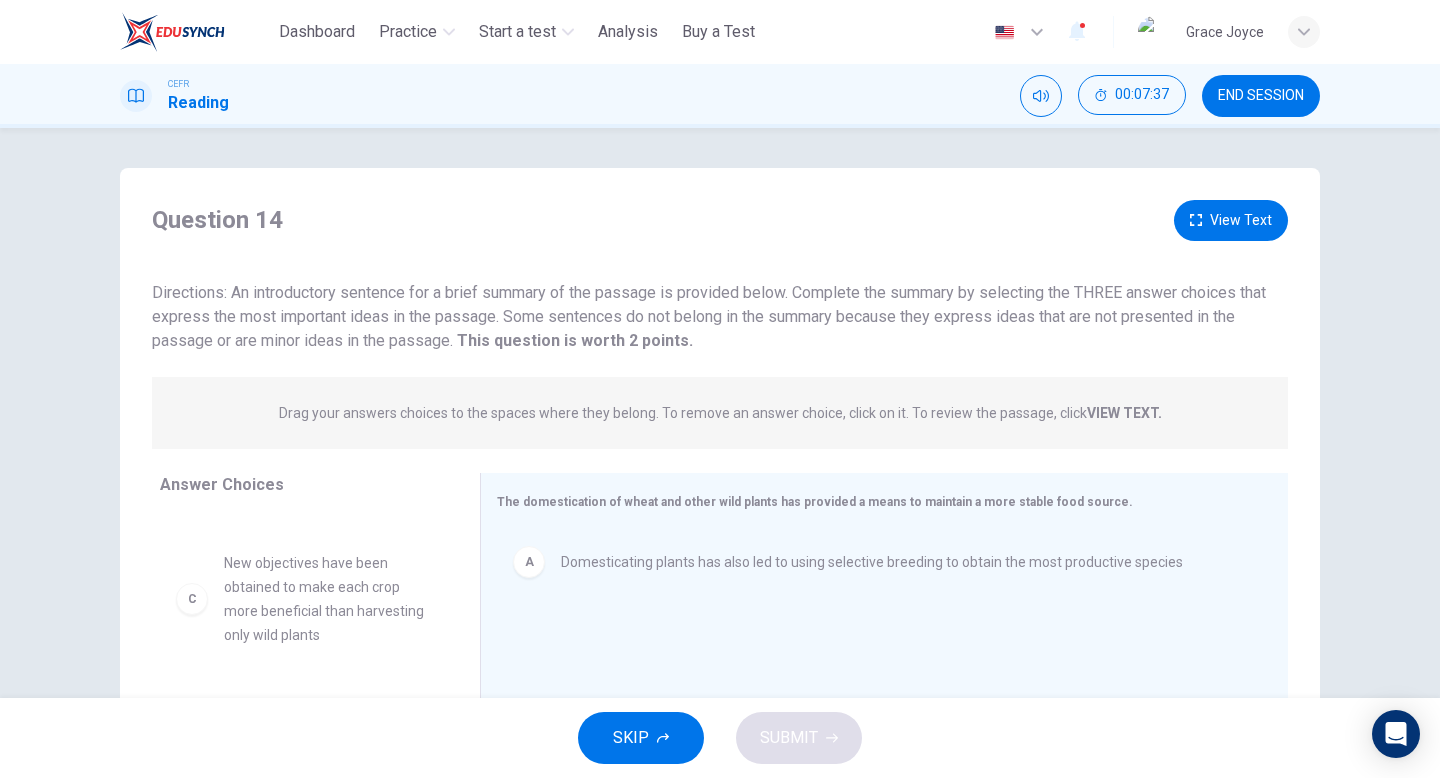 scroll, scrollTop: 252, scrollLeft: 0, axis: vertical 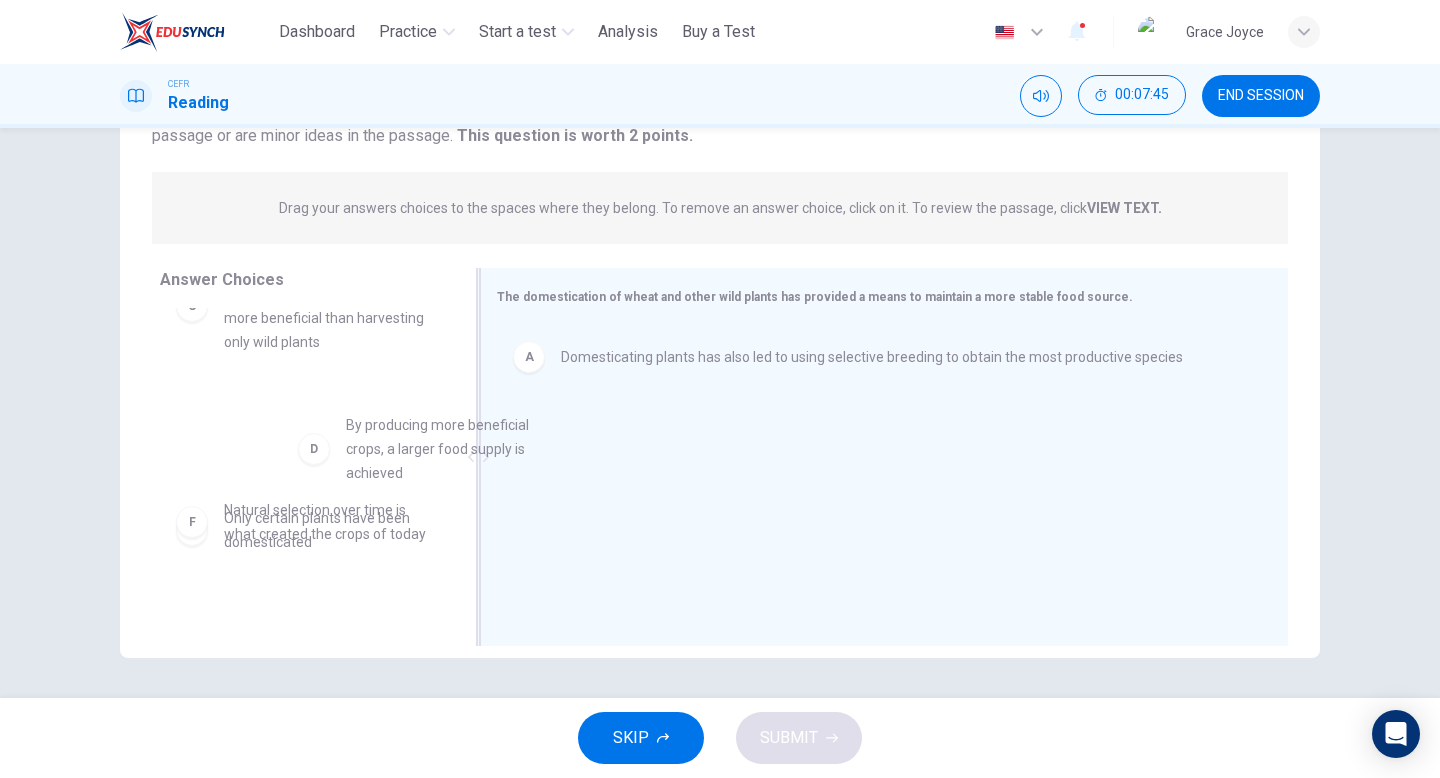 drag, startPoint x: 348, startPoint y: 468, endPoint x: 647, endPoint y: 495, distance: 300.21658 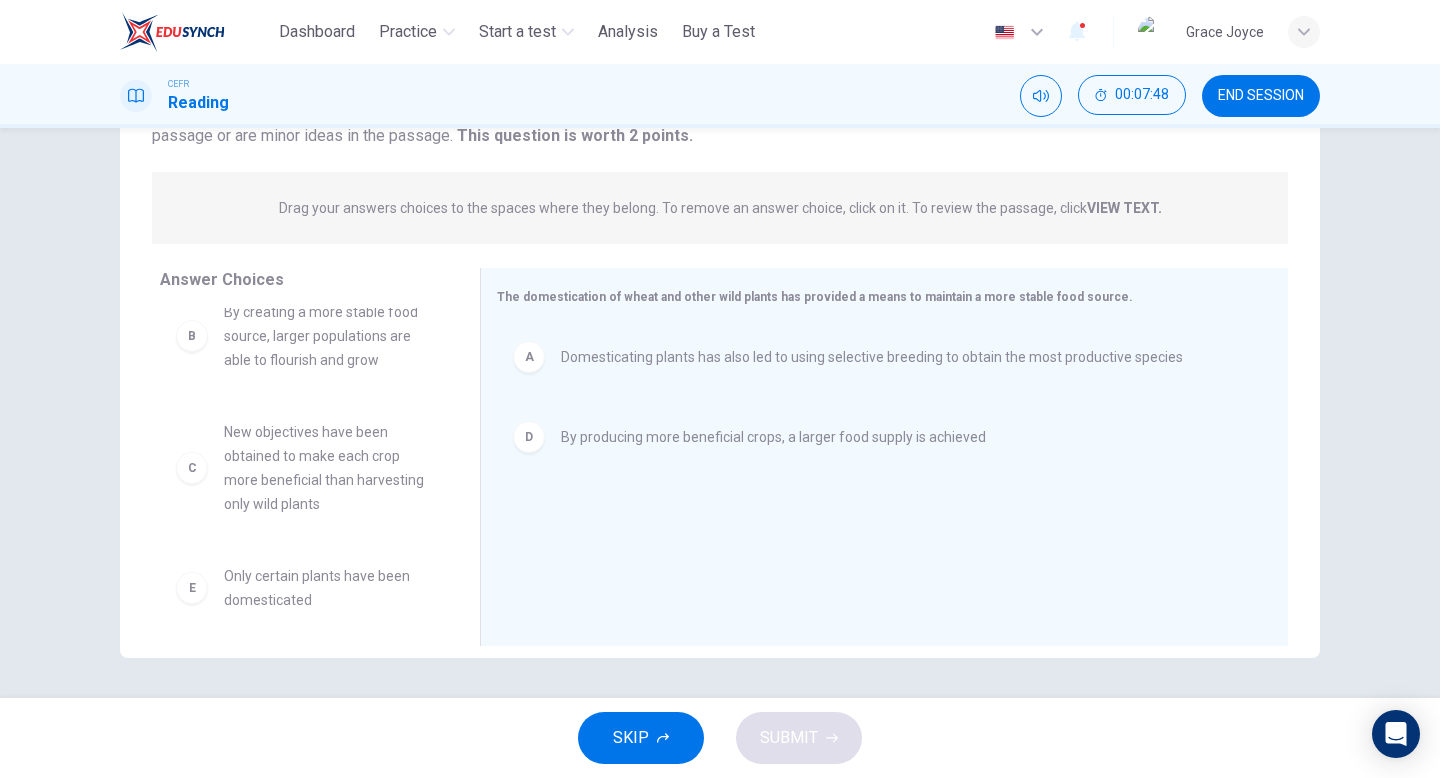 scroll, scrollTop: 0, scrollLeft: 0, axis: both 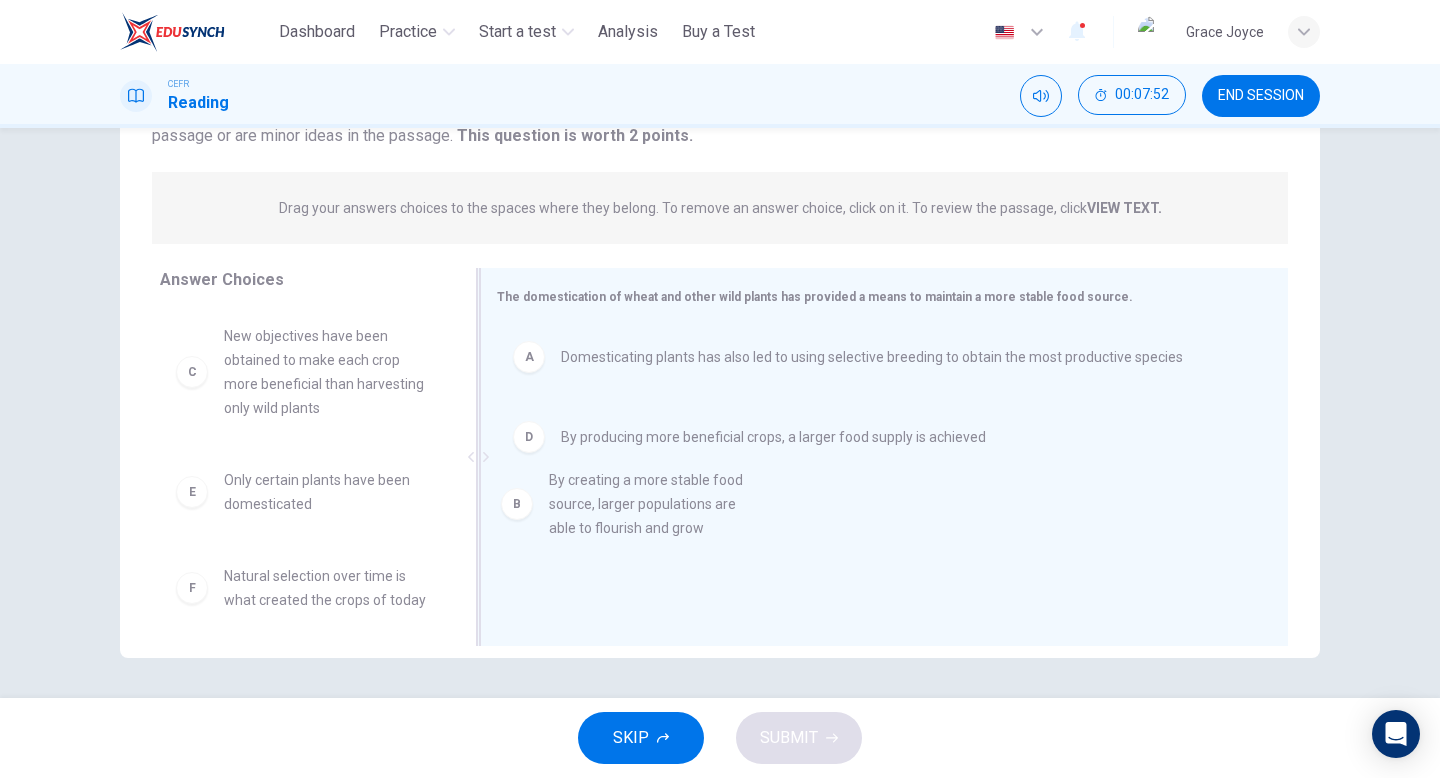 drag, startPoint x: 332, startPoint y: 376, endPoint x: 739, endPoint y: 575, distance: 453.04526 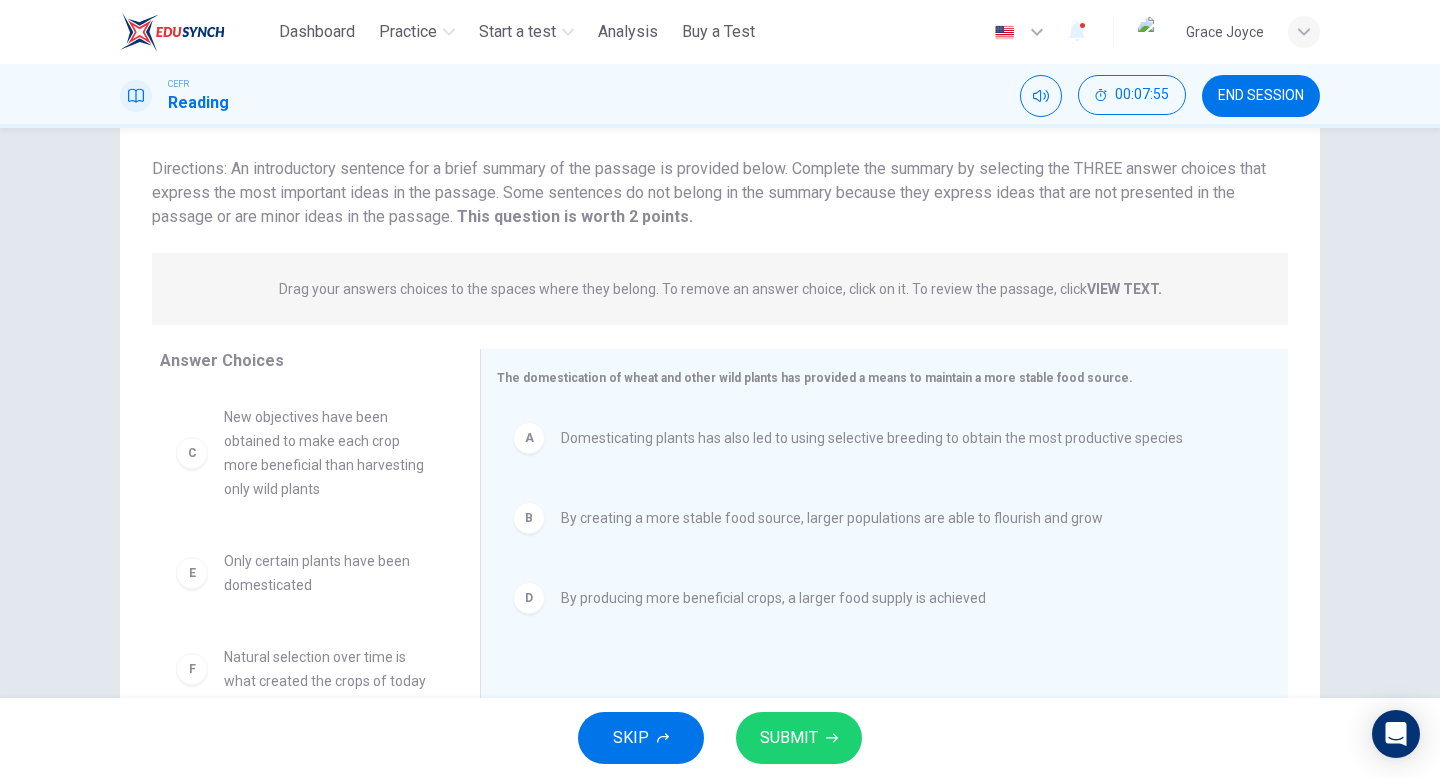 scroll, scrollTop: 127, scrollLeft: 0, axis: vertical 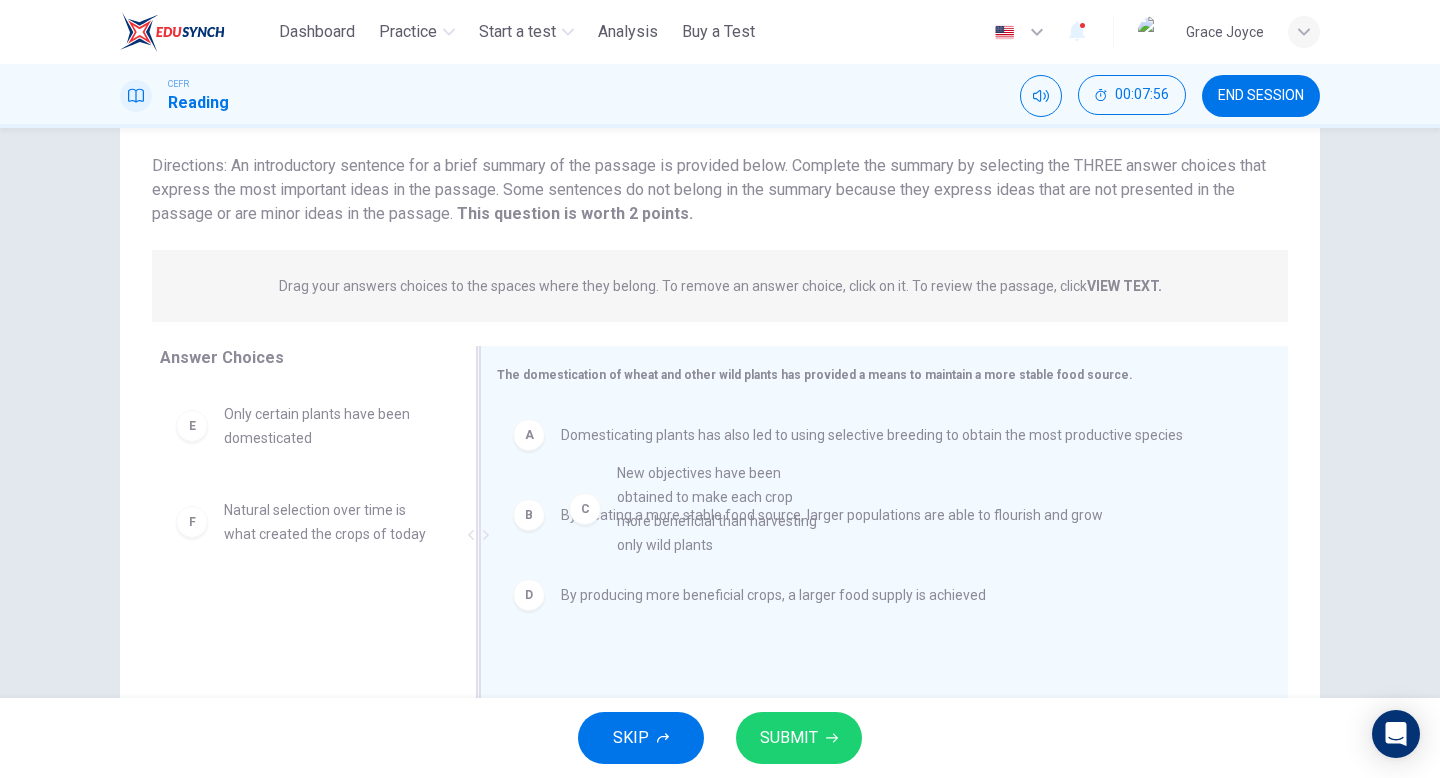 drag, startPoint x: 318, startPoint y: 453, endPoint x: 711, endPoint y: 546, distance: 403.85394 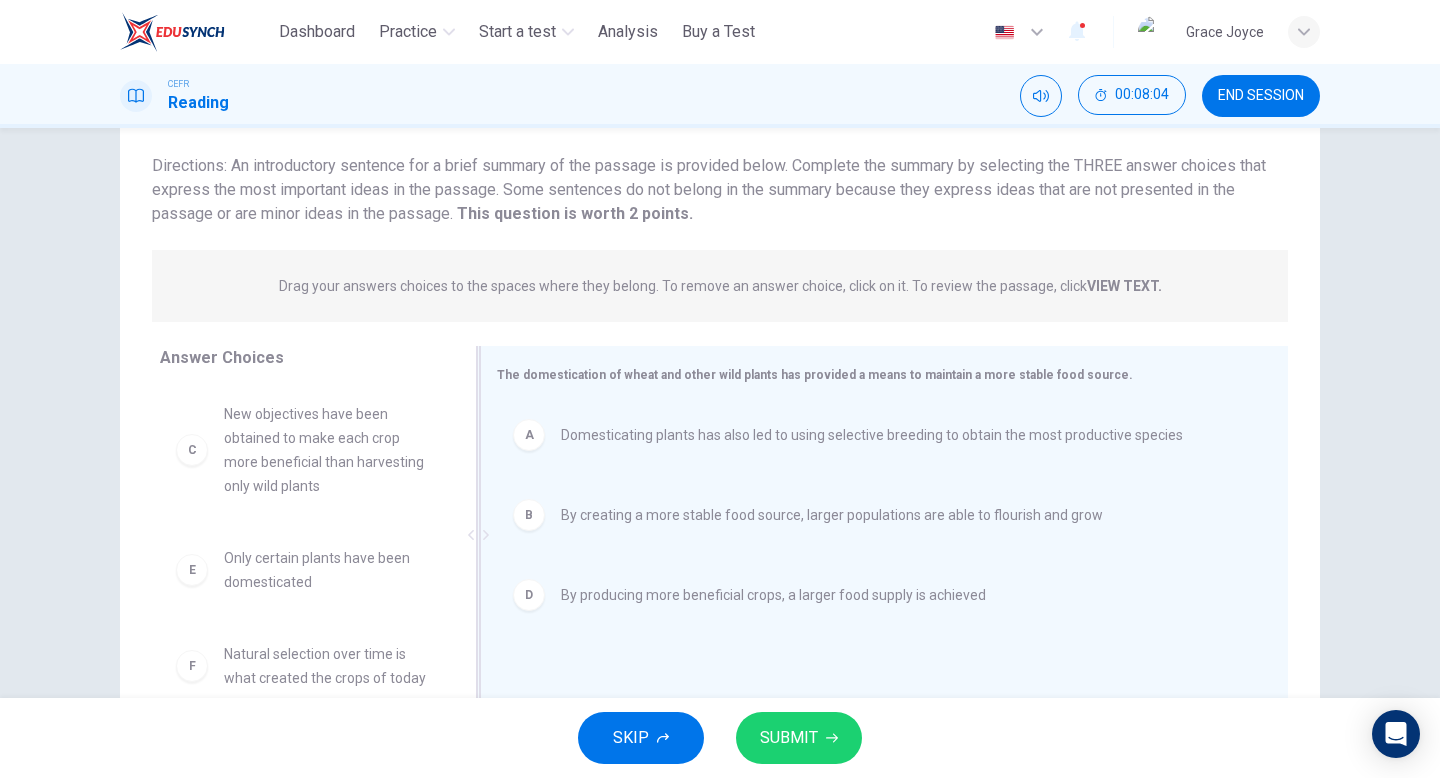 click on "By producing more beneficial crops, a larger food supply is achieved" at bounding box center (872, 435) 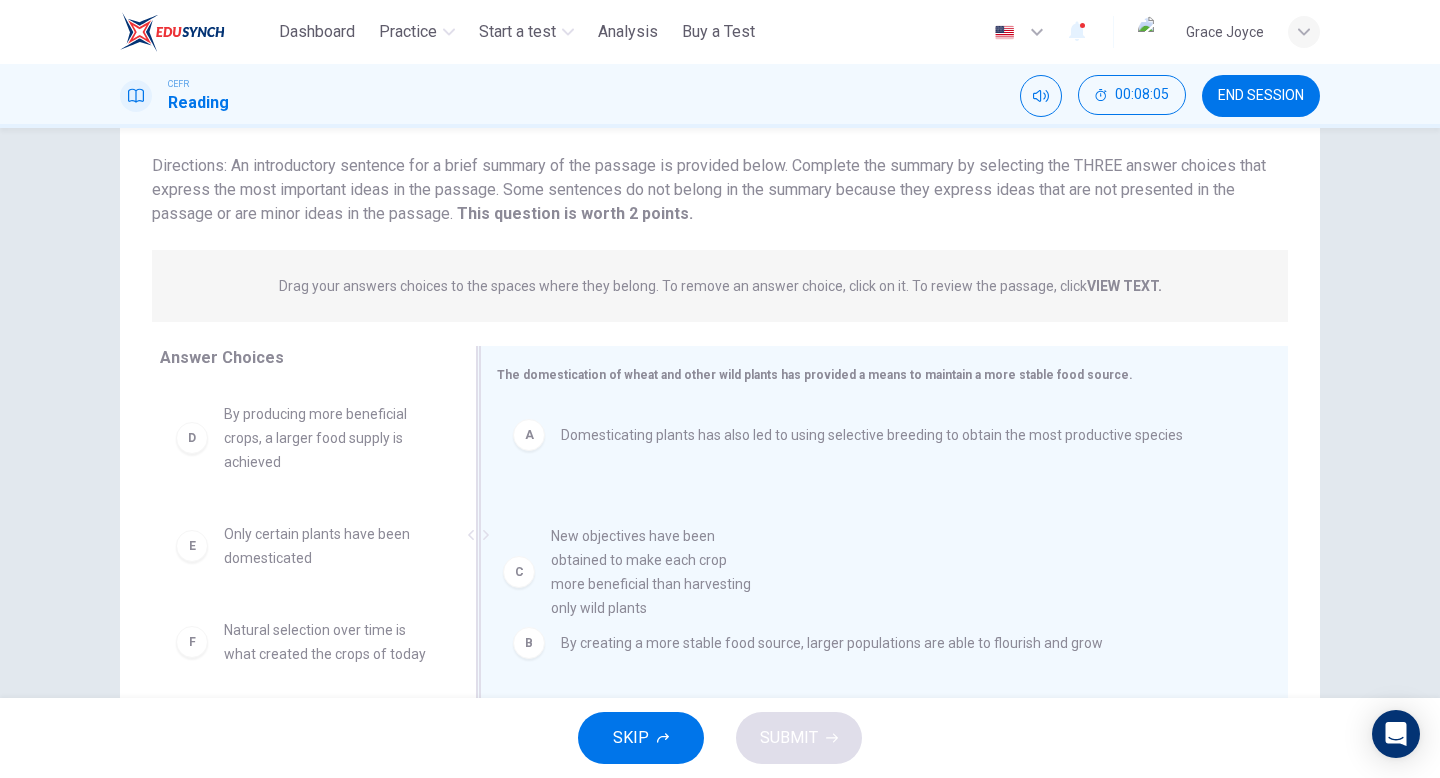 drag, startPoint x: 262, startPoint y: 457, endPoint x: 659, endPoint y: 608, distance: 424.74698 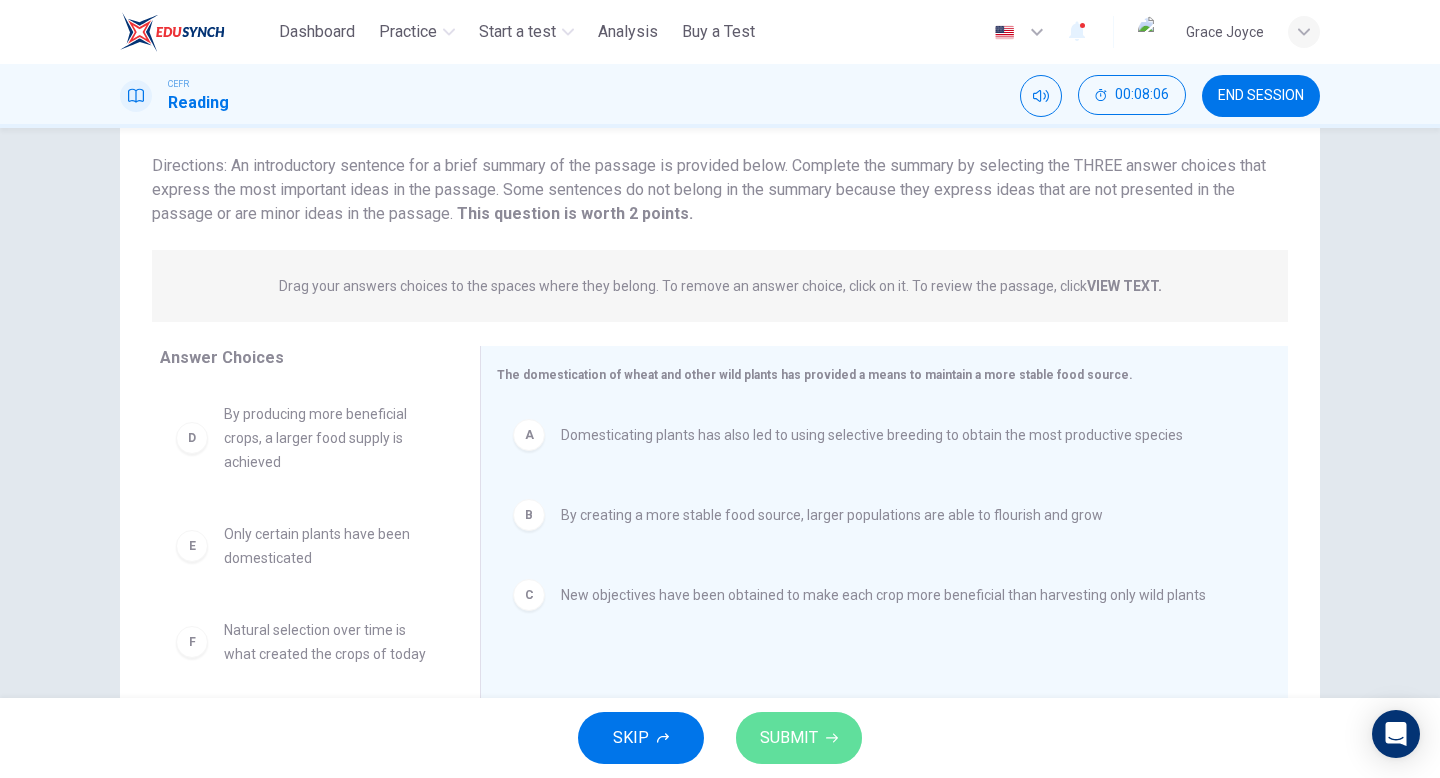 click on "SUBMIT" at bounding box center (789, 738) 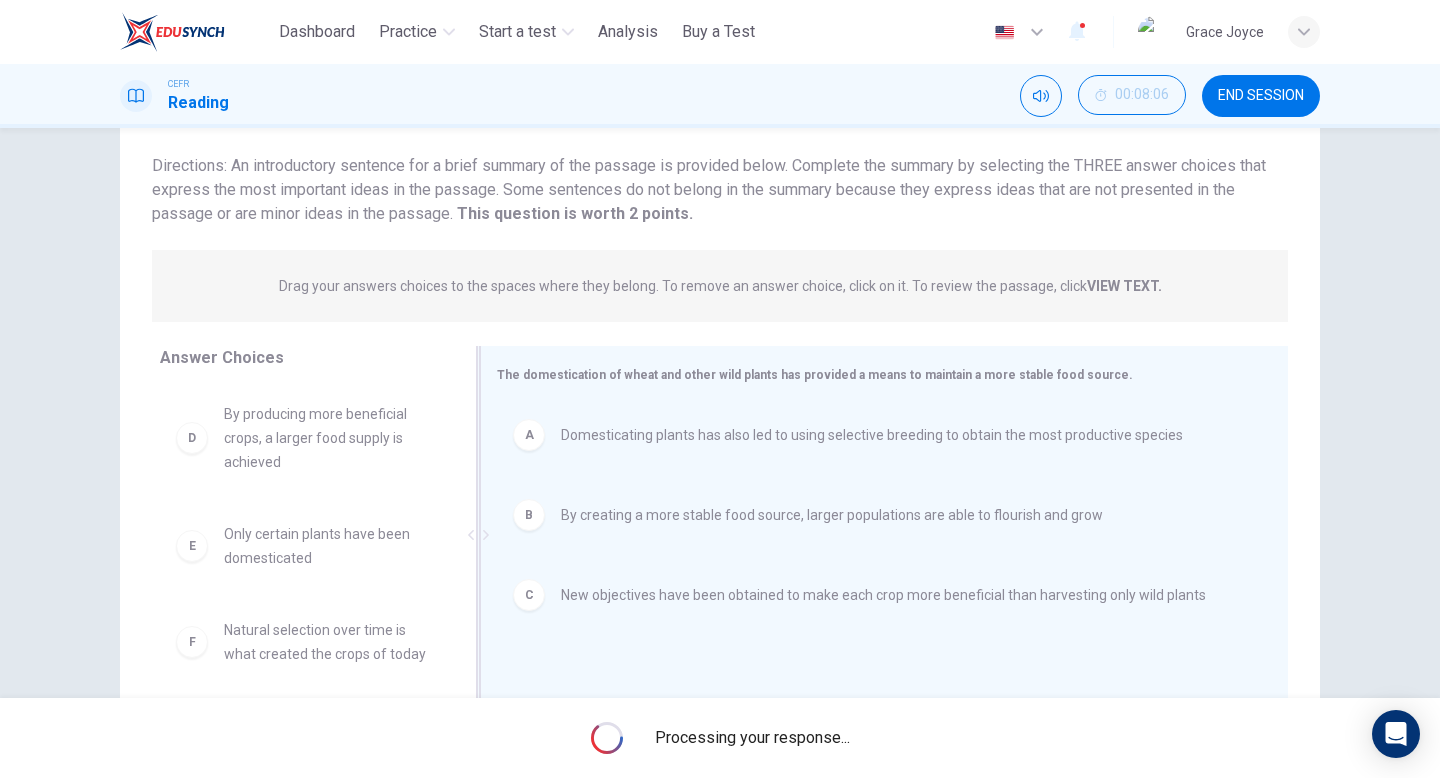 scroll, scrollTop: 205, scrollLeft: 0, axis: vertical 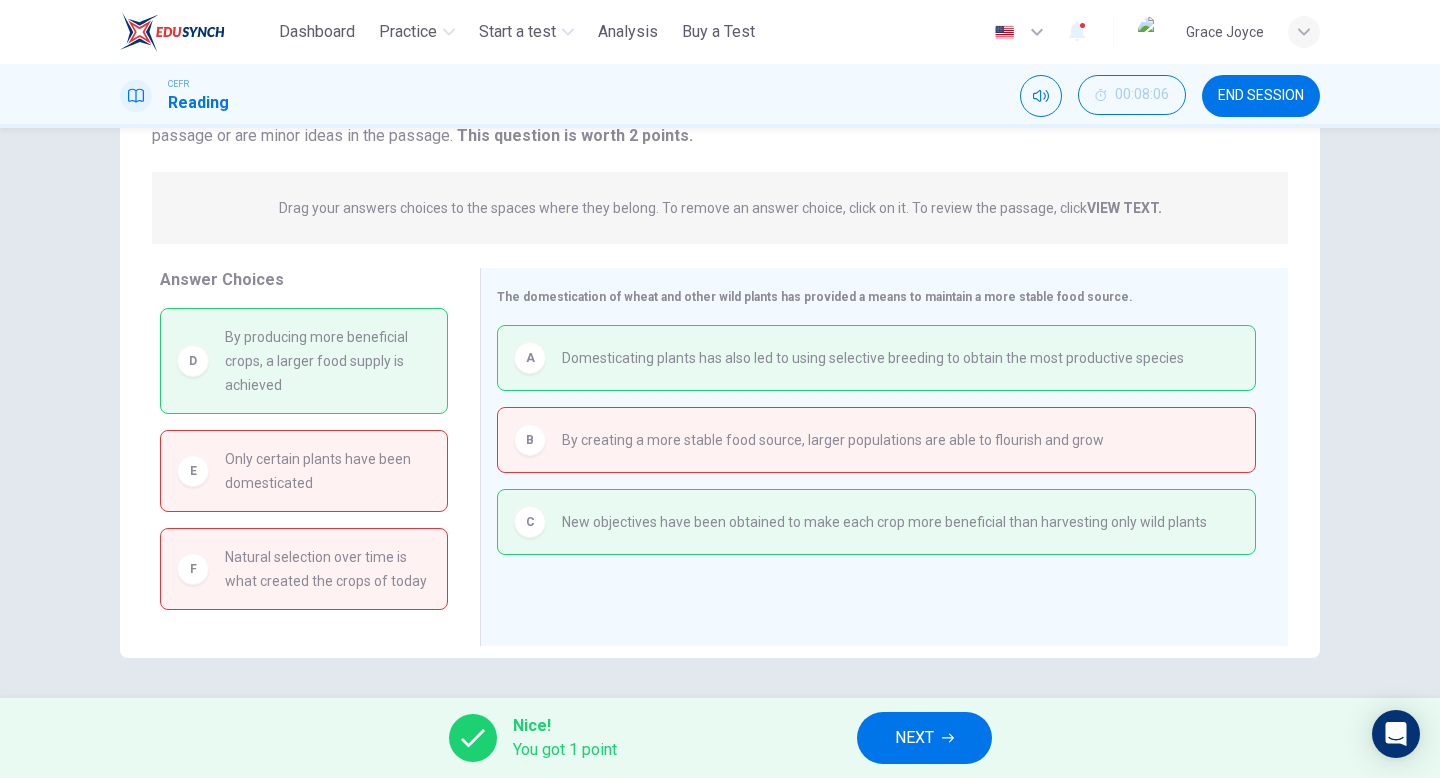 drag, startPoint x: 559, startPoint y: 443, endPoint x: 425, endPoint y: 465, distance: 135.79396 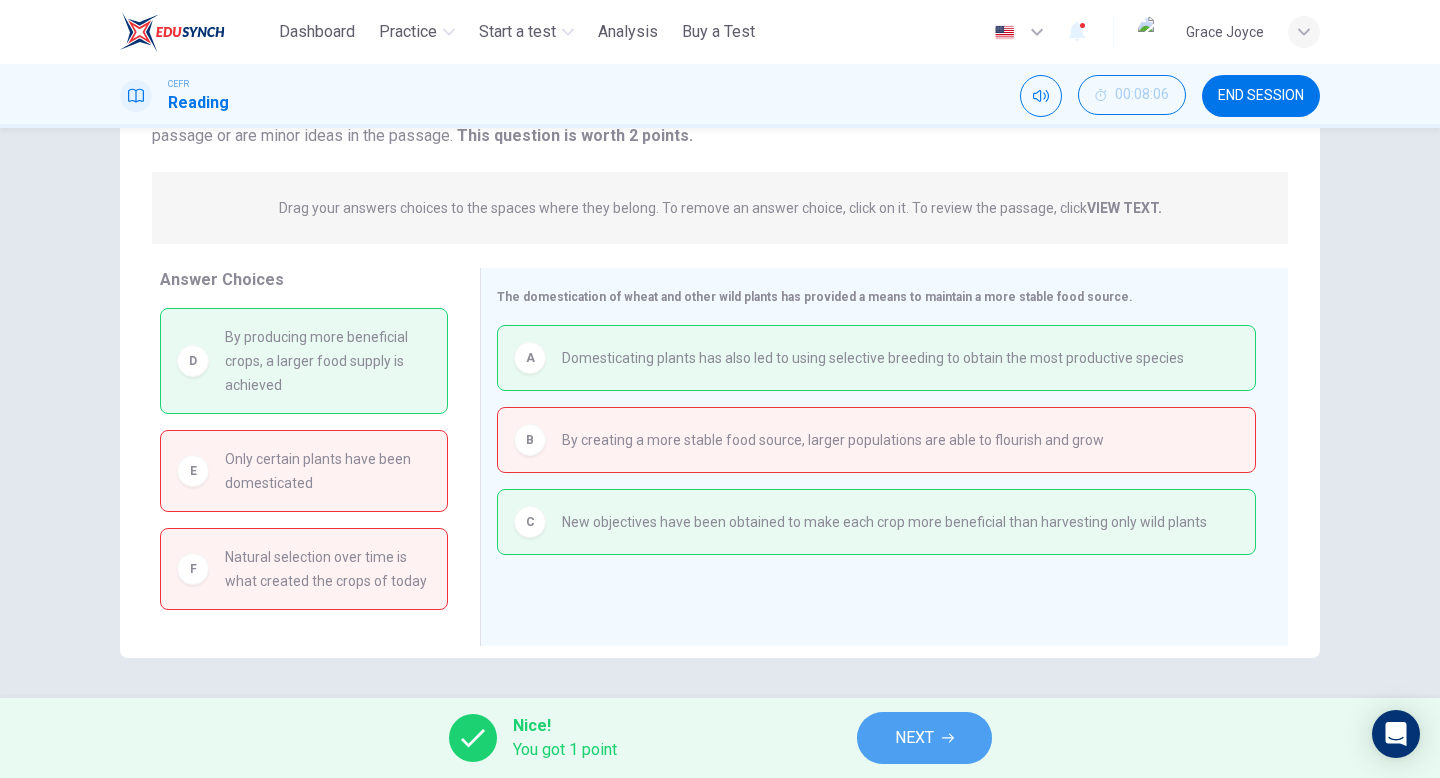 click on "NEXT" at bounding box center [914, 738] 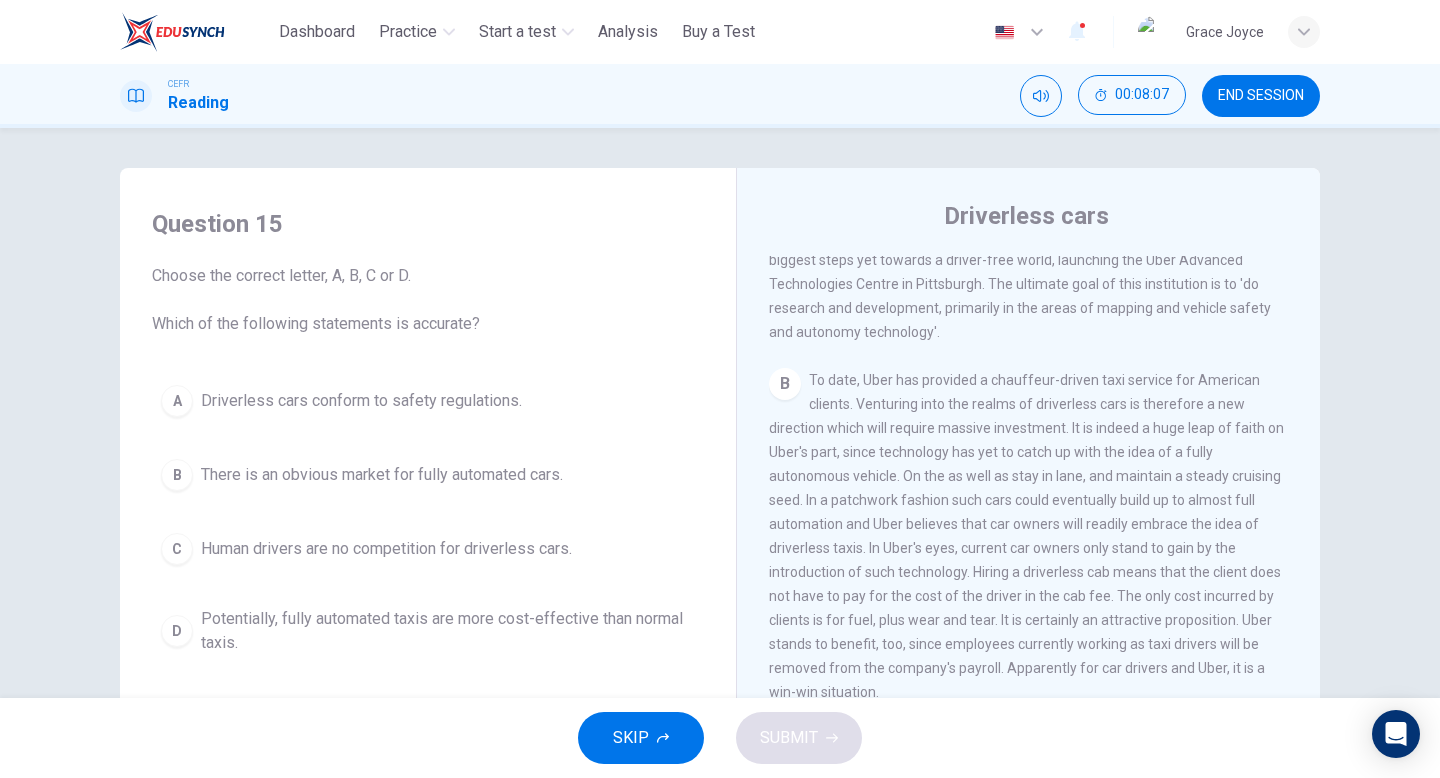 scroll, scrollTop: 0, scrollLeft: 0, axis: both 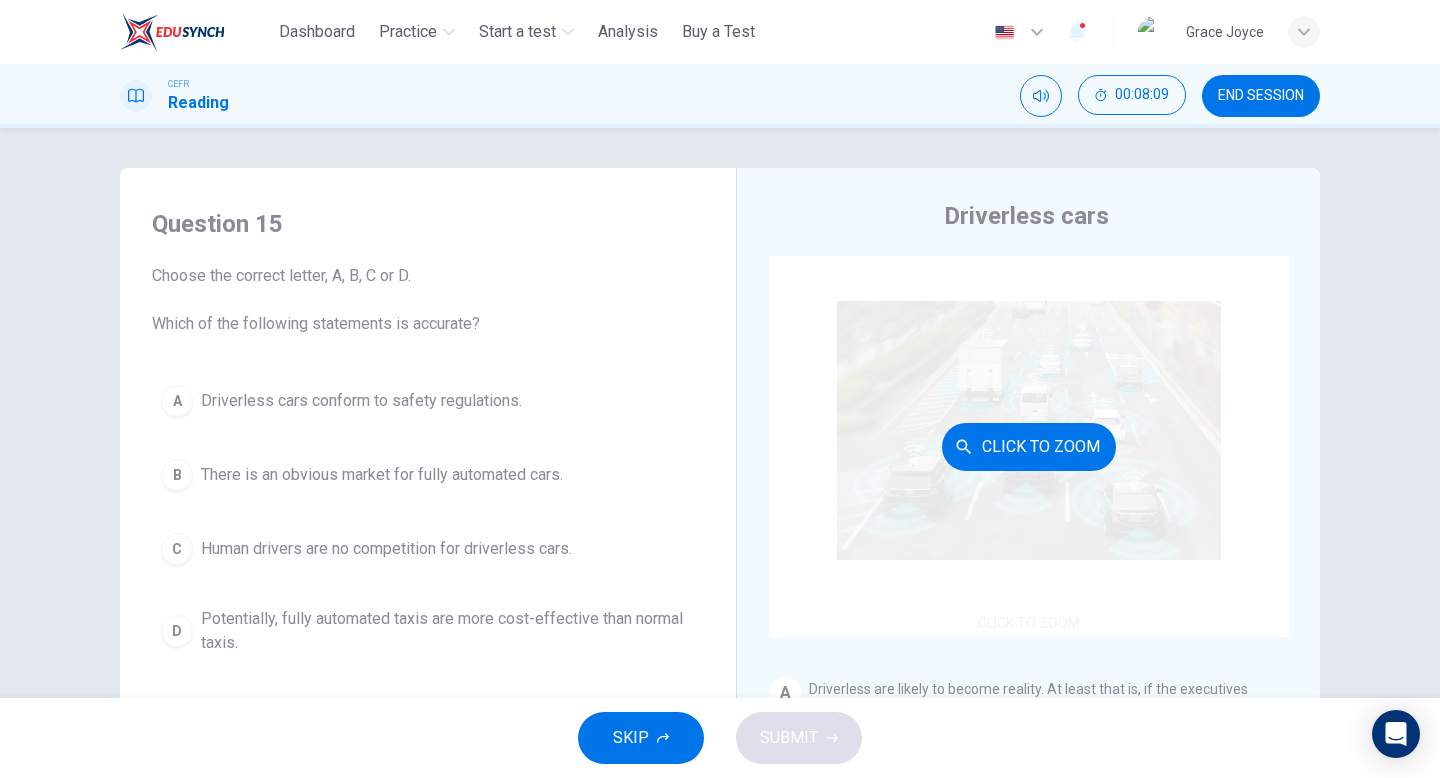 click on "Click to Zoom" at bounding box center (1029, 446) 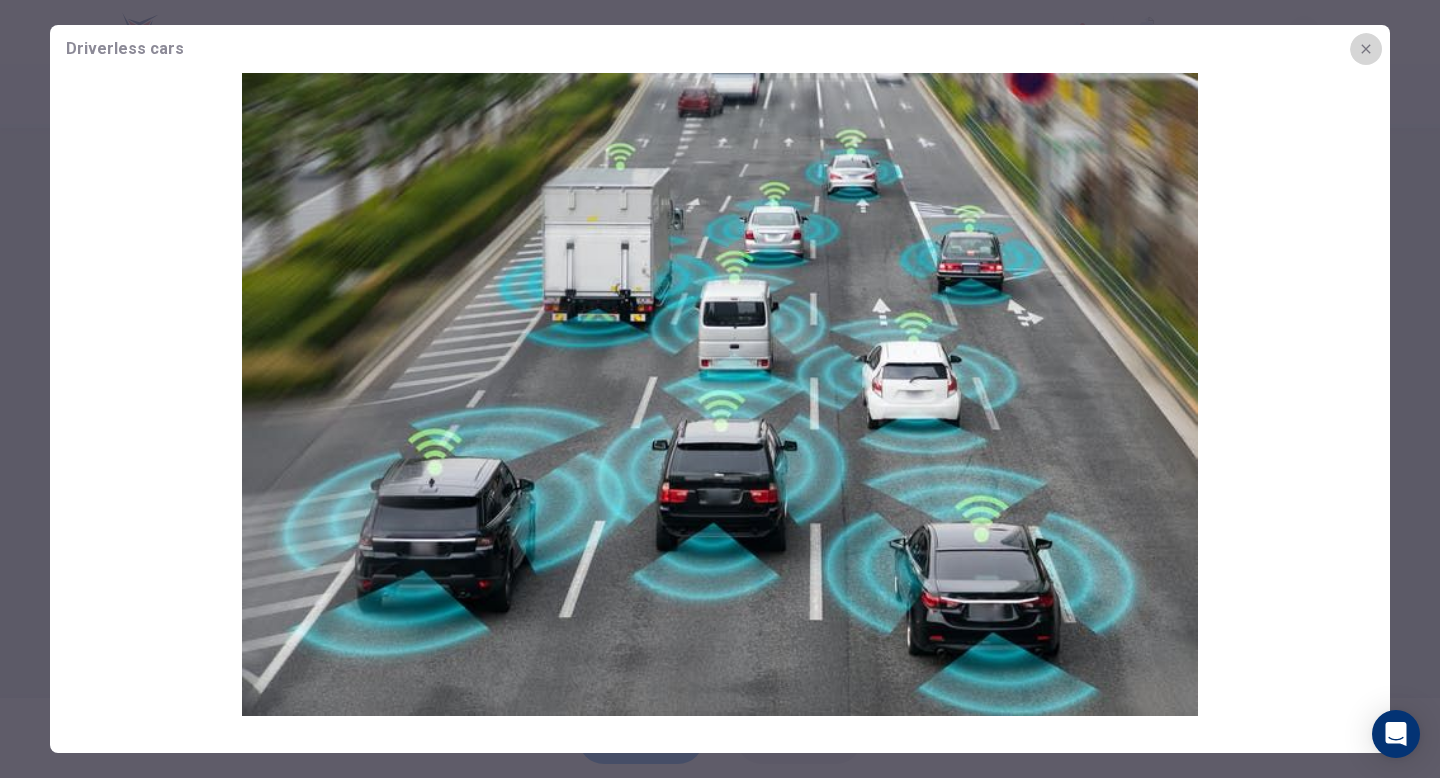 click at bounding box center (1366, 49) 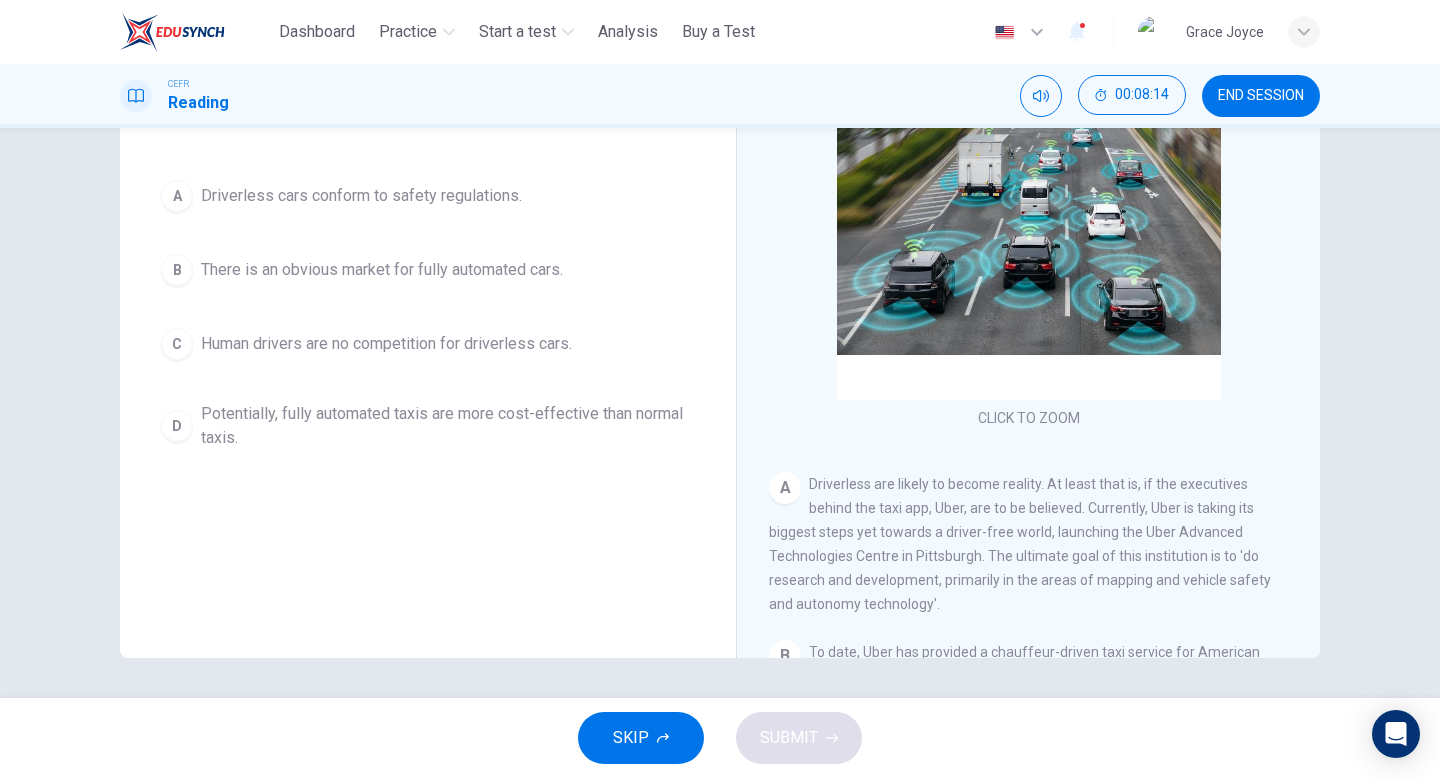 scroll, scrollTop: 0, scrollLeft: 0, axis: both 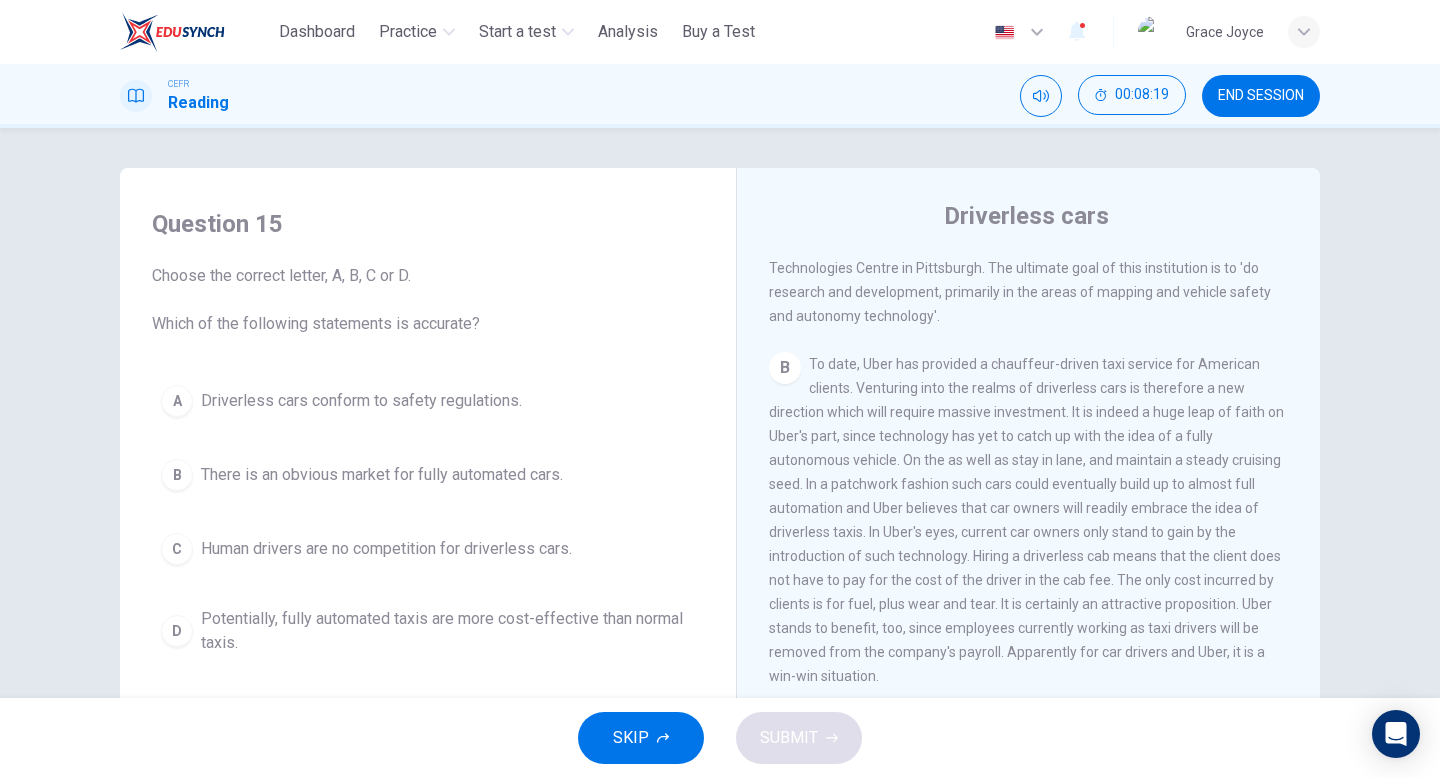 click on "Question 15 Choose the correct letter, A, B, C or D. Which of the following statements is accurate? A Driverless cars conform to safety regulations. B There is an obvious market for fully automated cars. C Human drivers are no competition for driverless cars. D Potentially, fully automated taxis are more cost-effective than normal taxis. Driverless cars CLICK TO ZOOM Click to Zoom A Driverless are likely to become reality. At least that is, if the executives behind the taxi app, Uber, are to be believed. Currently, Uber is taking its biggest steps yet towards a driver-free world, launching the Uber Advanced Technologies Centre in Pittsburgh. The ultimate goal of this institution is to 'do research and development, primarily in the areas of mapping and vehicle safety and autonomy technology'. B C D E F G H" at bounding box center (720, 515) 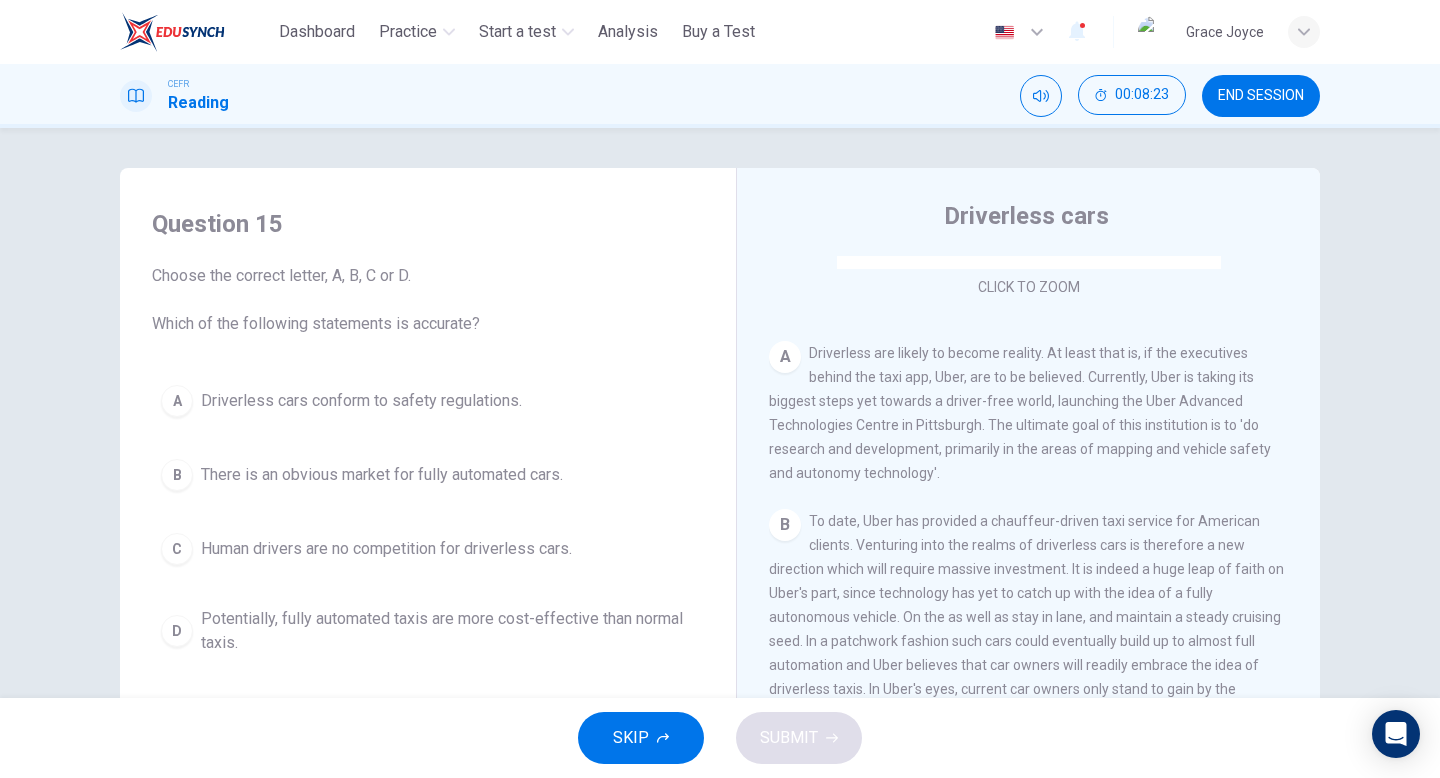 scroll, scrollTop: 347, scrollLeft: 0, axis: vertical 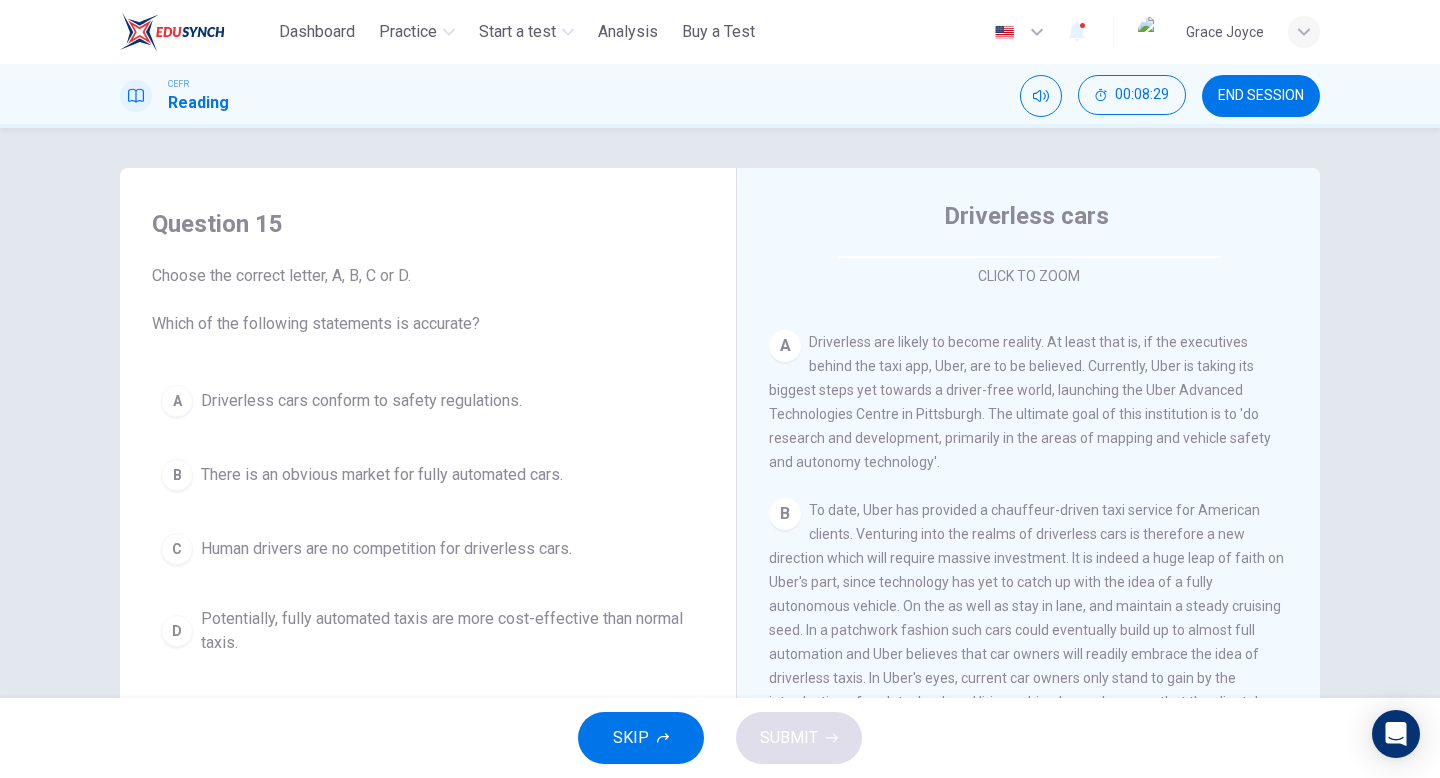 drag, startPoint x: 875, startPoint y: 360, endPoint x: 981, endPoint y: 359, distance: 106.004715 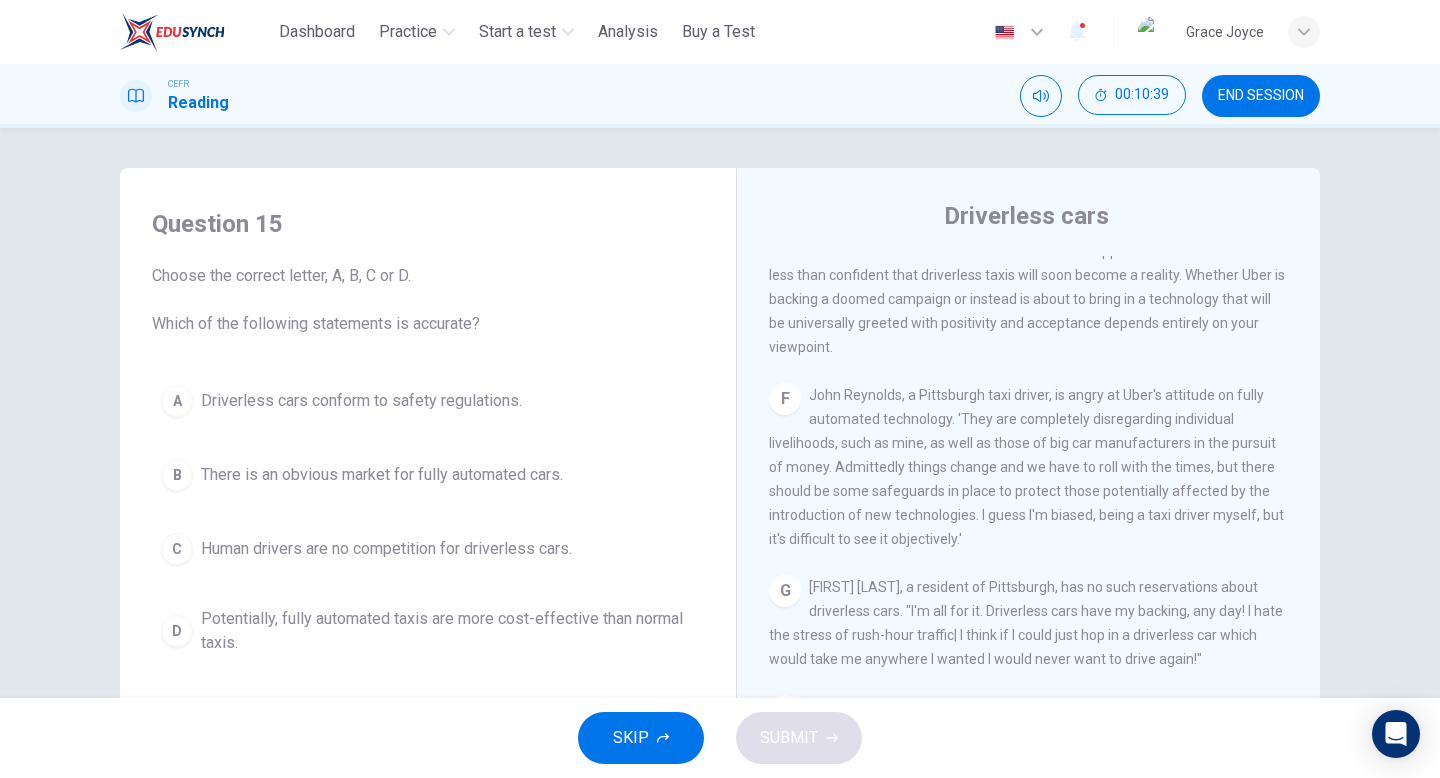 scroll, scrollTop: 1481, scrollLeft: 0, axis: vertical 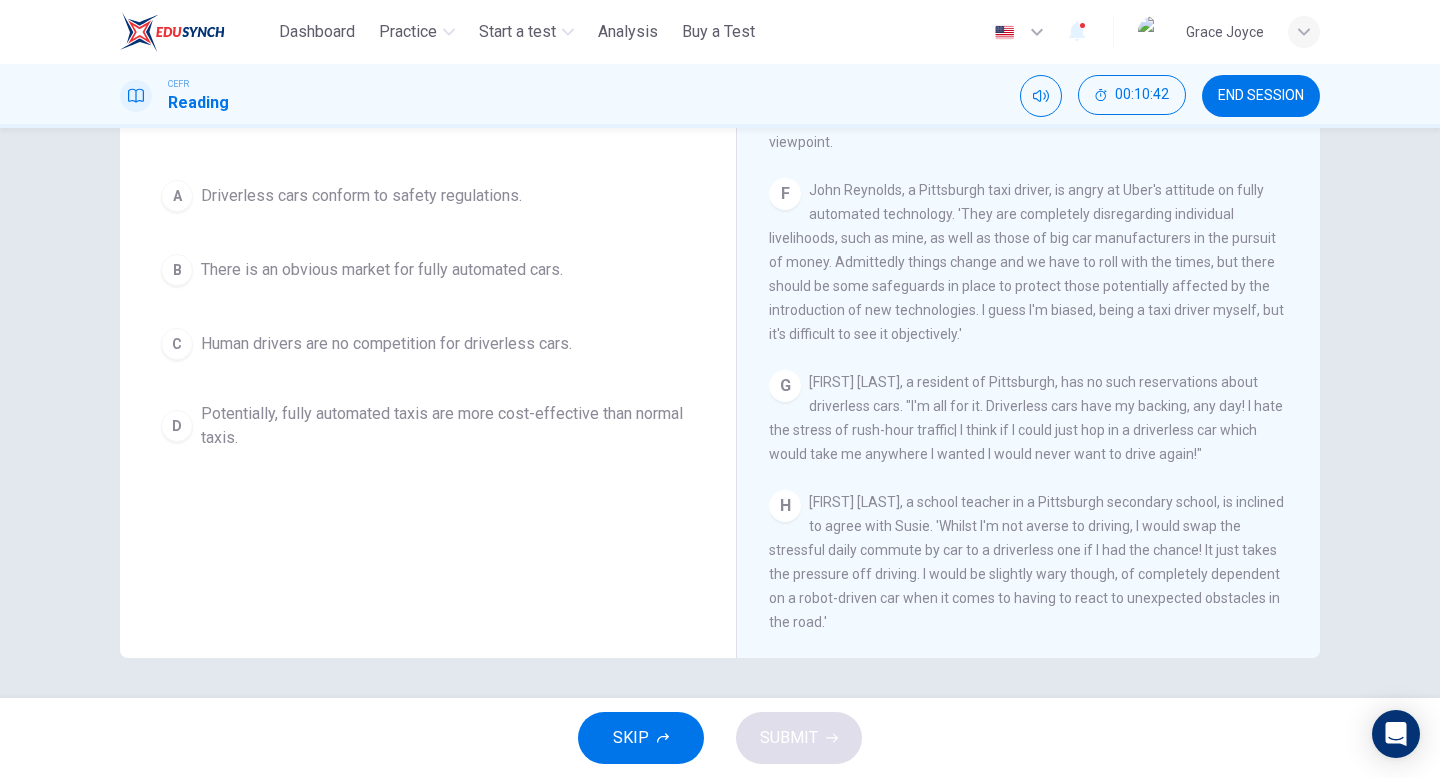 drag, startPoint x: 824, startPoint y: 662, endPoint x: 805, endPoint y: 384, distance: 278.64853 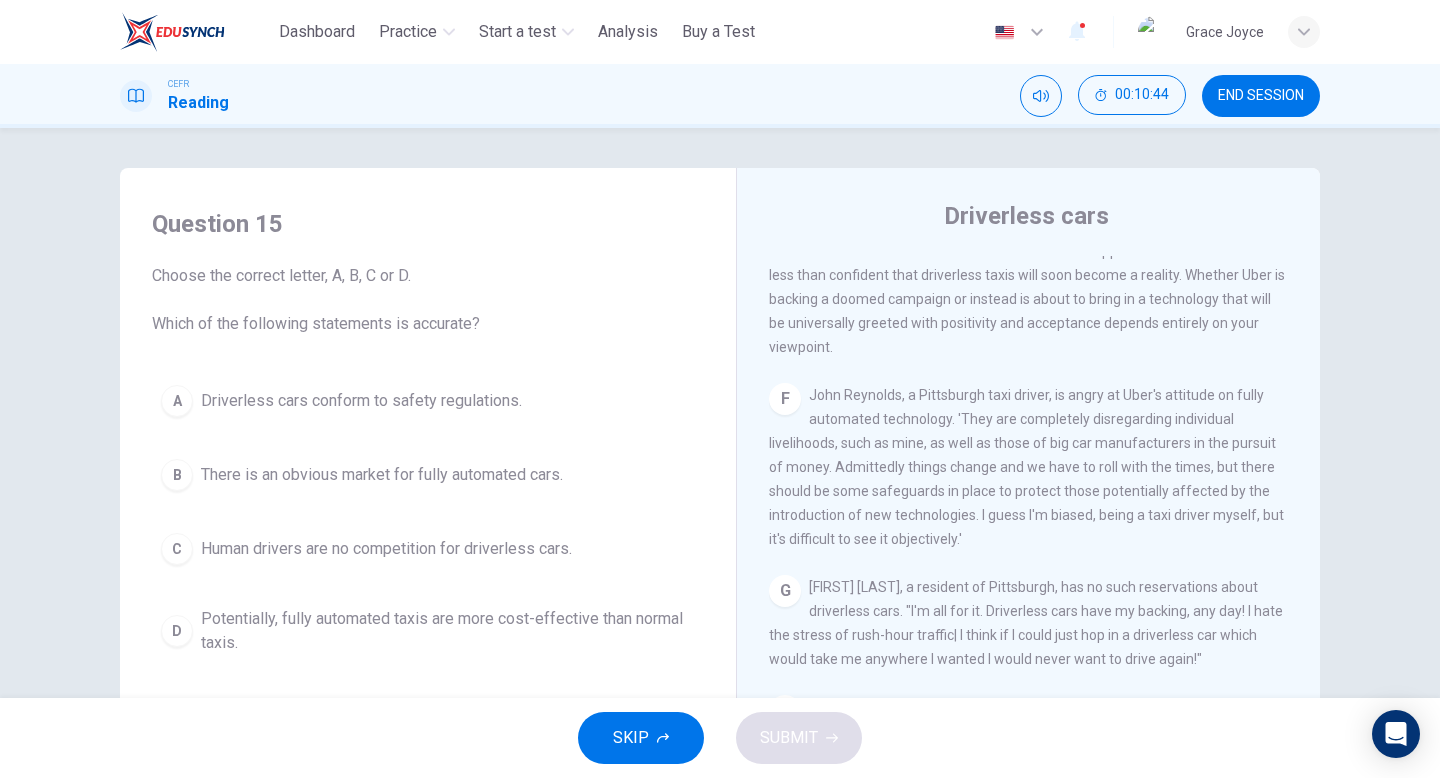 drag, startPoint x: 168, startPoint y: 261, endPoint x: 1010, endPoint y: 612, distance: 912.2308 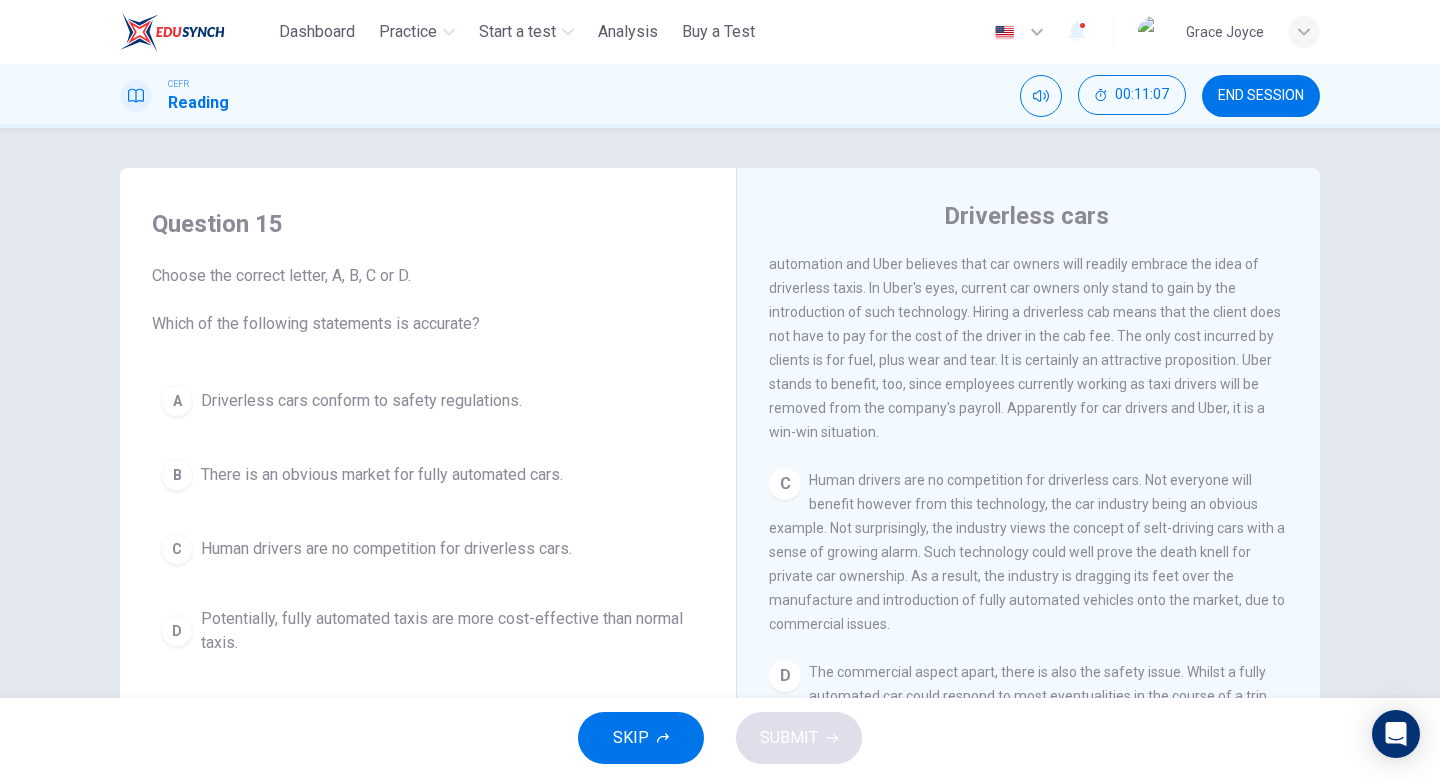 scroll, scrollTop: 767, scrollLeft: 0, axis: vertical 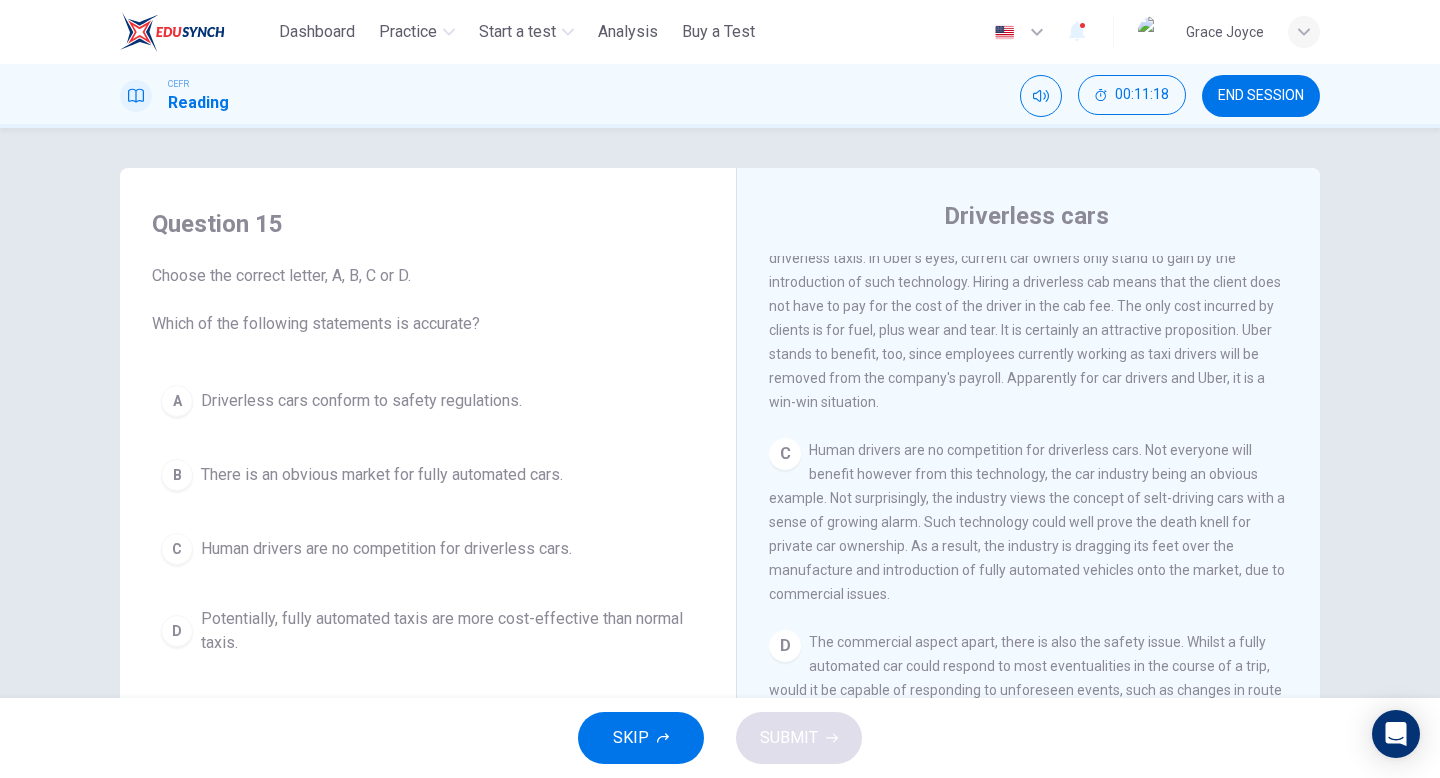 click on "B There is an obvious market for fully automated cars." at bounding box center (428, 475) 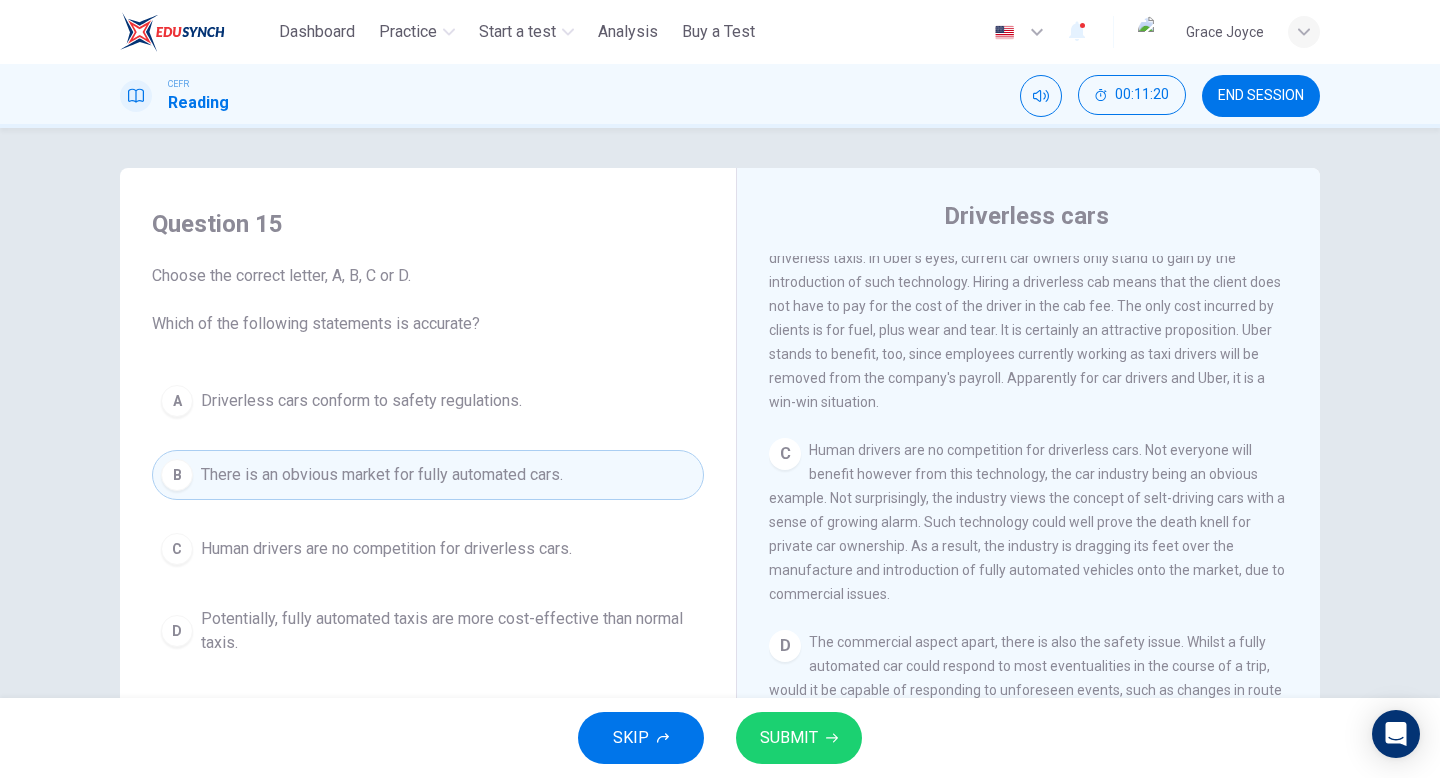 click on "Human drivers are no competition for driverless cars." at bounding box center (361, 401) 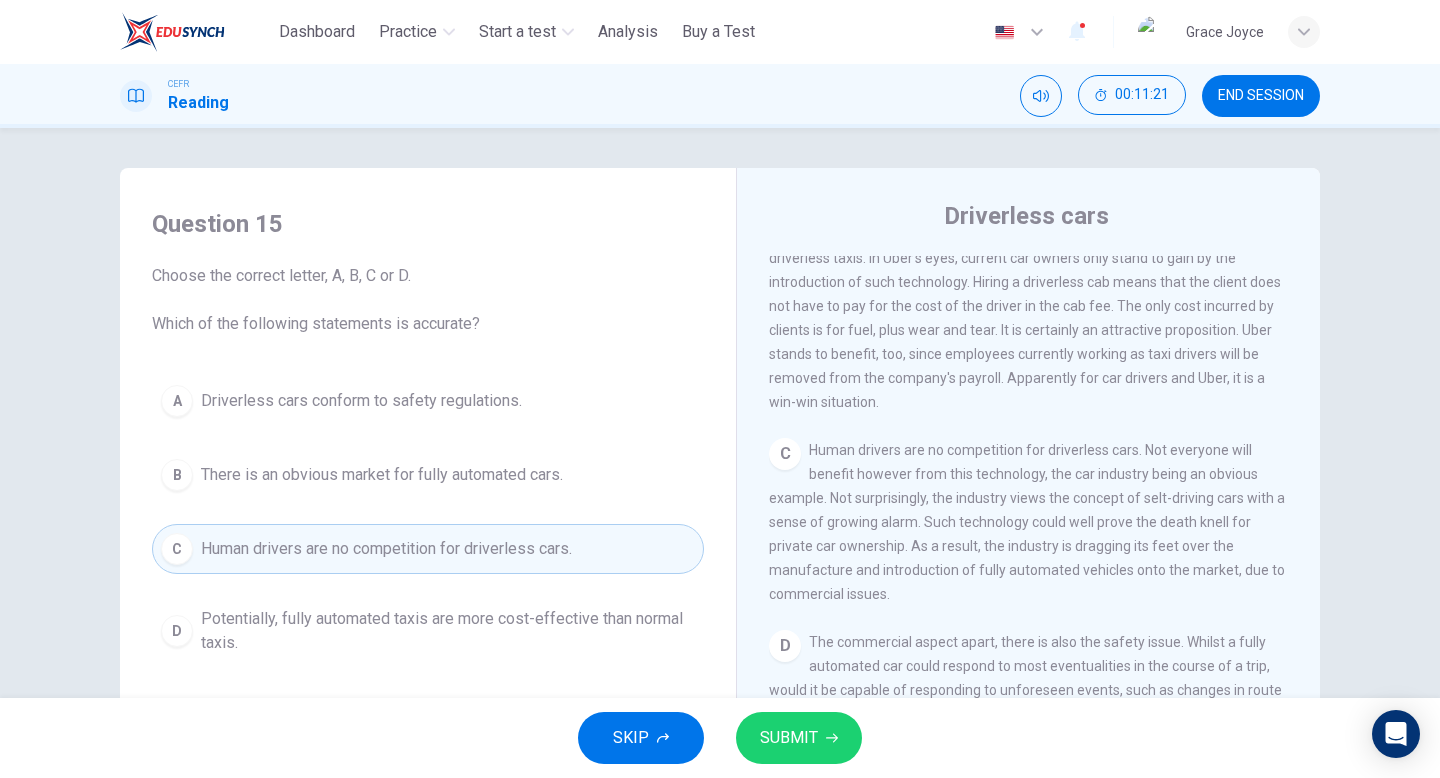 click on "There is an obvious market for fully automated cars." at bounding box center (361, 401) 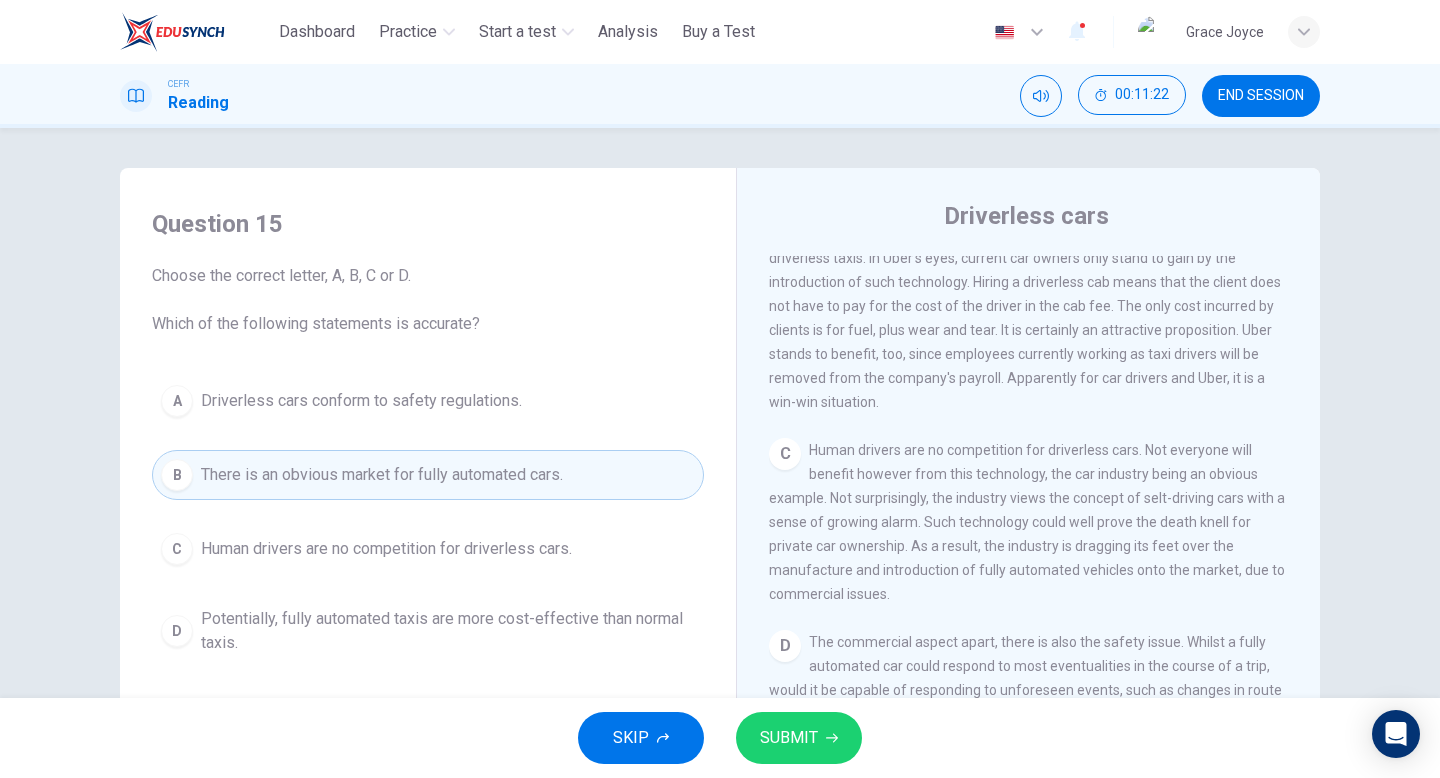 click on "SUBMIT" at bounding box center [789, 738] 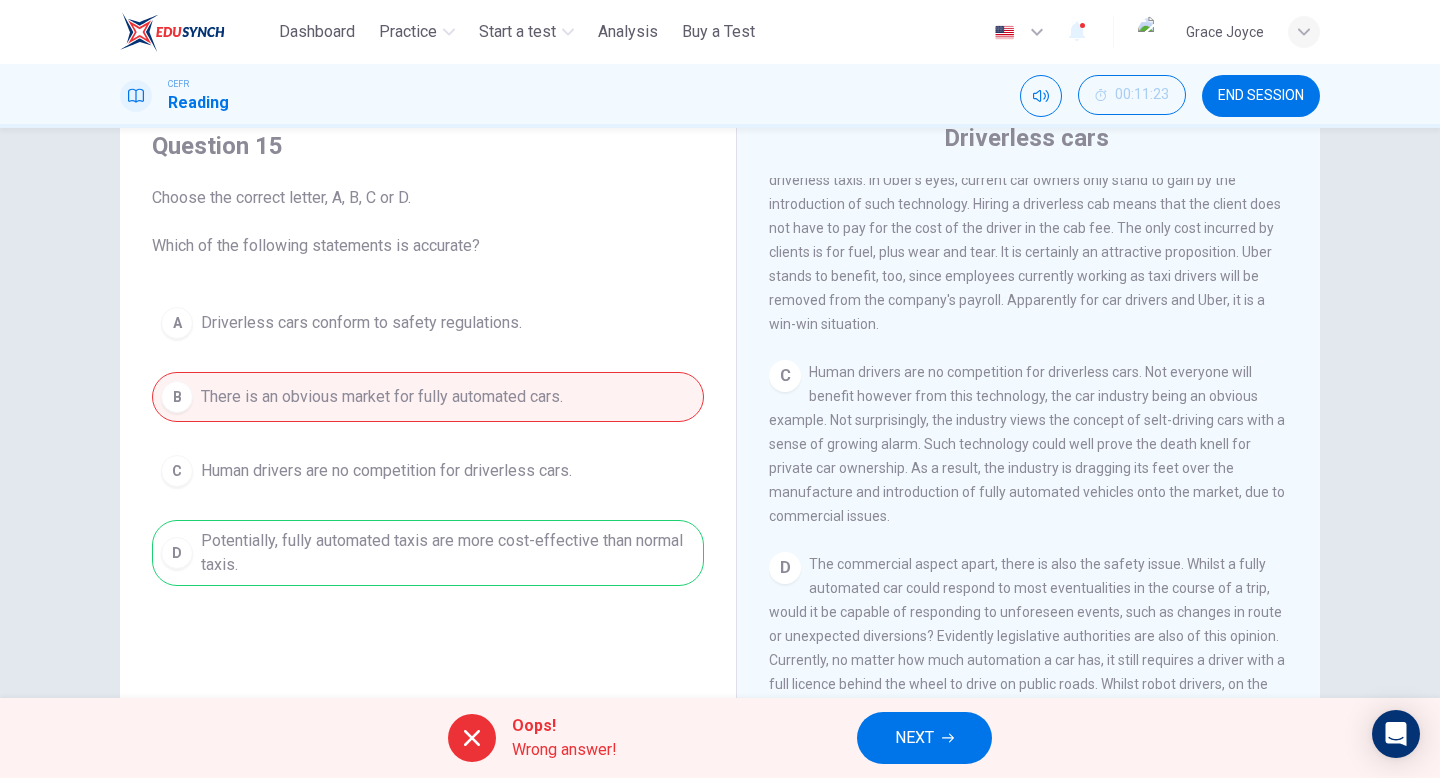 scroll, scrollTop: 80, scrollLeft: 0, axis: vertical 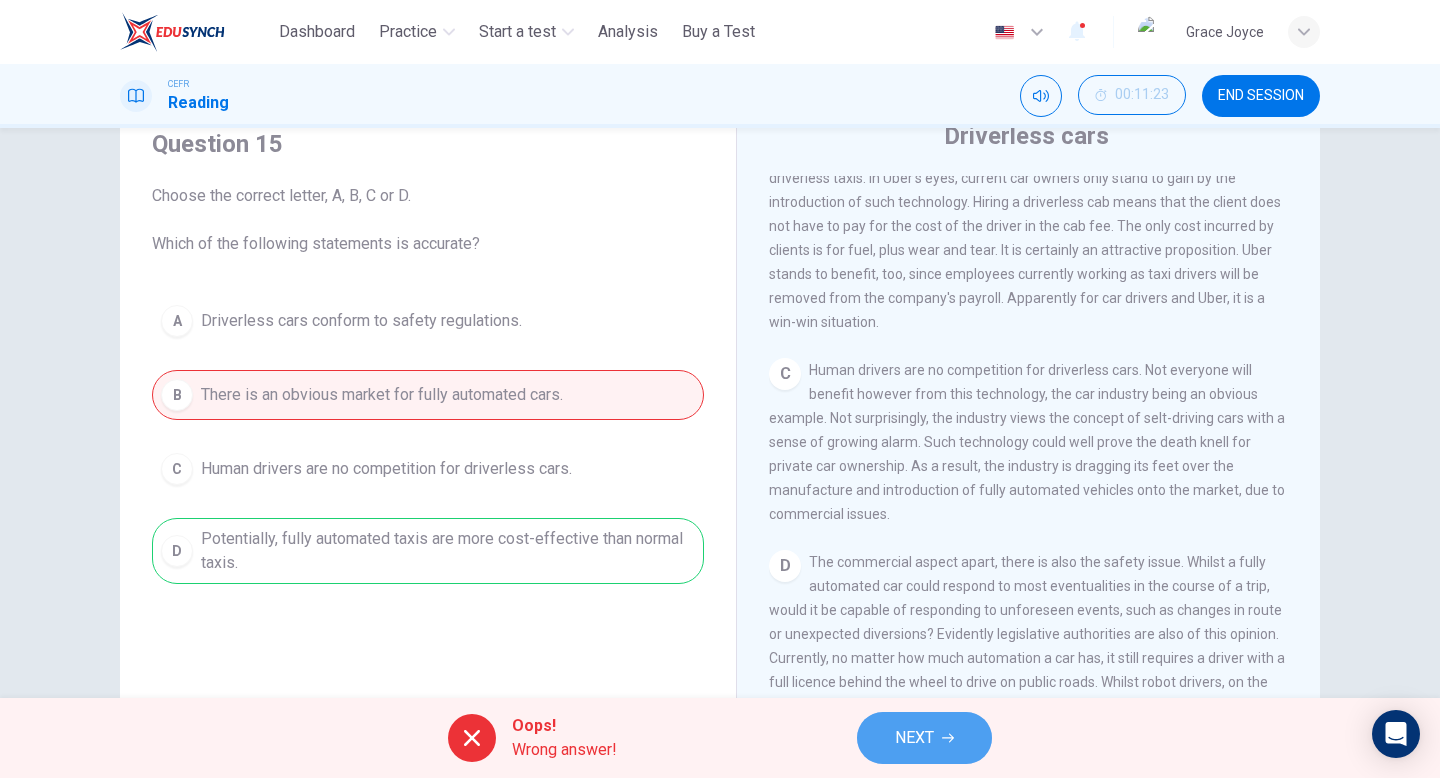 click on "NEXT" at bounding box center [924, 738] 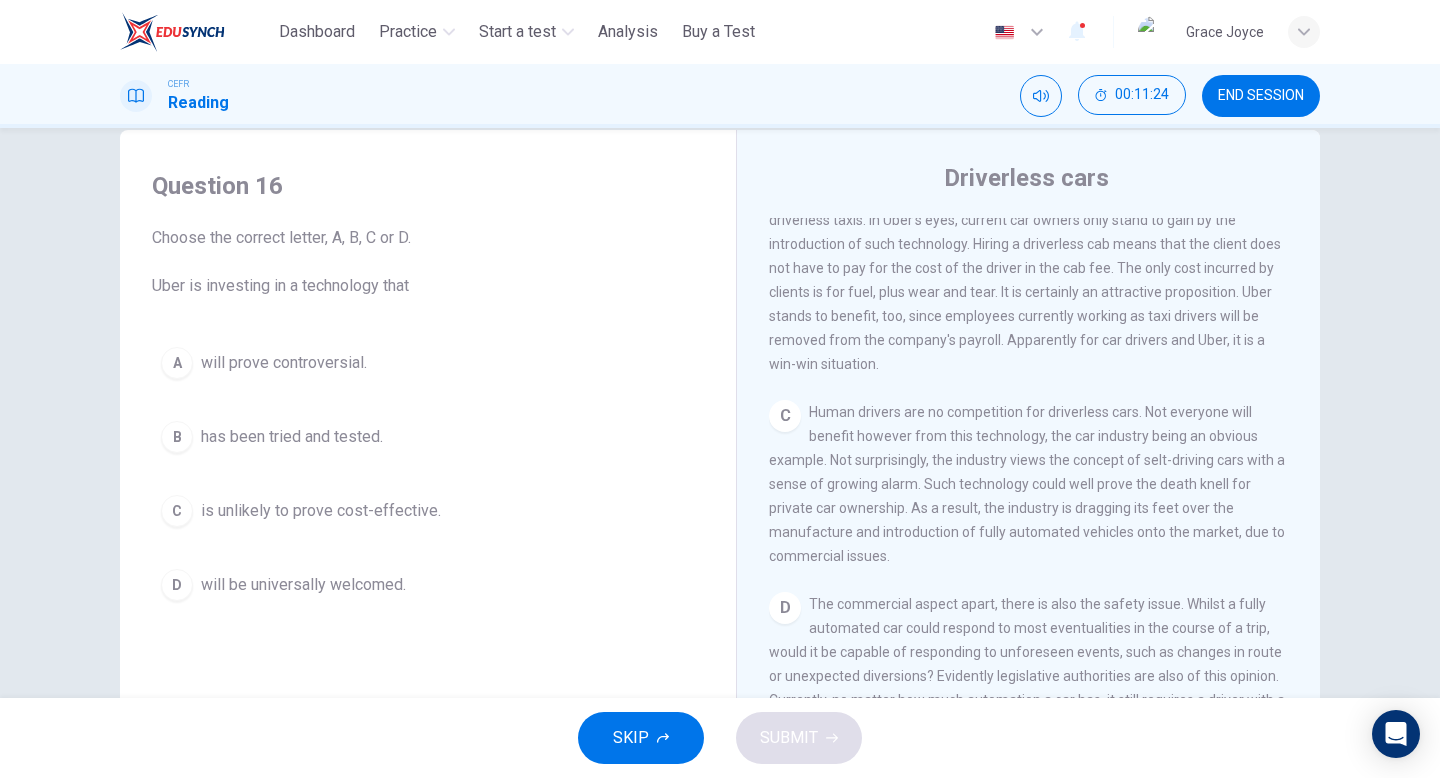 scroll, scrollTop: 0, scrollLeft: 0, axis: both 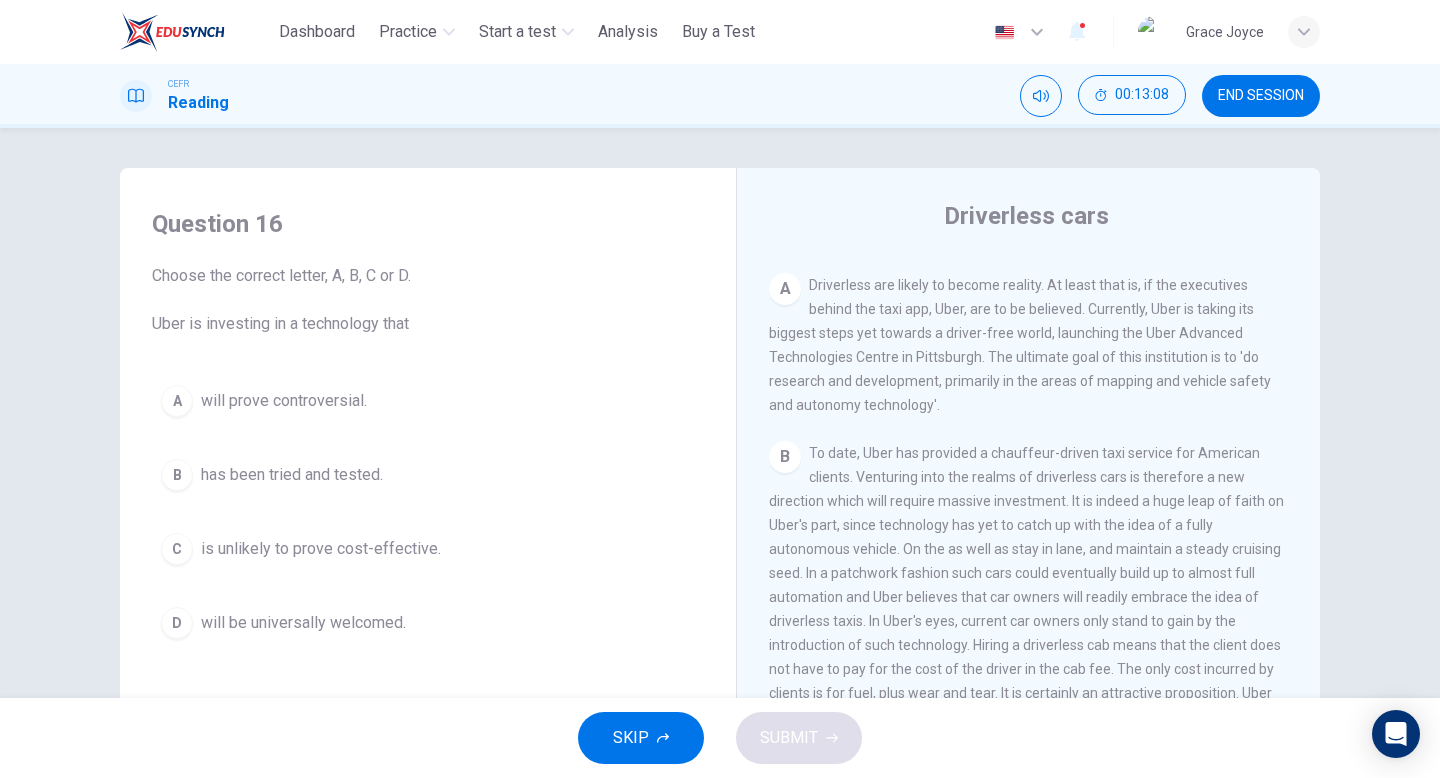 click on "B has been tried and tested." at bounding box center [428, 475] 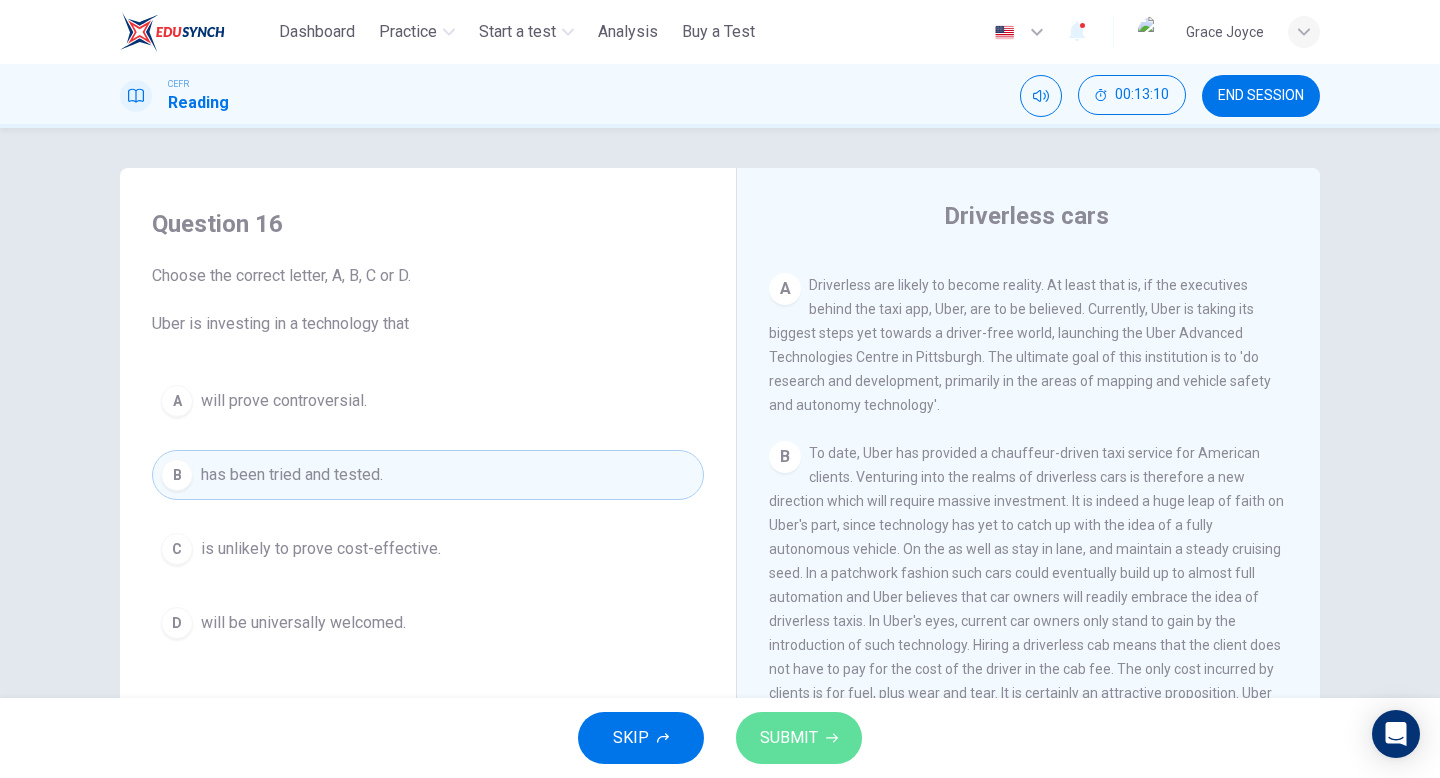 click on "SUBMIT" at bounding box center (799, 738) 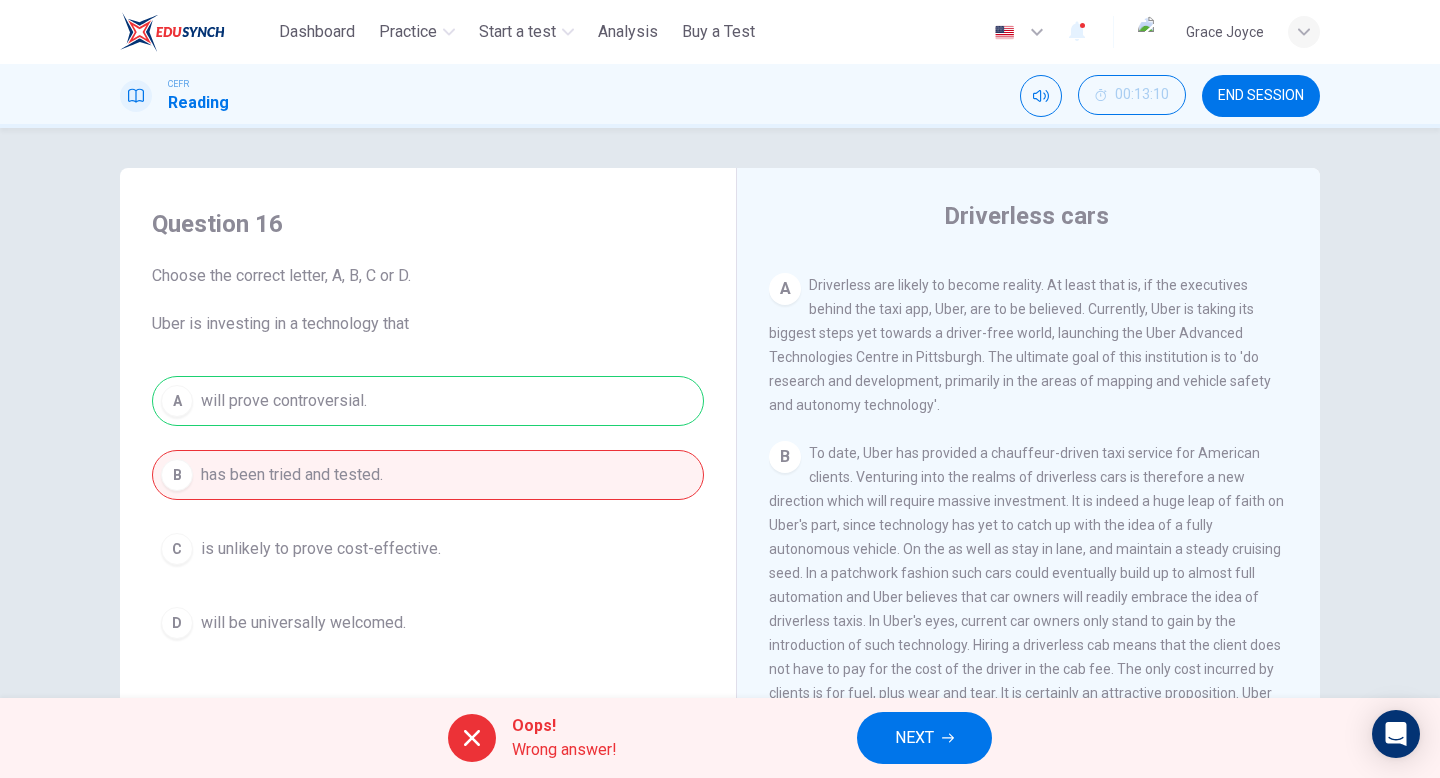 click on "NEXT" at bounding box center (914, 738) 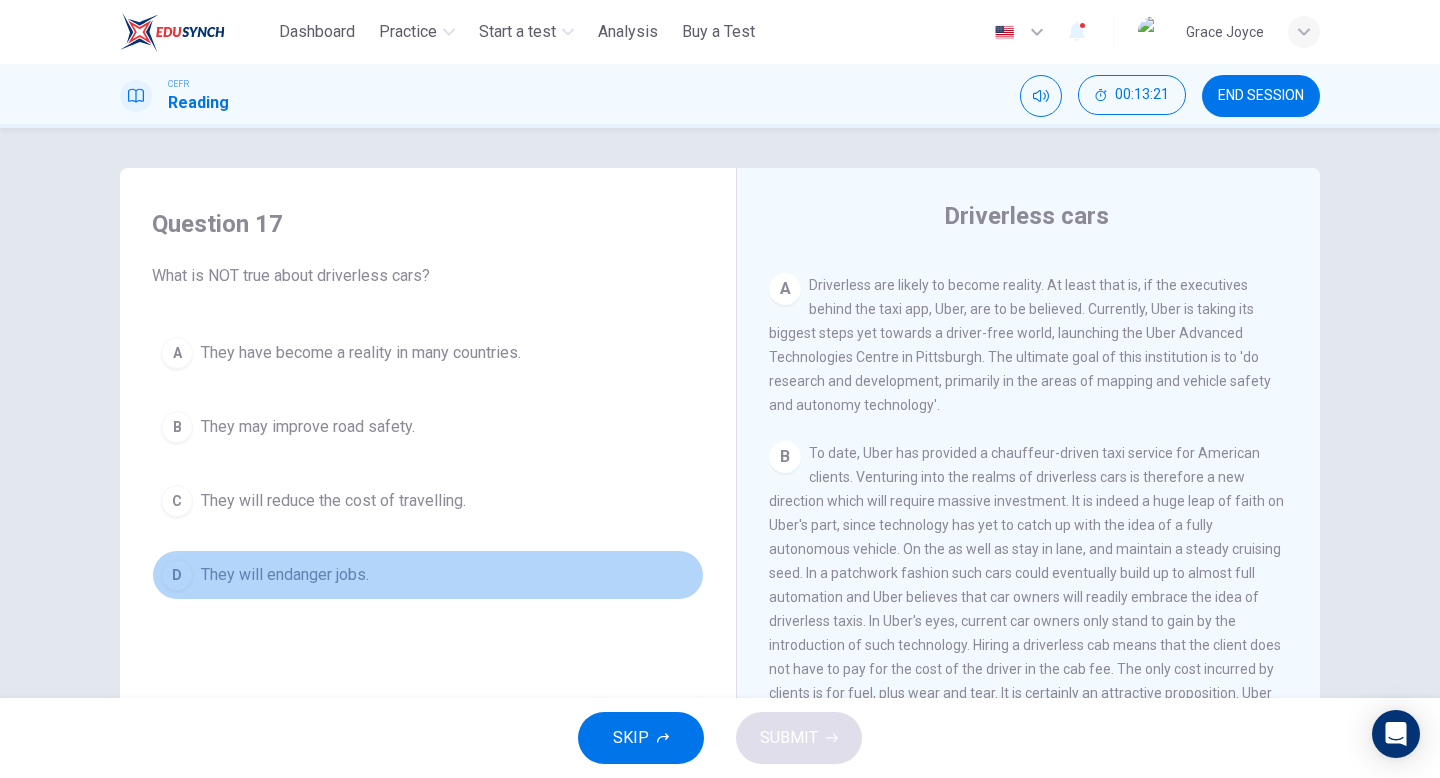 click on "They will endanger jobs." at bounding box center (361, 353) 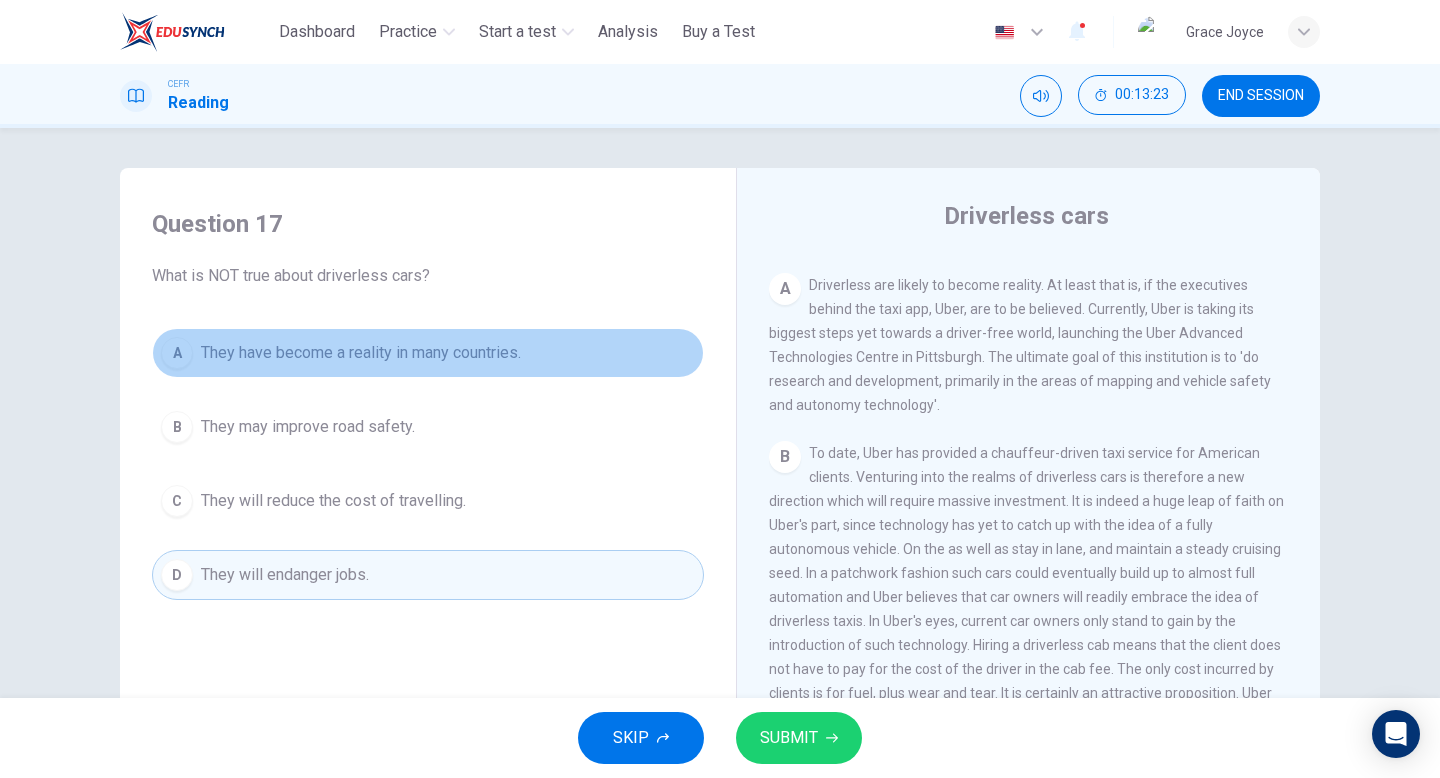 click on "A They have become a reality in many countries." at bounding box center [428, 353] 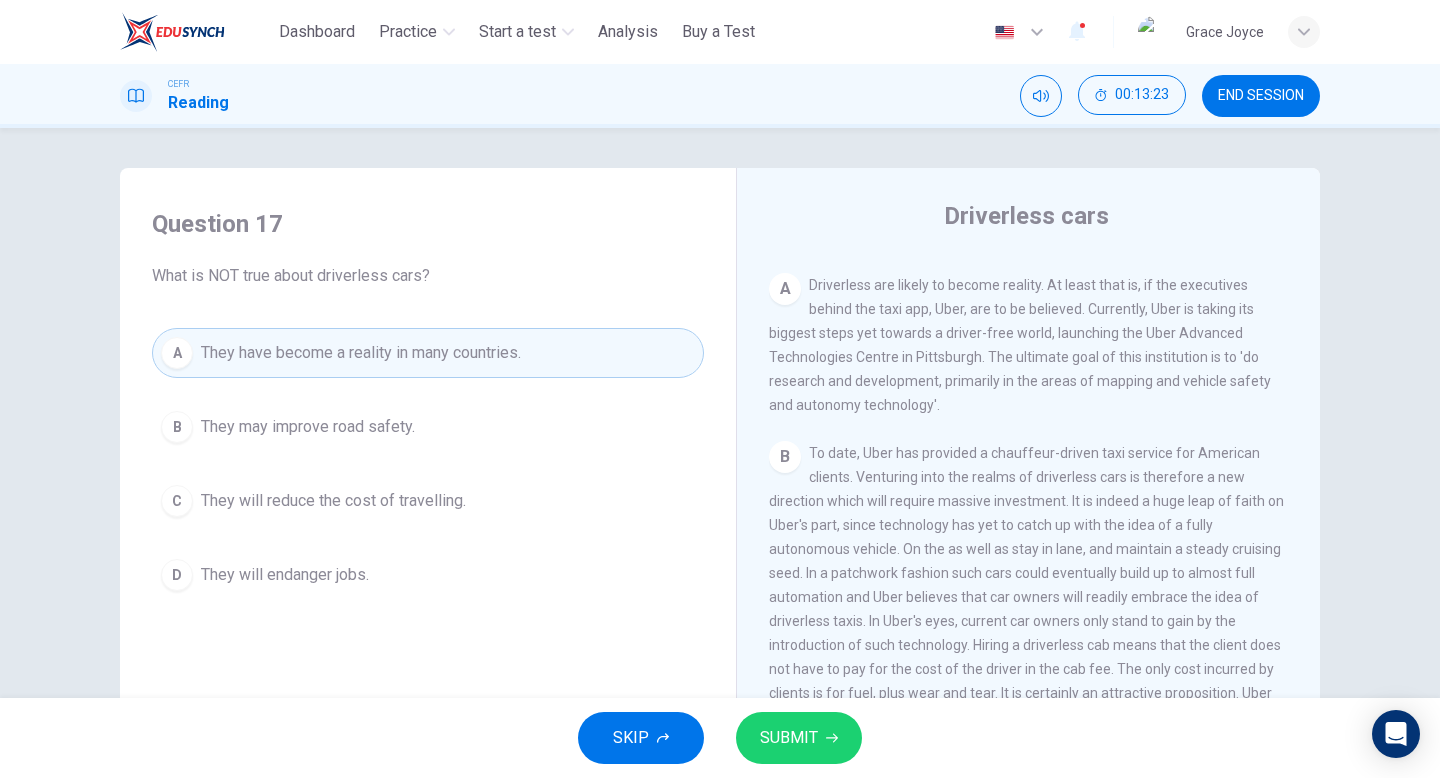 click on "SUBMIT" at bounding box center (789, 738) 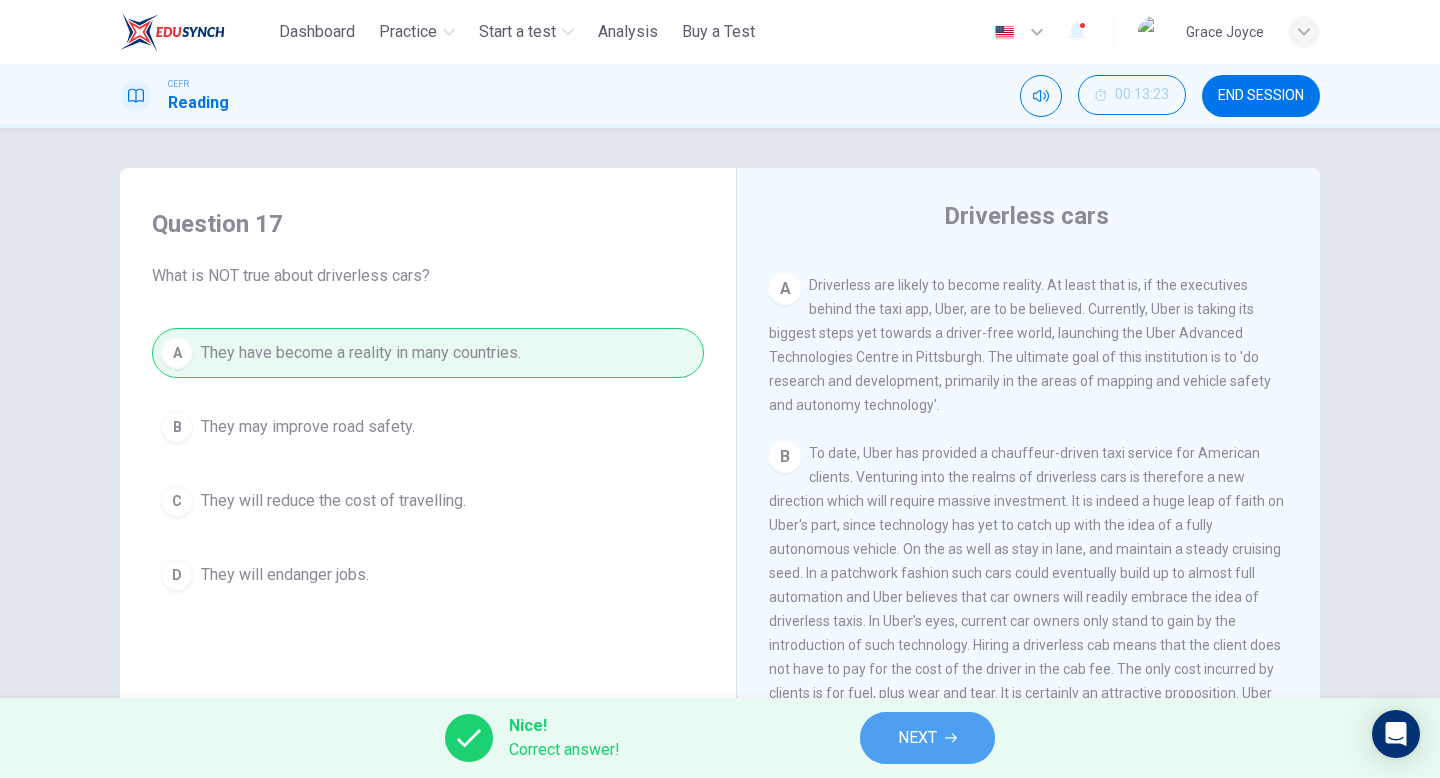 click on "NEXT" at bounding box center [927, 738] 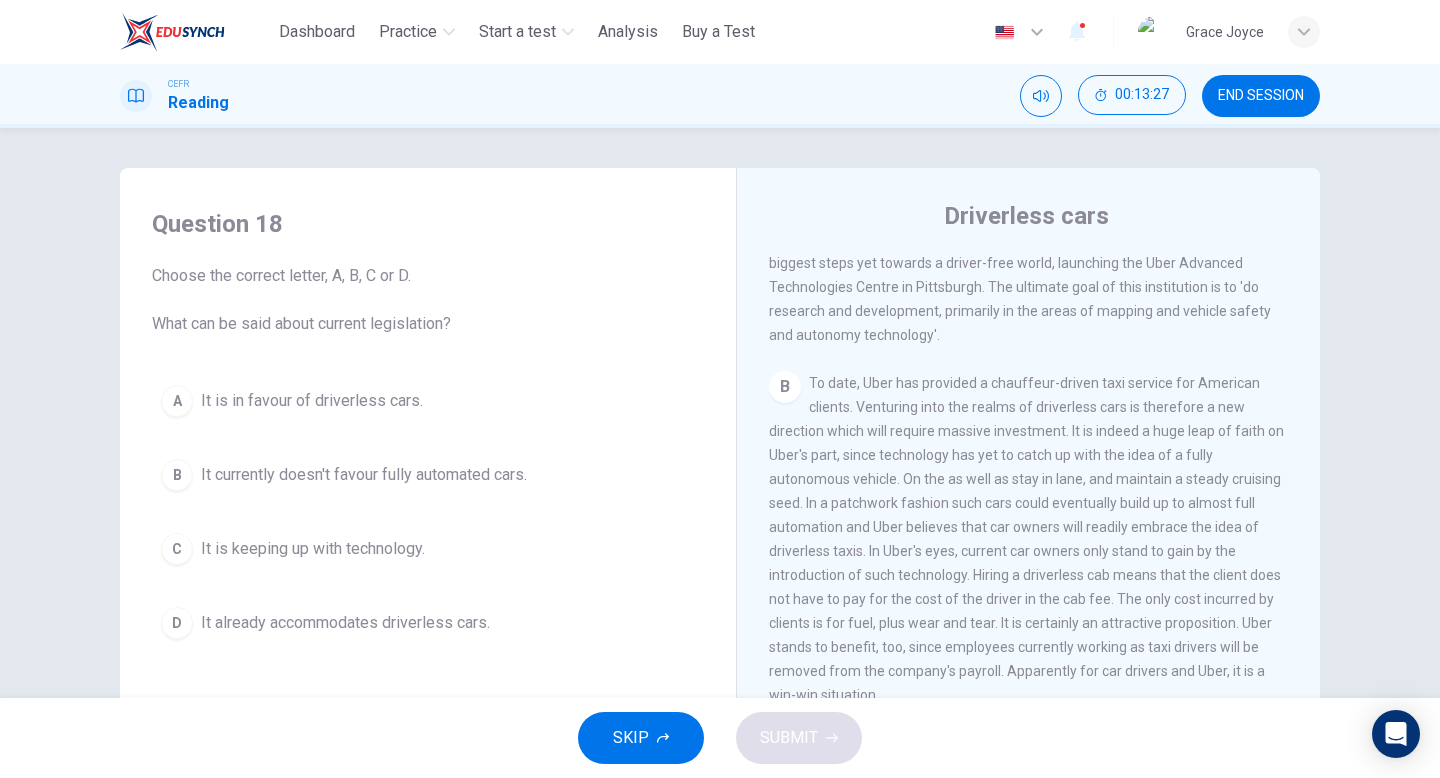scroll, scrollTop: 478, scrollLeft: 0, axis: vertical 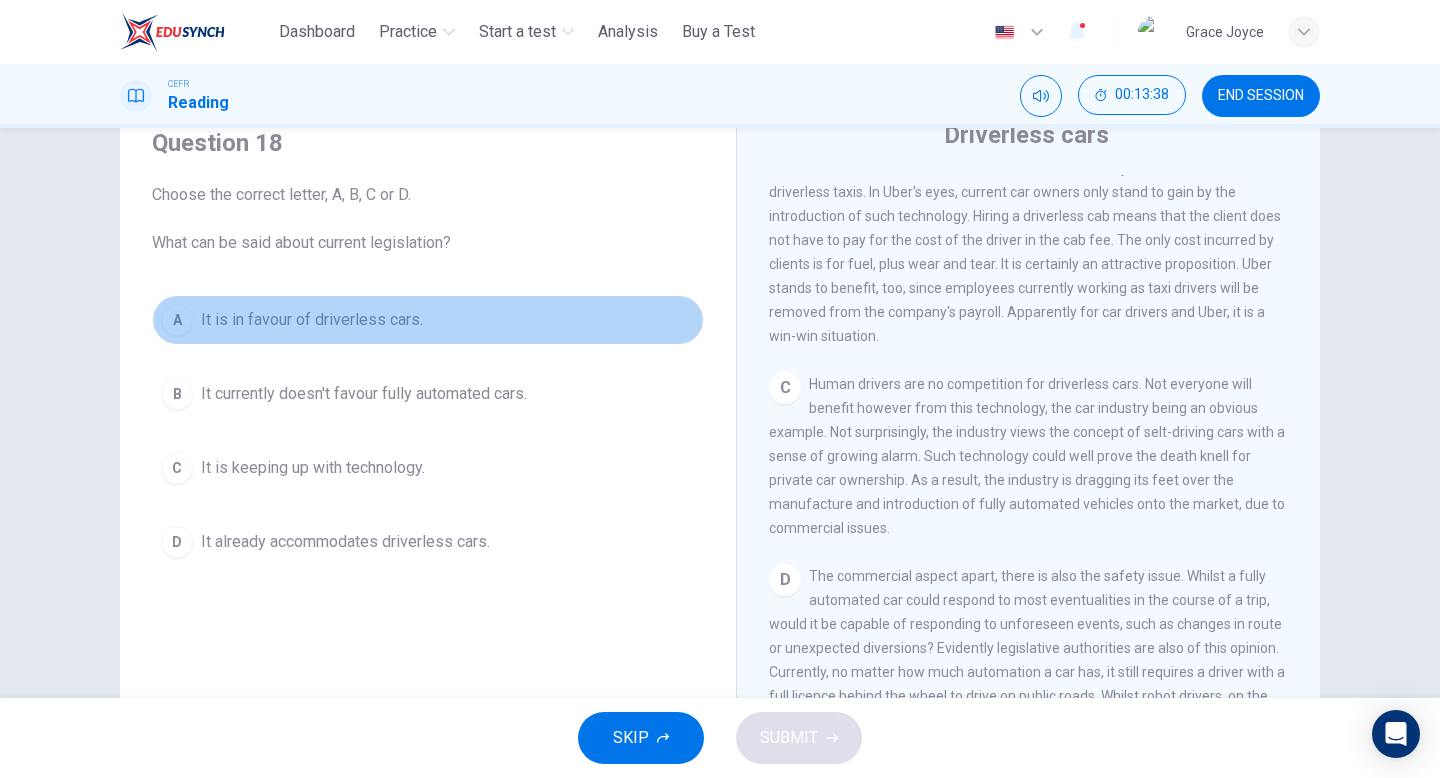 click on "A It is in favour of driverless cars." at bounding box center (428, 320) 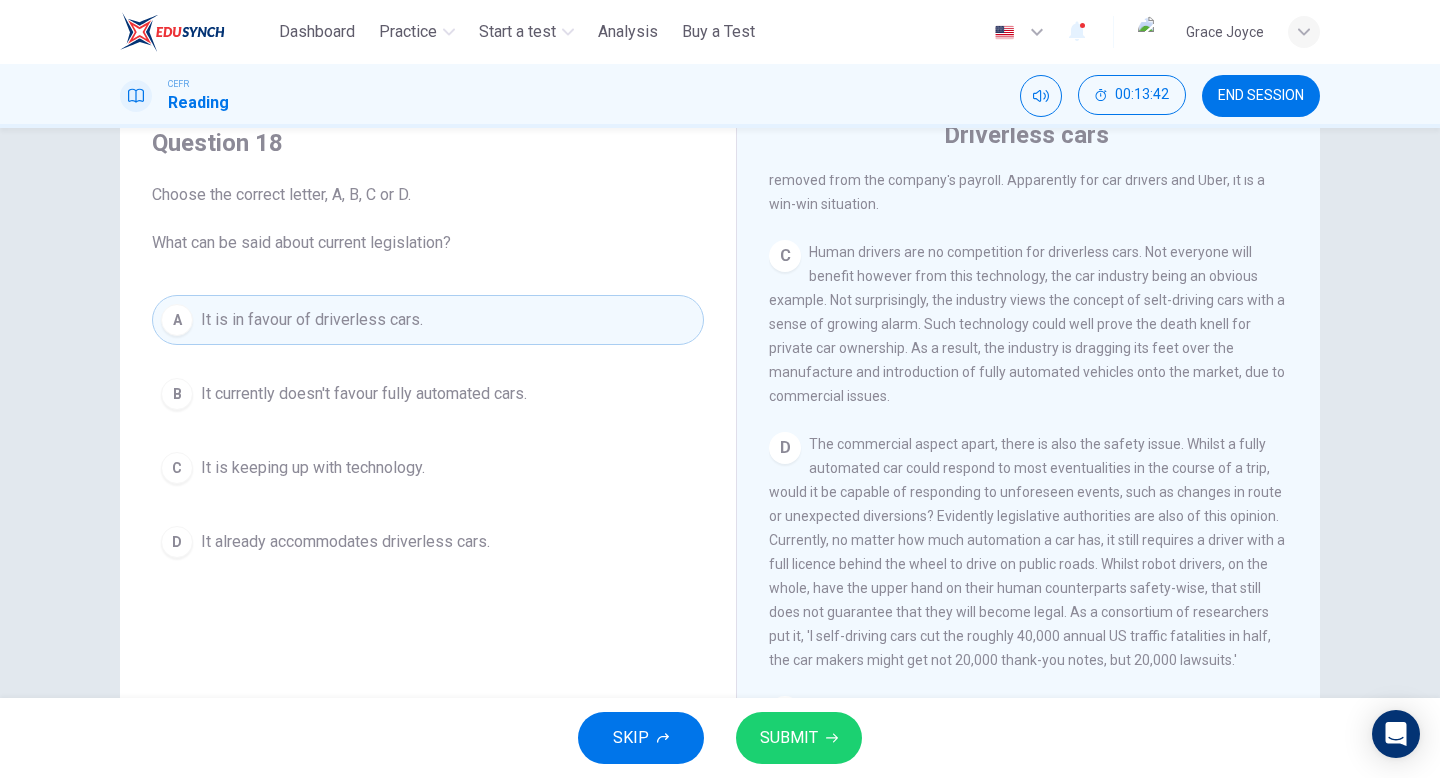 scroll, scrollTop: 894, scrollLeft: 0, axis: vertical 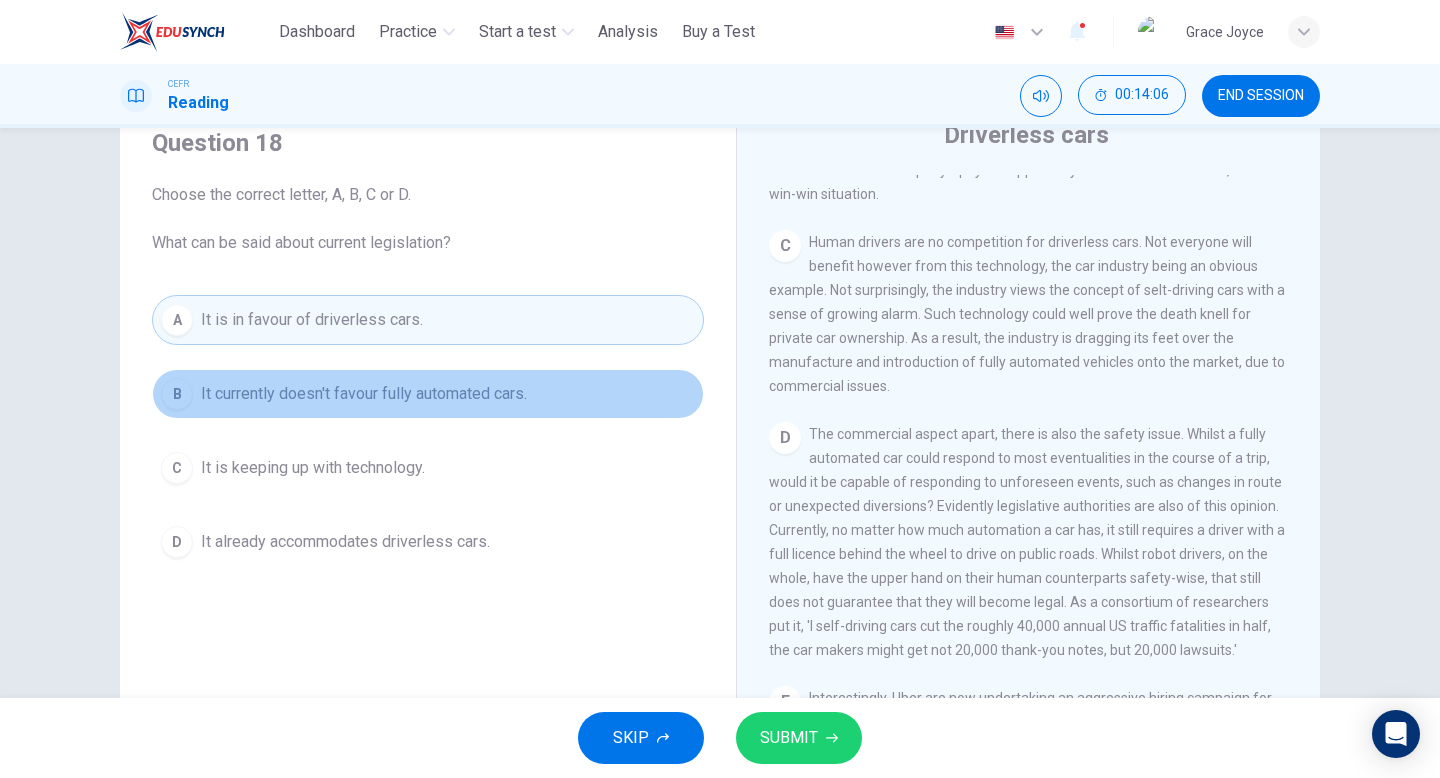 click on "B It currently doesn't favour fully automated cars." at bounding box center (428, 394) 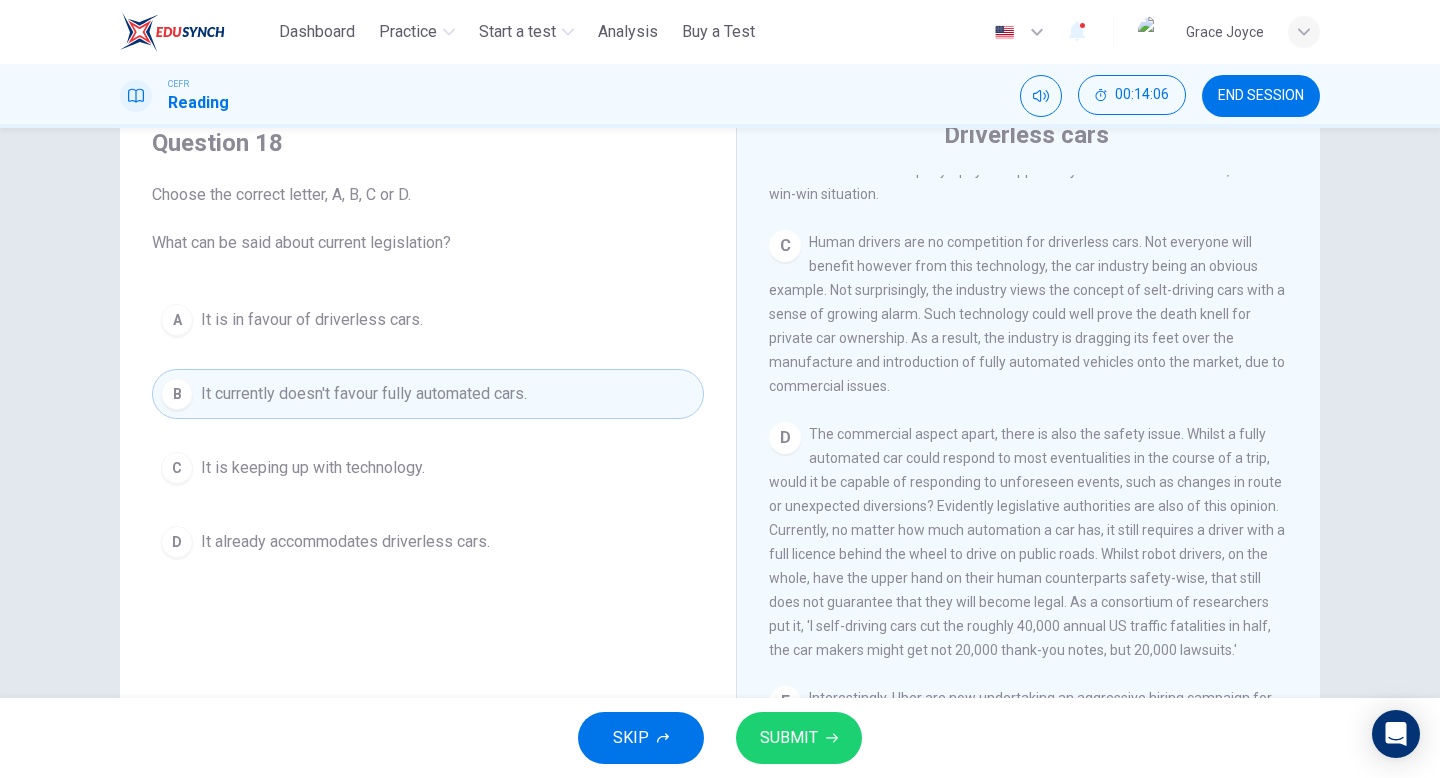 click on "SUBMIT" at bounding box center [799, 738] 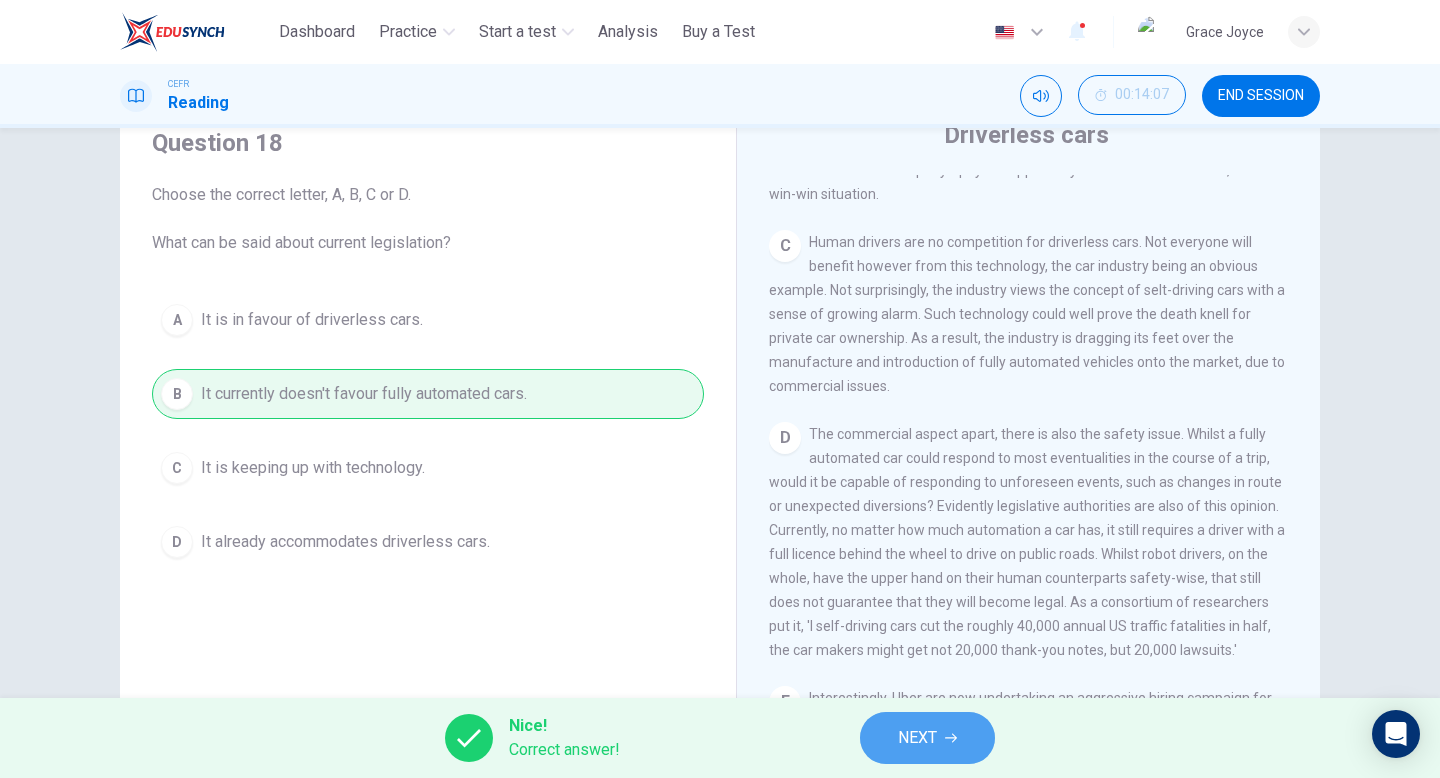 click on "NEXT" at bounding box center [927, 738] 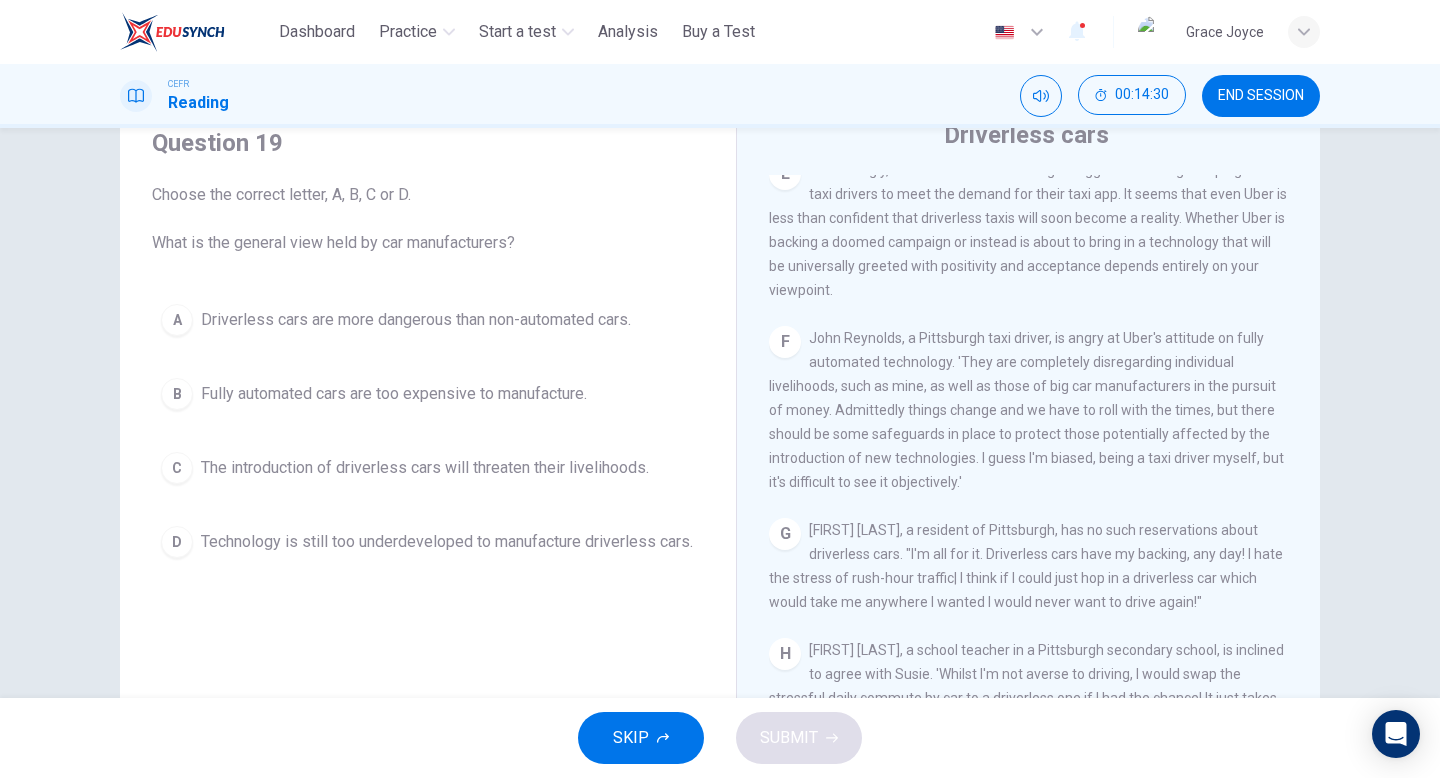 scroll, scrollTop: 1481, scrollLeft: 0, axis: vertical 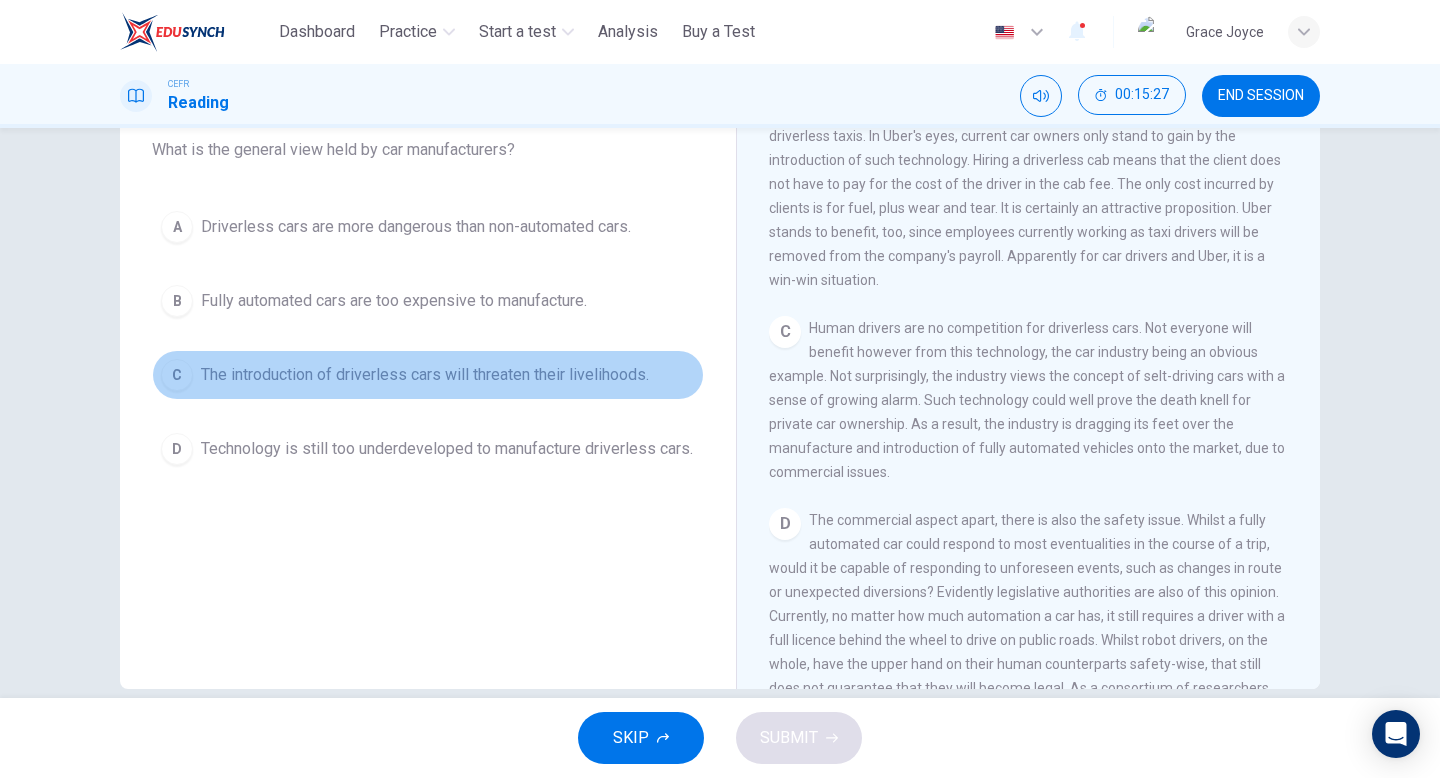 click on "C The introduction of driverless cars will threaten their livelihoods." at bounding box center (428, 375) 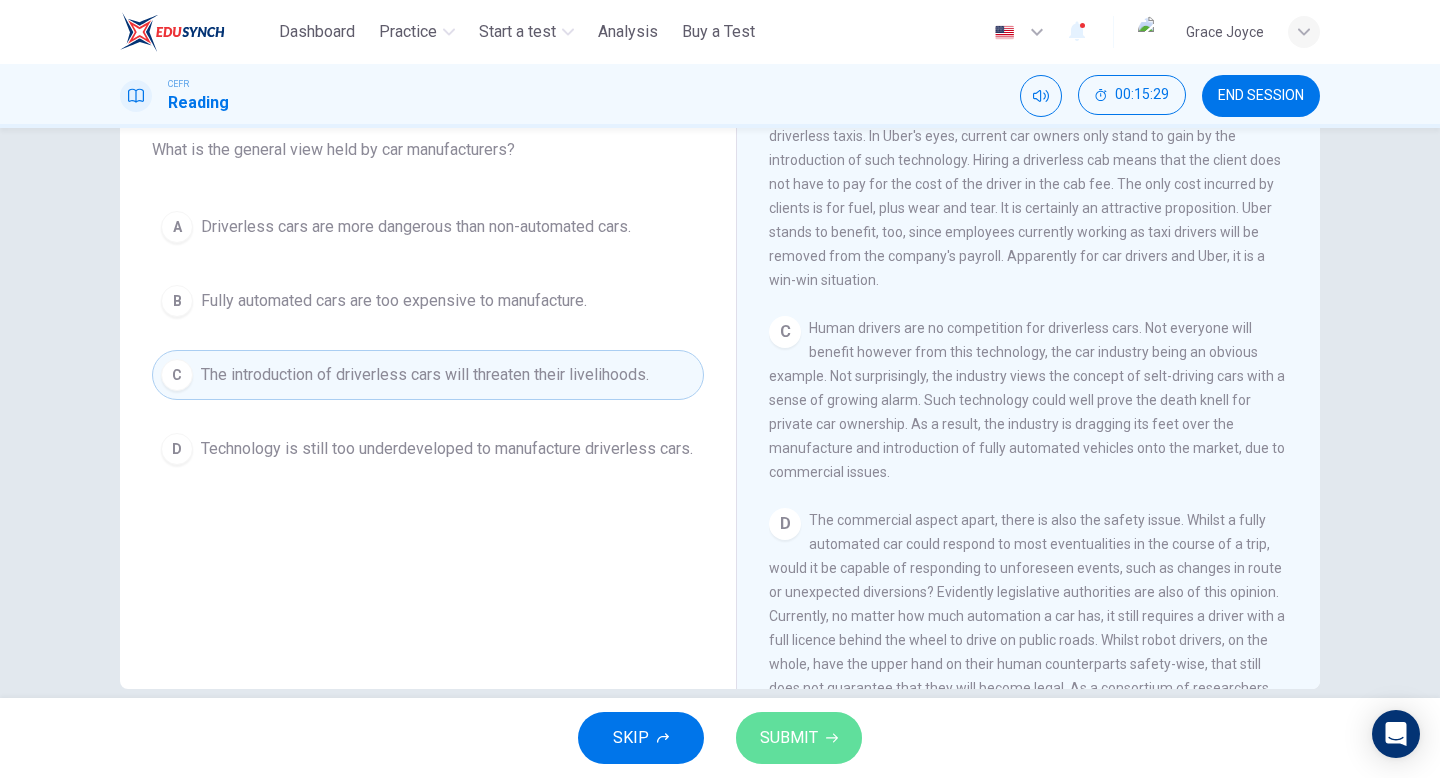 click on "SUBMIT" at bounding box center (789, 738) 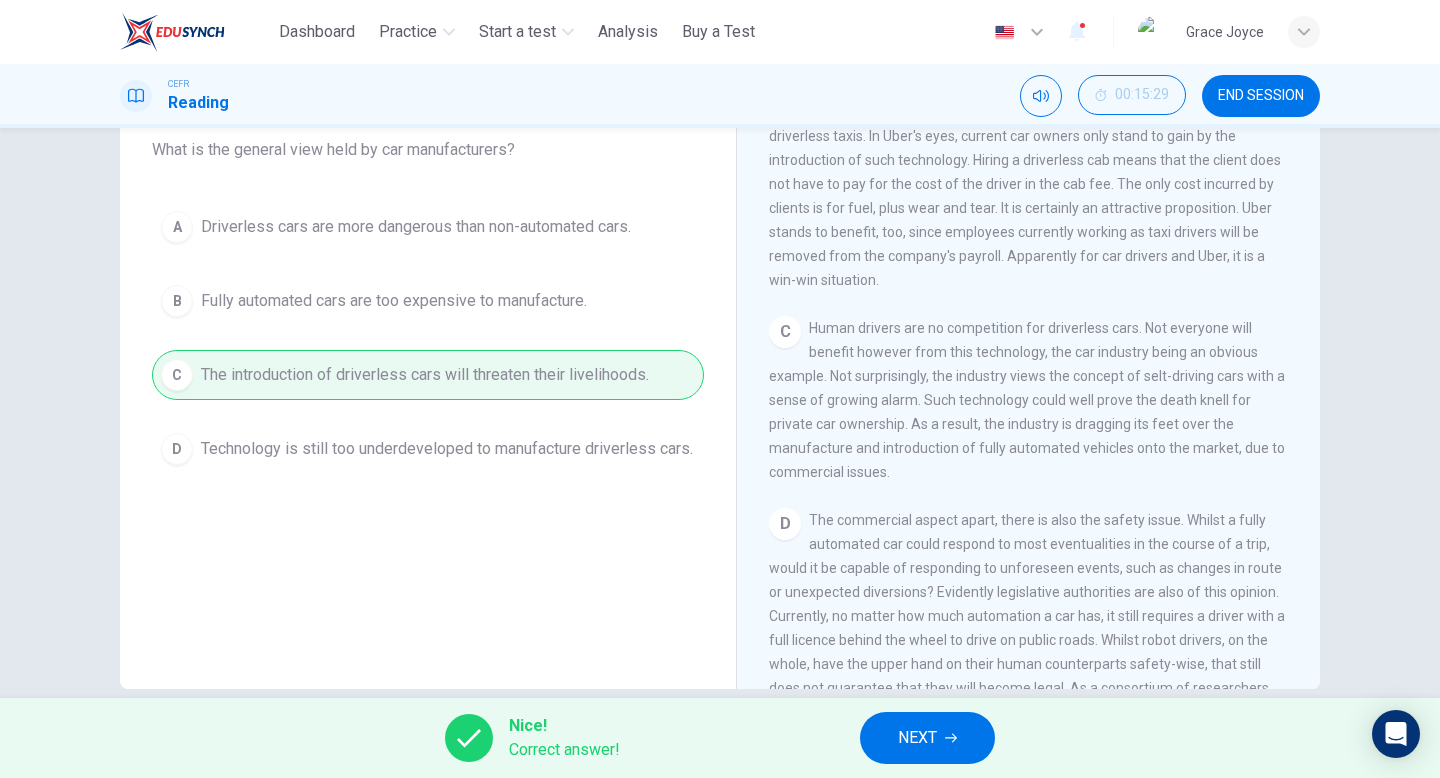 click on "NEXT" at bounding box center [927, 738] 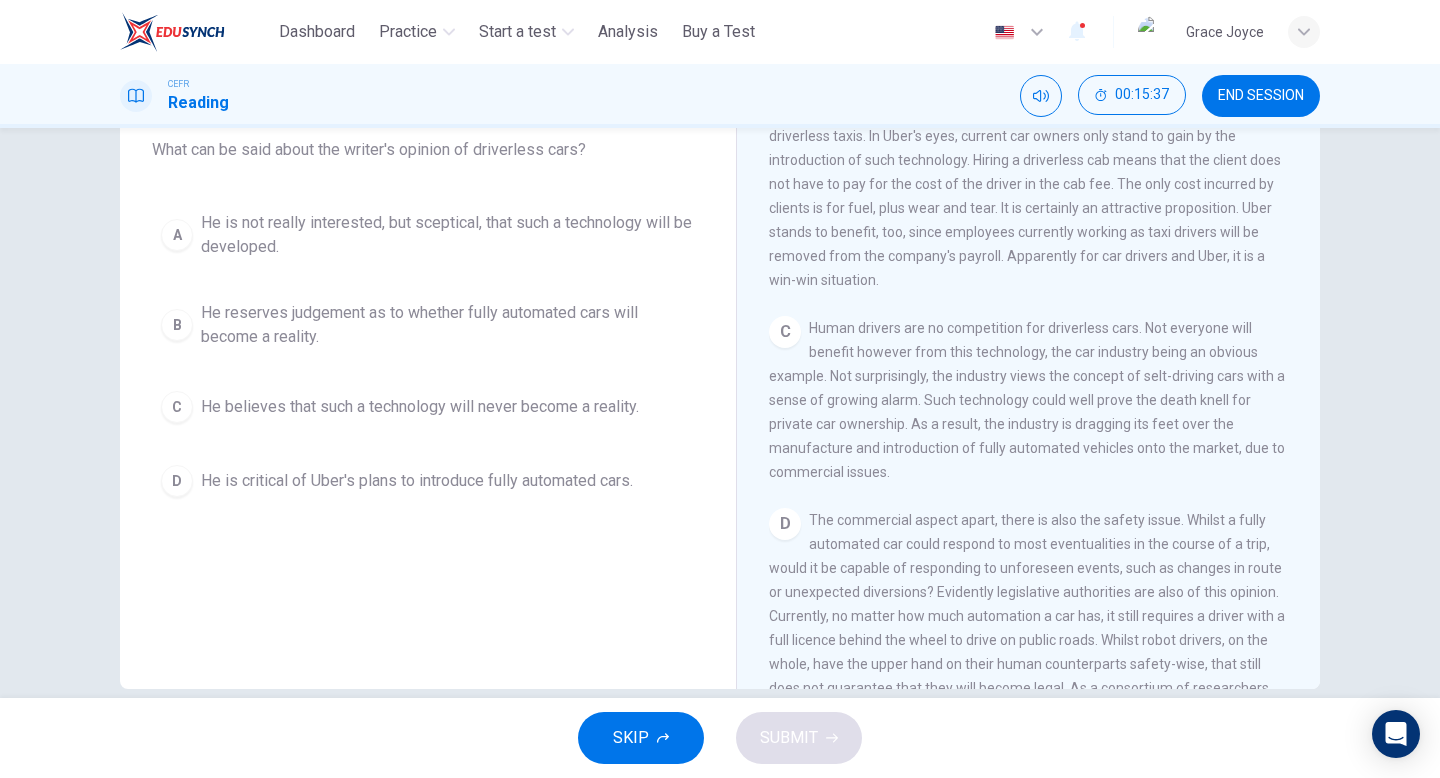 click on "He reserves judgement as to whether fully automated cars will become a reality." at bounding box center (448, 235) 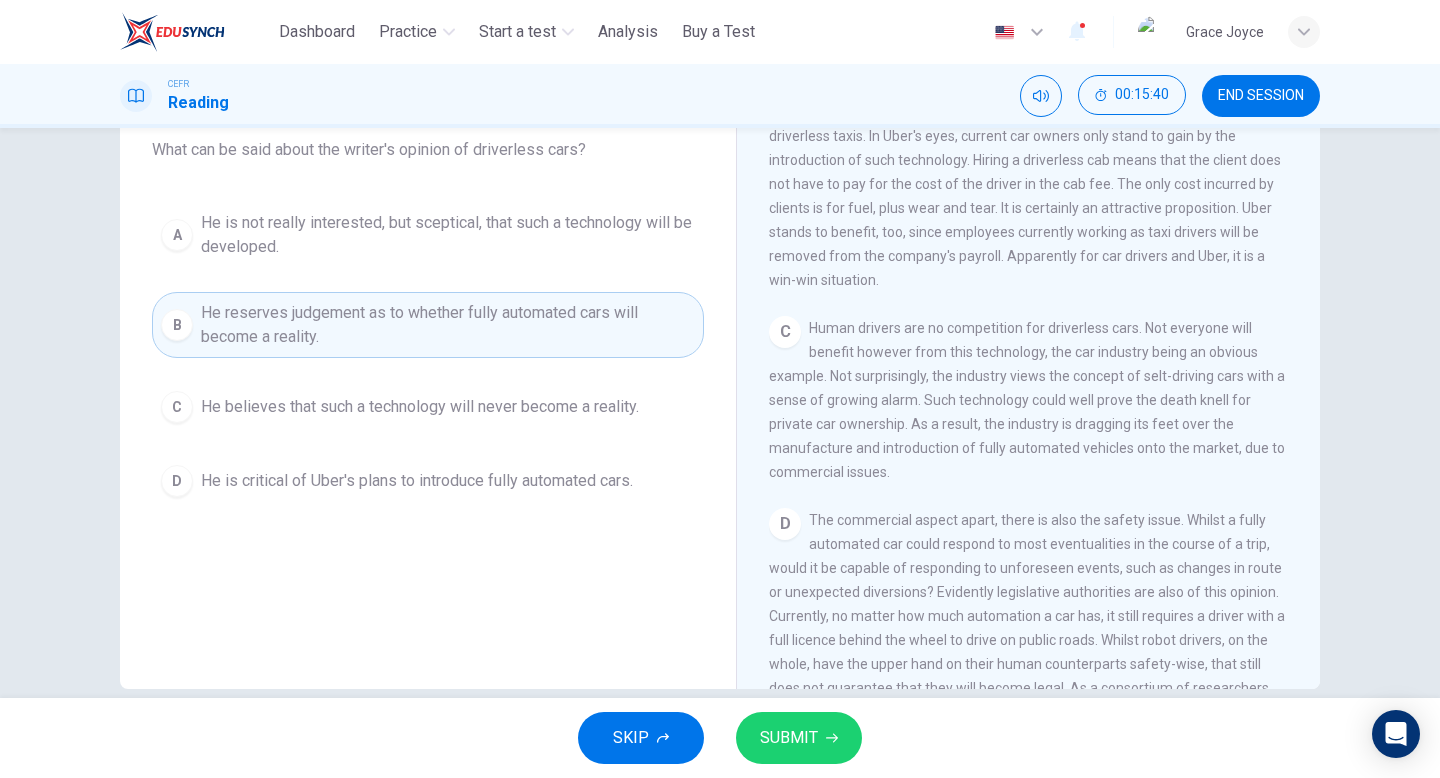click at bounding box center (832, 738) 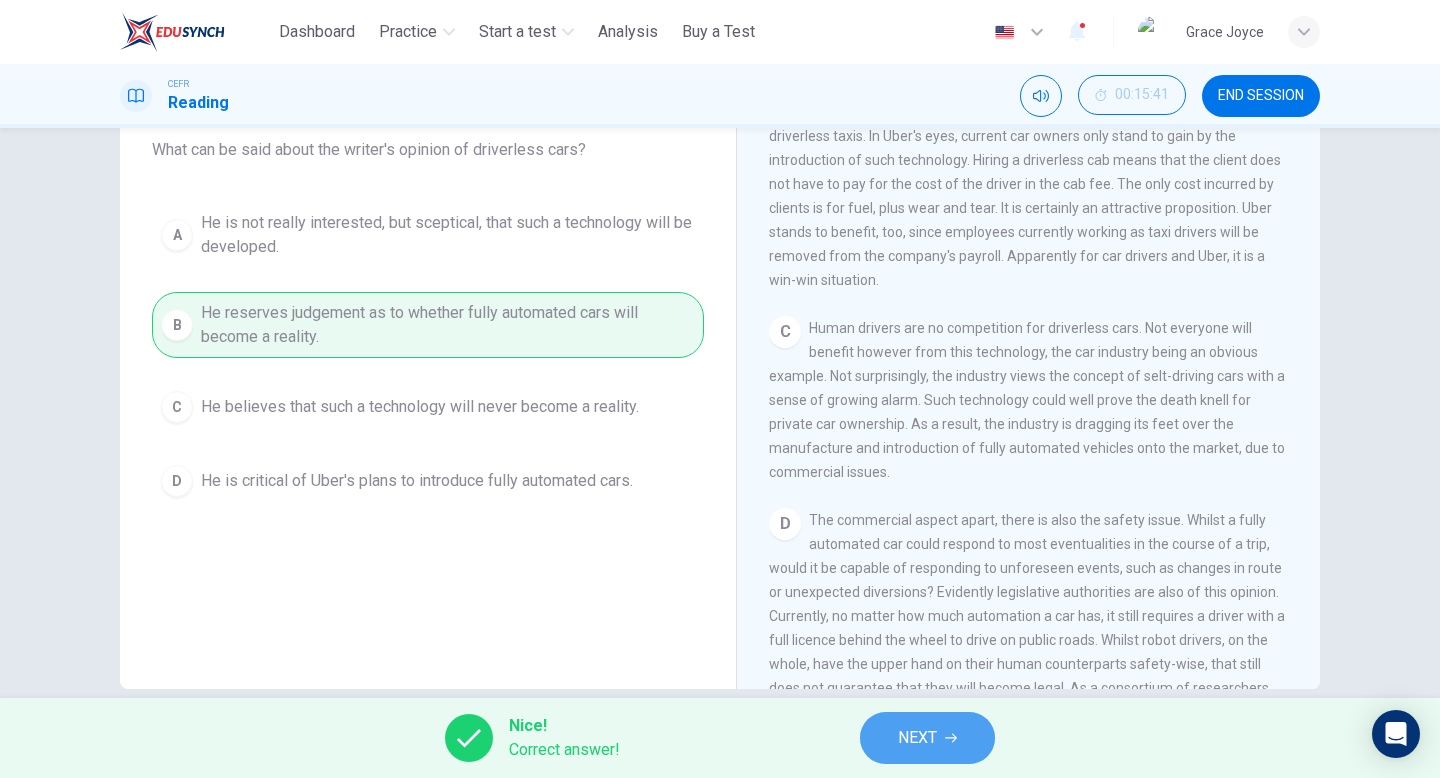 click on "NEXT" at bounding box center (927, 738) 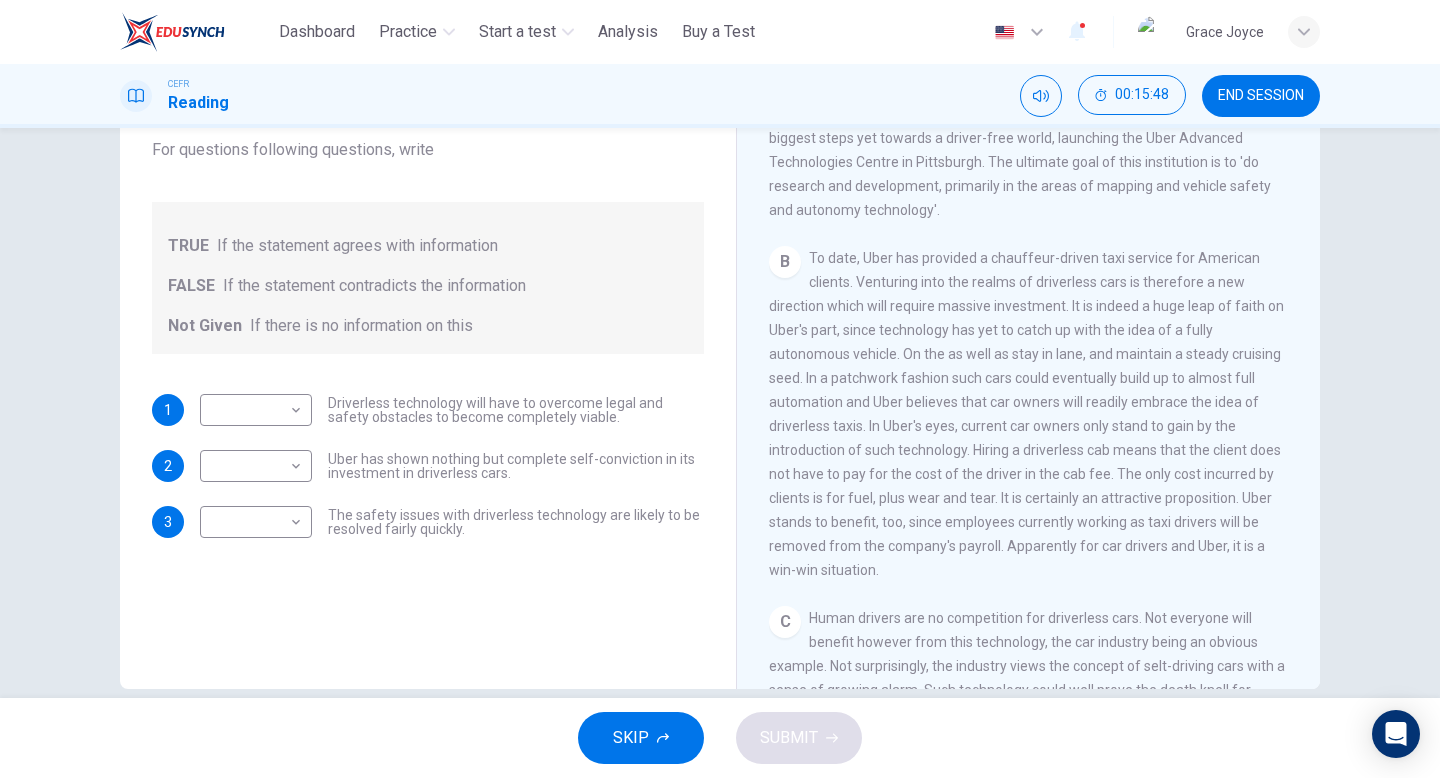 scroll, scrollTop: 648, scrollLeft: 0, axis: vertical 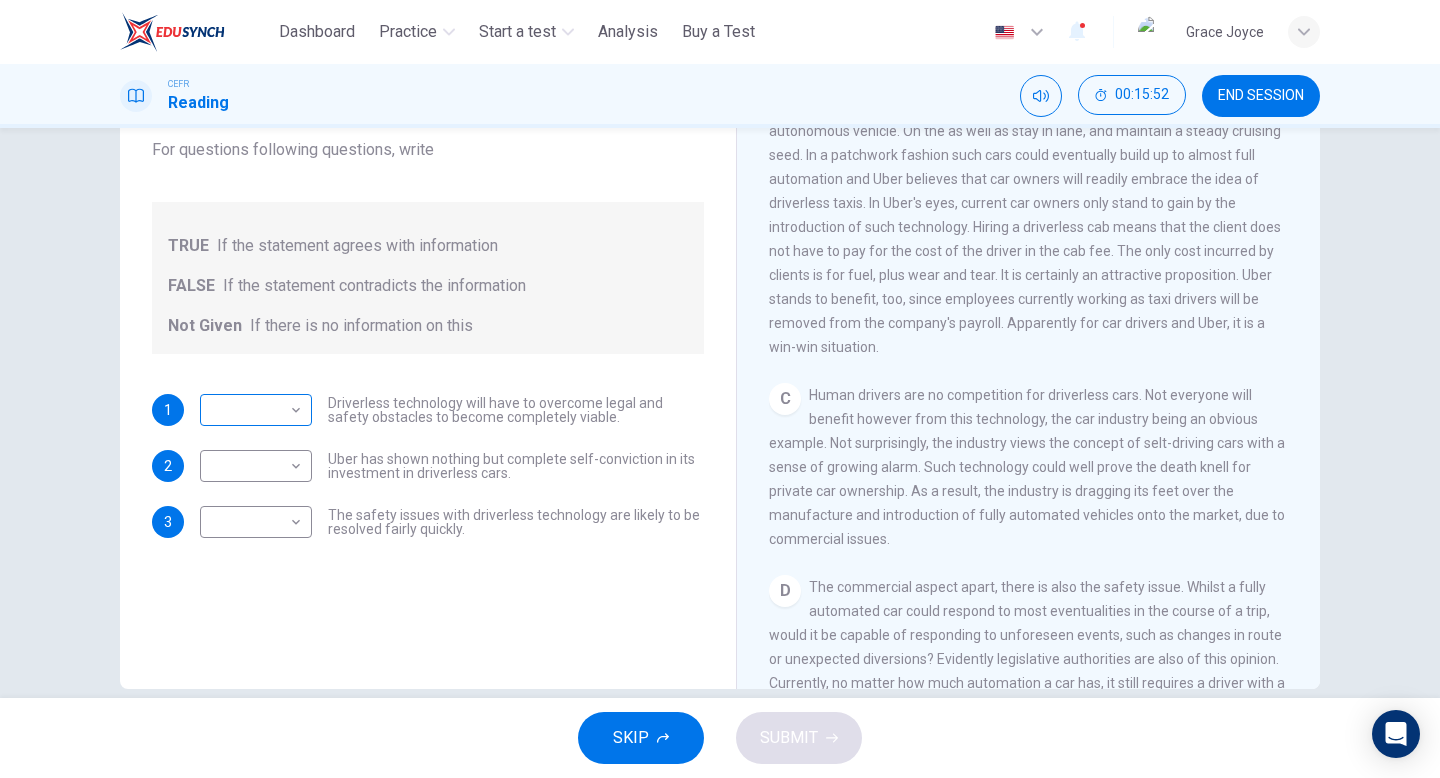 click on "This site uses cookies, as explained in our  Privacy Policy . If you agree to the use of cookies, please click the Accept button and continue to browse our site.   Privacy Policy Accept Dashboard Practice Start a test Analysis Buy a Test English ** ​ Grace Joyce CEFR Reading 00:15:52 END SESSION Question 21 Do the following statements agree with the information given in the text? For questions following questions, write TRUE If the statement agrees with information FALSE If the statement contradicts the information Not Given If there is no information on this 1 ​ ​ Driverless technology will have to overcome legal and safety obstacles to become completely viable. 2 ​ ​ Uber has shown nothing but complete self-conviction in its investment in driverless cars. 3 ​ ​ The safety issues with driverless technology are likely to be resolved fairly quickly. Driverless cars CLICK TO ZOOM Click to Zoom A B C D E F G H SKIP SUBMIT ELTC - EduSynch CEFR Test for Teachers in Malaysia
Dashboard Practice" at bounding box center (720, 389) 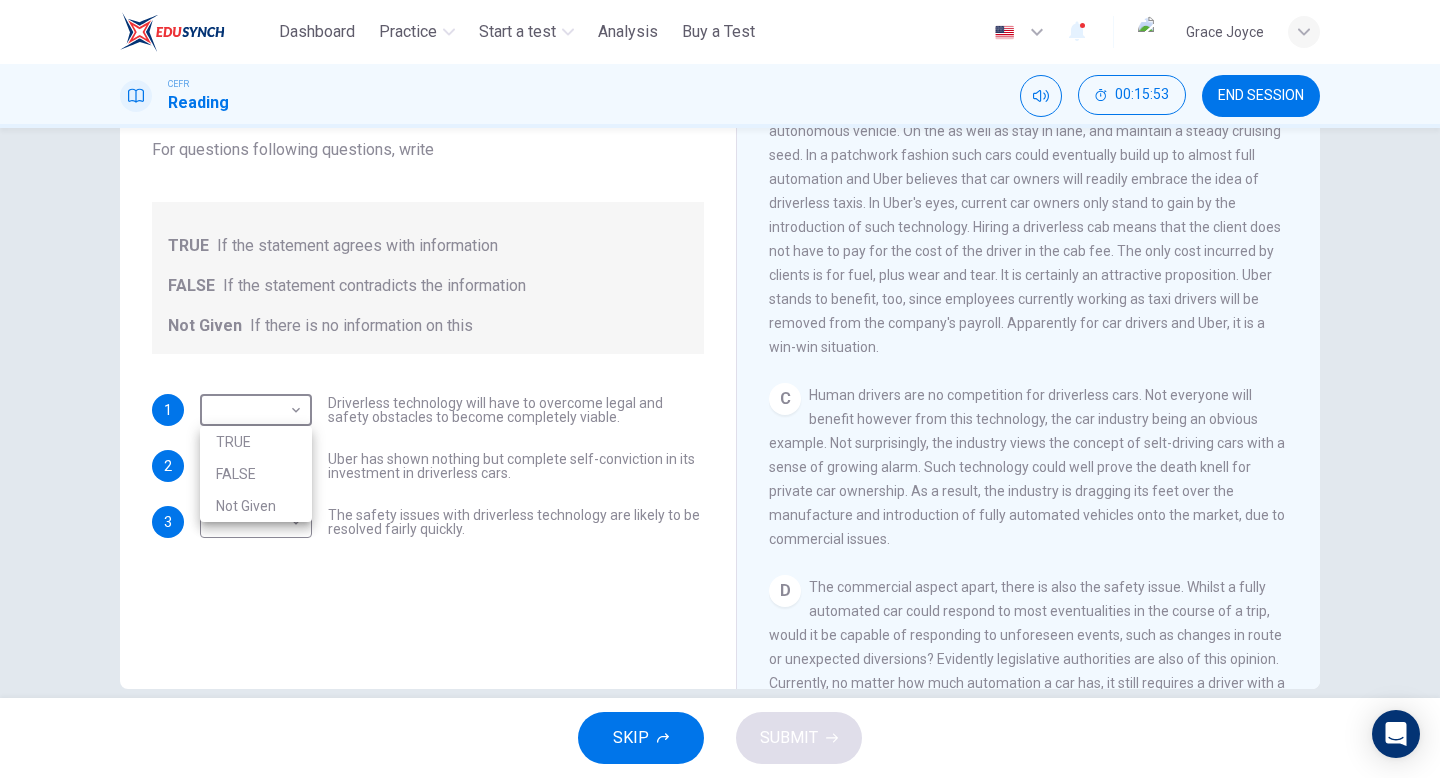 click on "FALSE" at bounding box center [256, 474] 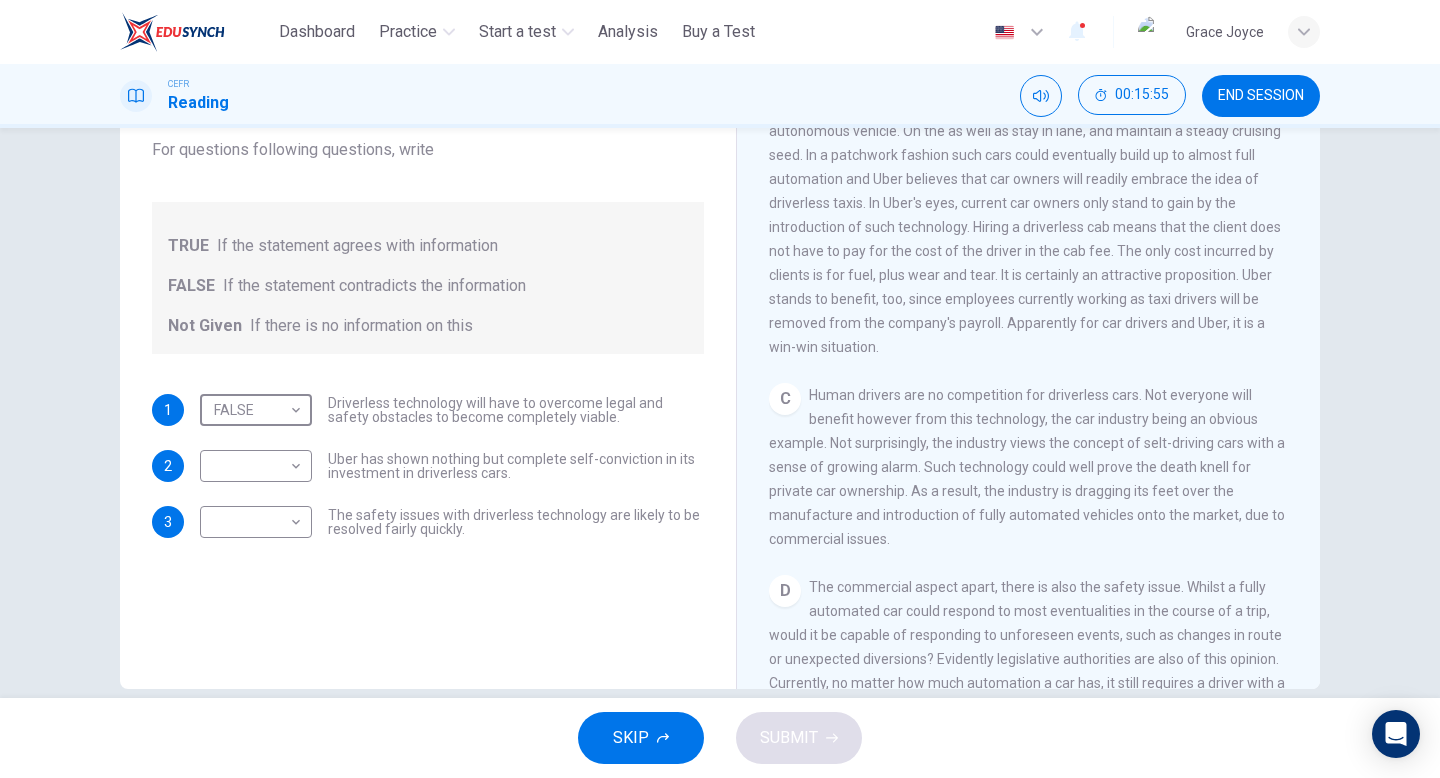 scroll, scrollTop: 205, scrollLeft: 0, axis: vertical 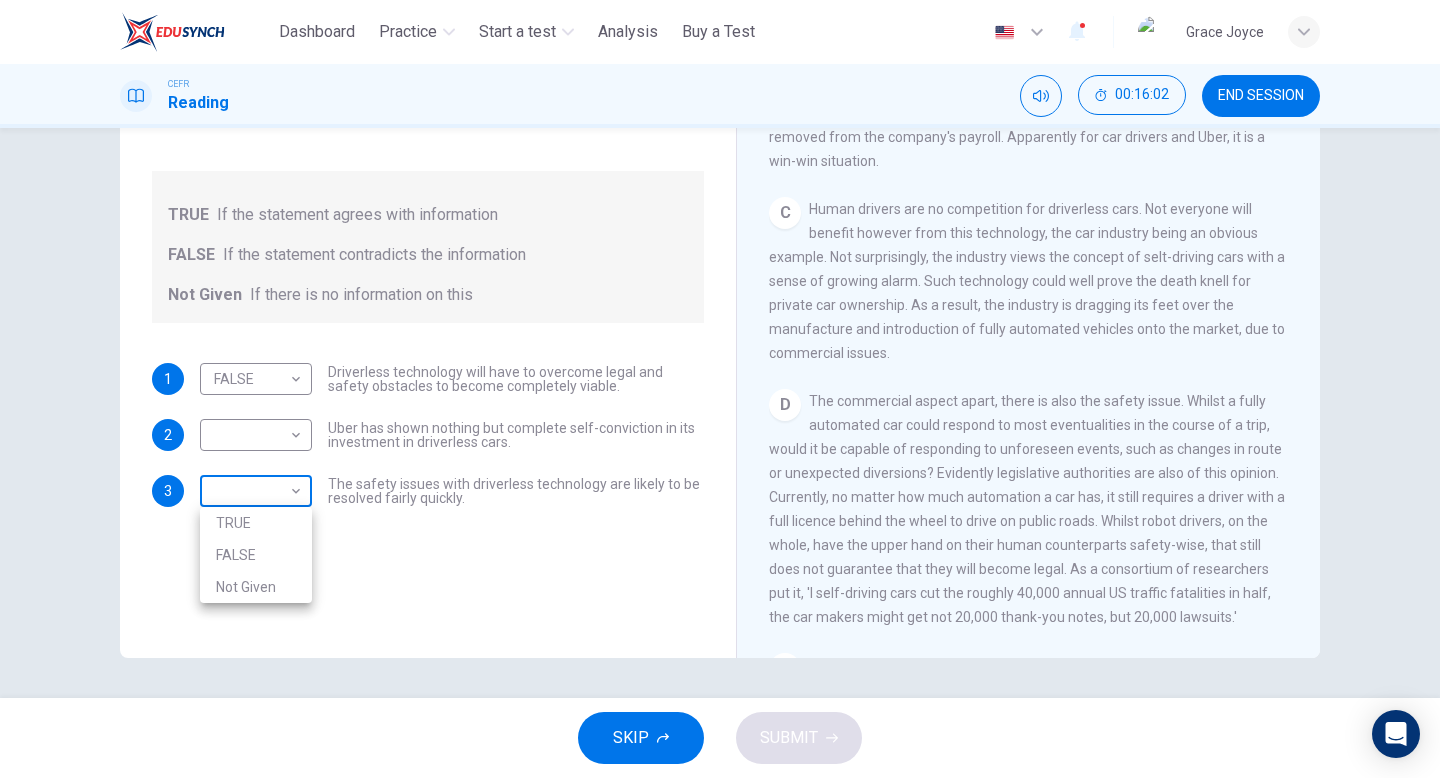 click on "This site uses cookies, as explained in our  Privacy Policy . If you agree to the use of cookies, please click the Accept button and continue to browse our site.   Privacy Policy Accept Dashboard Practice Start a test Analysis Buy a Test English ** ​ Grace Joyce CEFR Reading 00:16:02 END SESSION Question 21 Do the following statements agree with the information given in the text? For questions following questions, write TRUE If the statement agrees with information FALSE If the statement contradicts the information Not Given If there is no information on this 1 FALSE ***** ​ Driverless technology will have to overcome legal and safety obstacles to become completely viable. 2 ​ ​ Uber has shown nothing but complete self-conviction in its investment in driverless cars. 3 ​ ​ The safety issues with driverless technology are likely to be resolved fairly quickly. Driverless cars CLICK TO ZOOM Click to Zoom A B C D E F G H SKIP SUBMIT ELTC - EduSynch CEFR Test for Teachers in Malaysia
Dashboard" at bounding box center (720, 389) 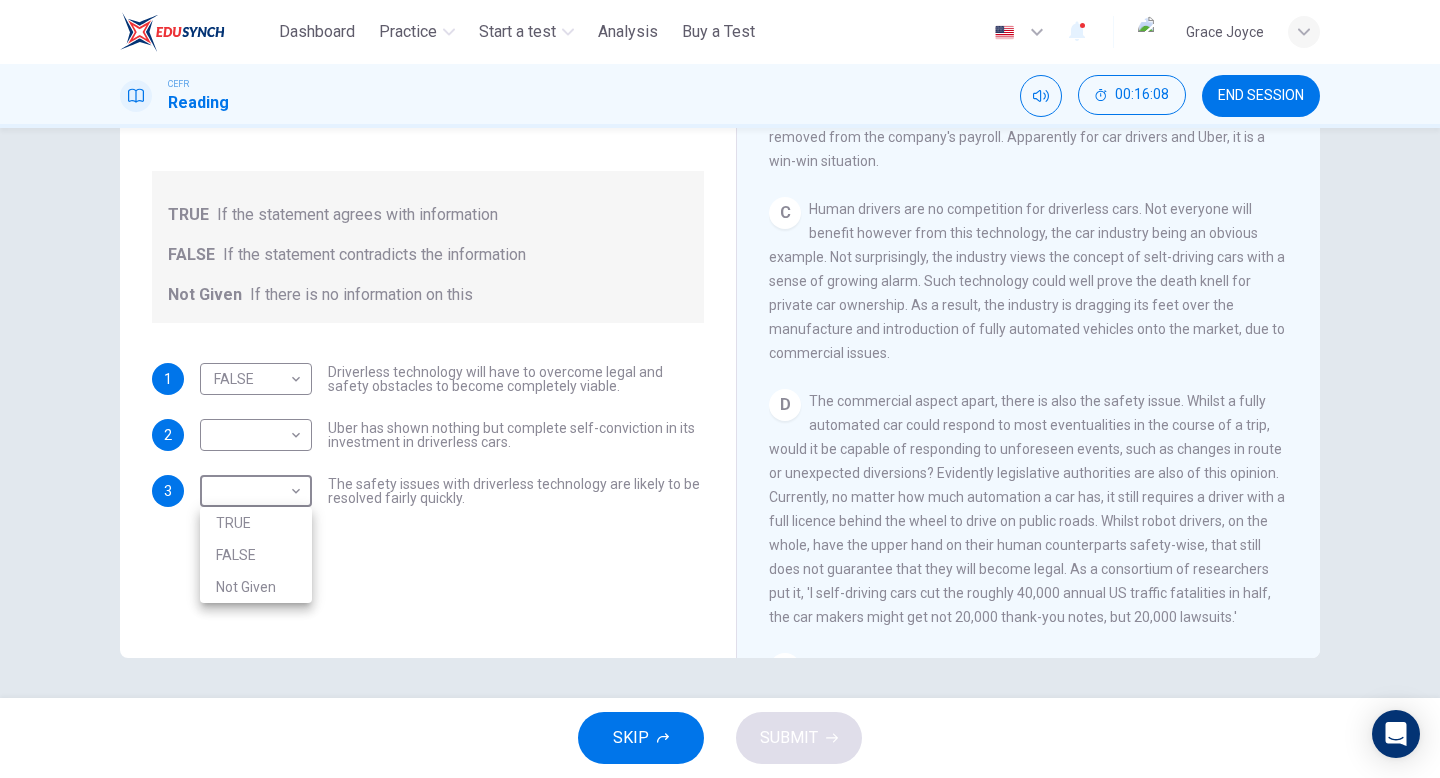 click on "Not Given" at bounding box center [256, 587] 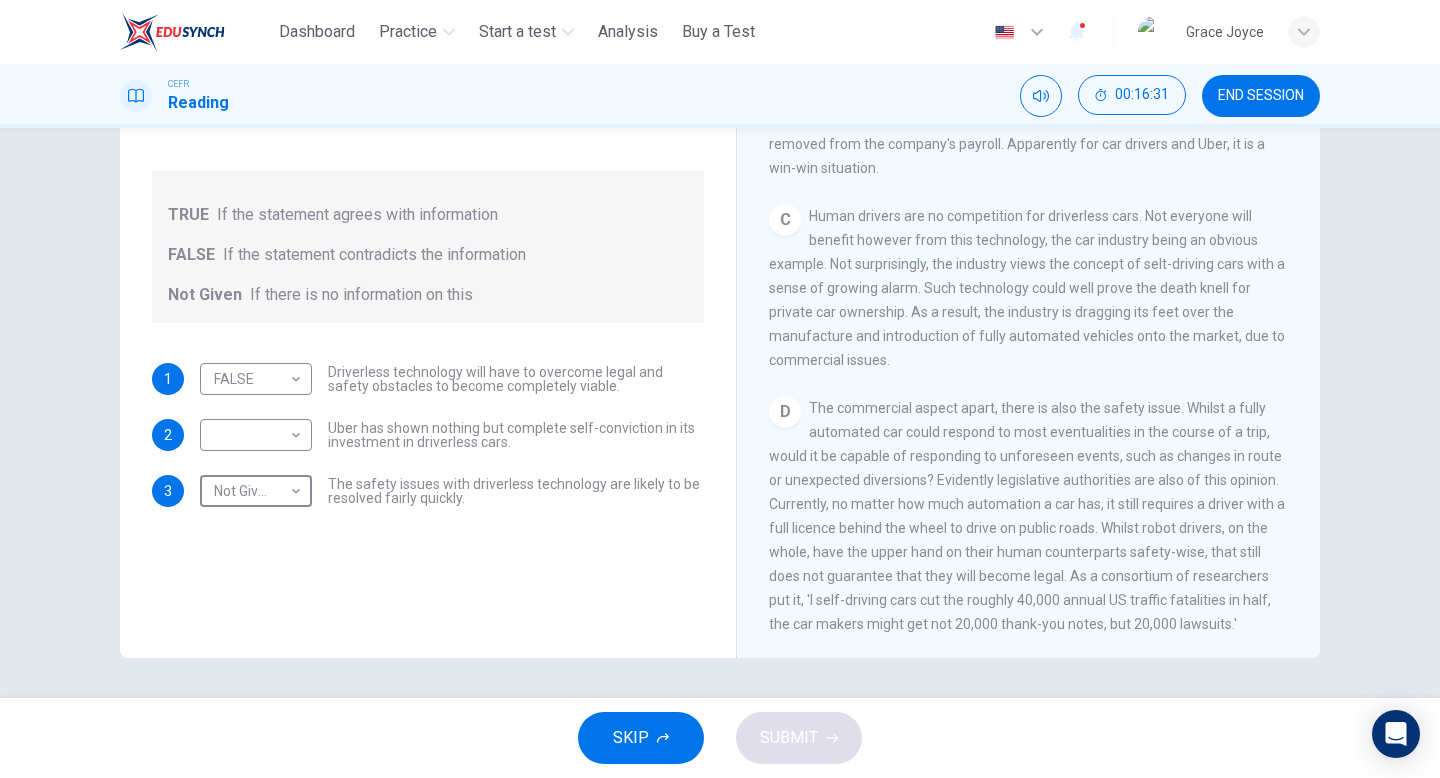 scroll, scrollTop: 616, scrollLeft: 0, axis: vertical 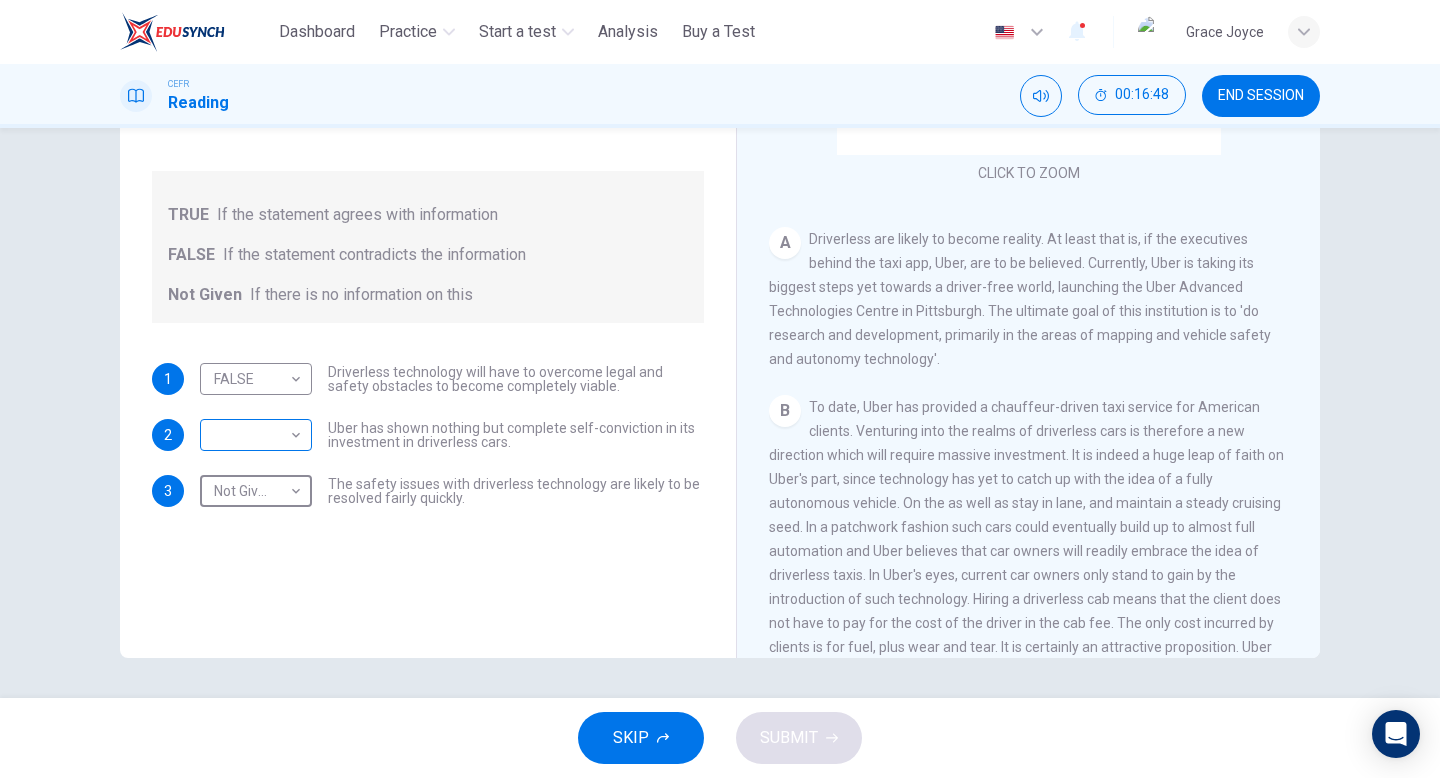 click on "This site uses cookies, as explained in our  Privacy Policy . If you agree to the use of cookies, please click the Accept button and continue to browse our site.   Privacy Policy Accept Dashboard Practice Start a test Analysis Buy a Test English ** ​ Grace Joyce CEFR Reading 00:16:48 END SESSION Question 21 Do the following statements agree with the information given in the text? For questions following questions, write TRUE If the statement agrees with information FALSE If the statement contradicts the information Not Given If there is no information on this 1 FALSE ***** ​ Driverless technology will have to overcome legal and safety obstacles to become completely viable. 2 ​ ​ Uber has shown nothing but complete self-conviction in its investment in driverless cars. 3 Not Given ********* ​ The safety issues with driverless technology are likely to be resolved fairly quickly. Driverless cars CLICK TO ZOOM Click to Zoom A B C D E F G H SKIP SUBMIT ELTC - EduSynch CEFR Test for Teachers in Malaysia" at bounding box center [720, 389] 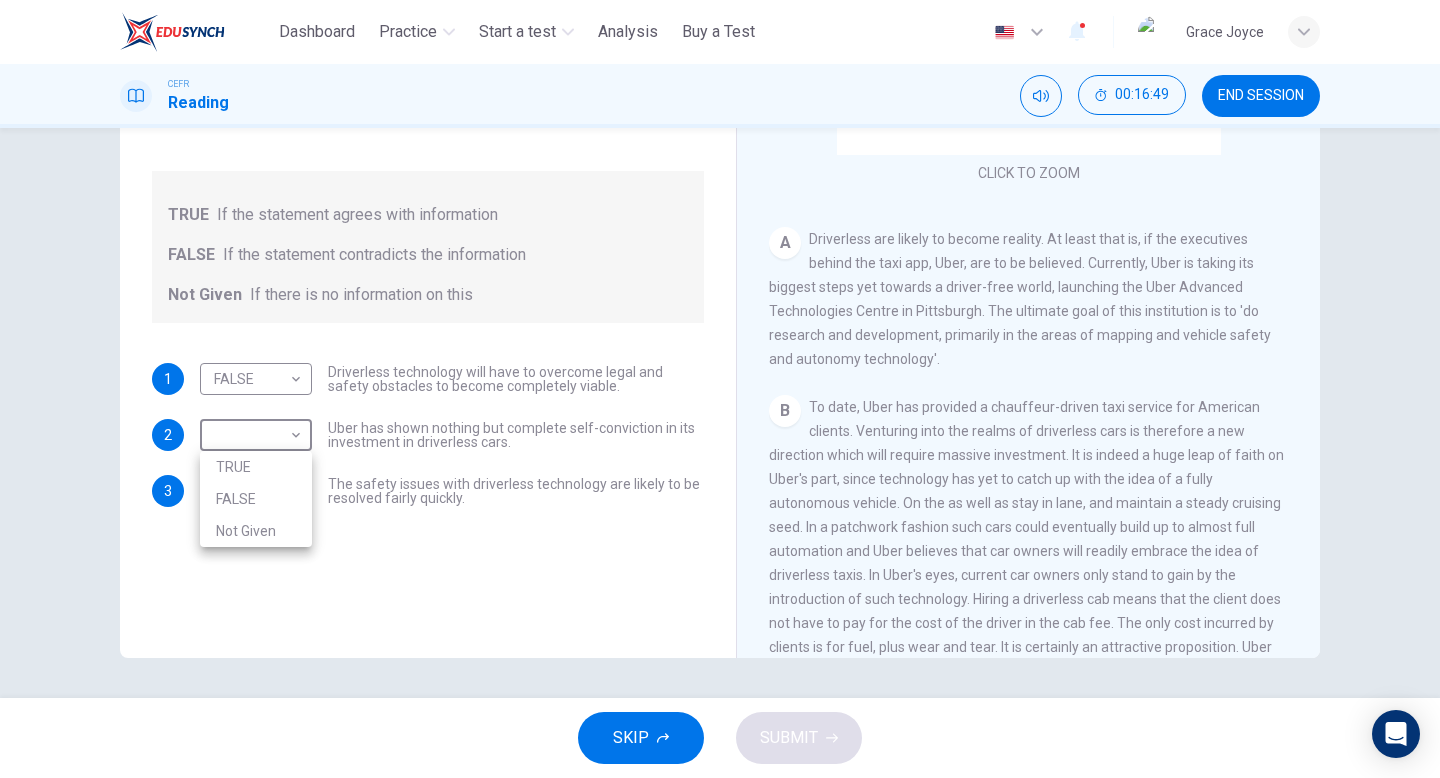 click on "TRUE" at bounding box center [256, 467] 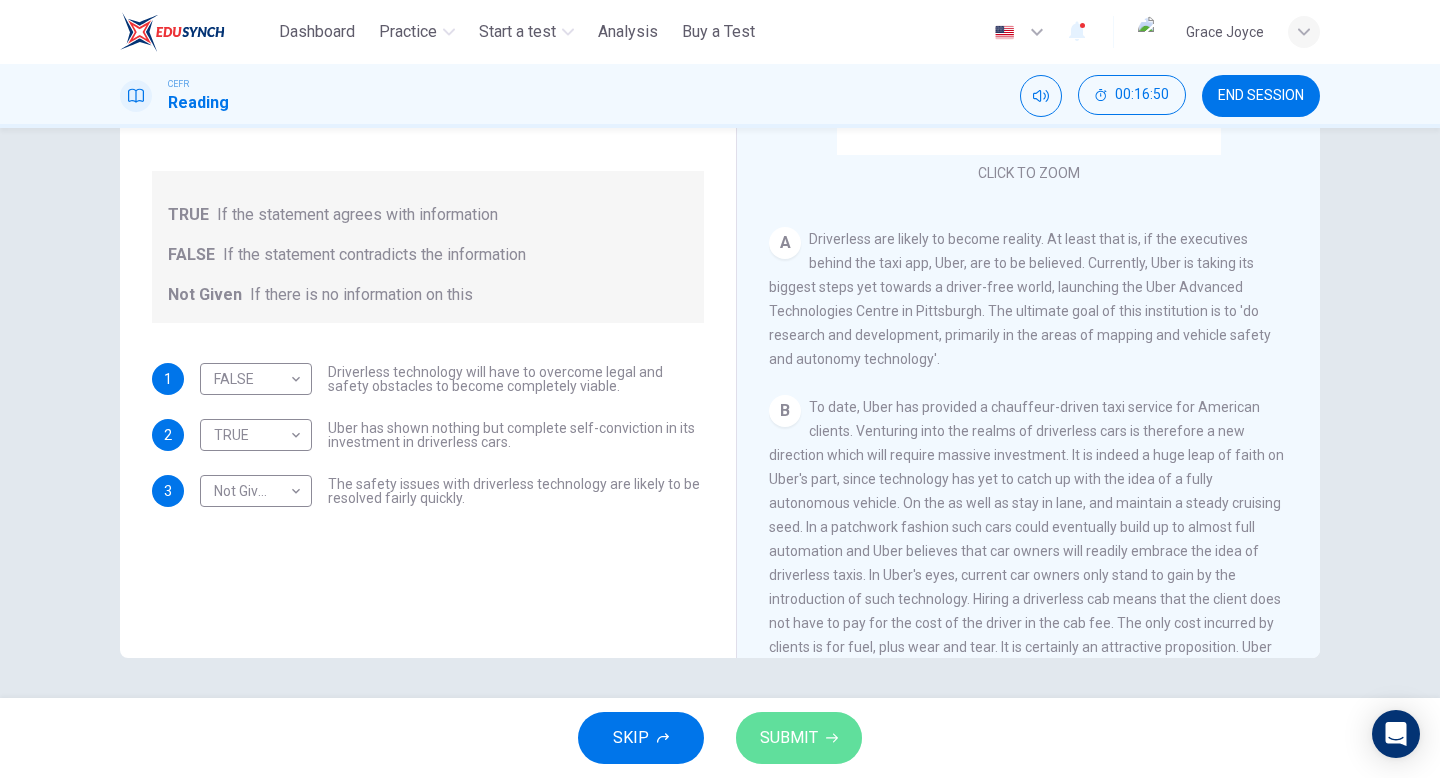 click on "SUBMIT" at bounding box center (799, 738) 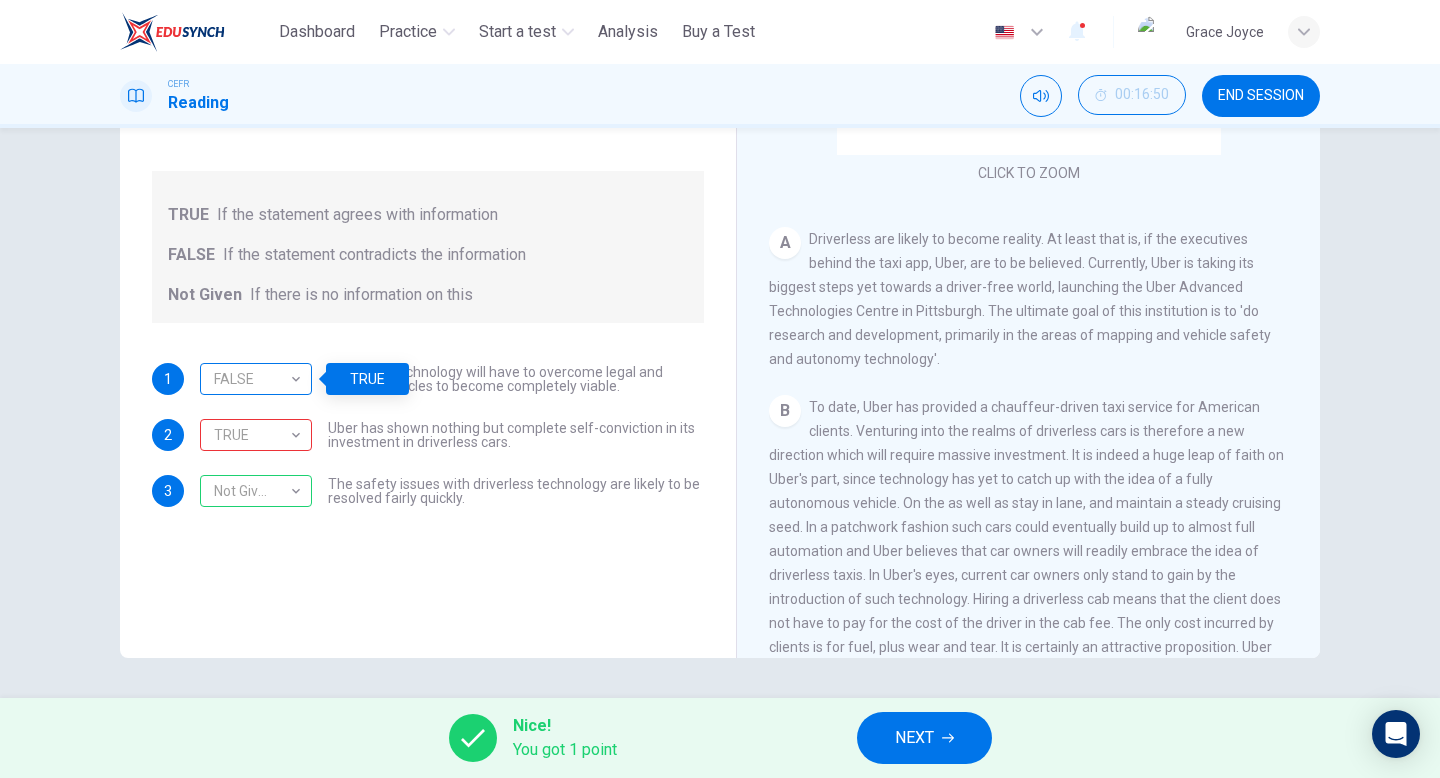click on "FALSE" at bounding box center (252, 379) 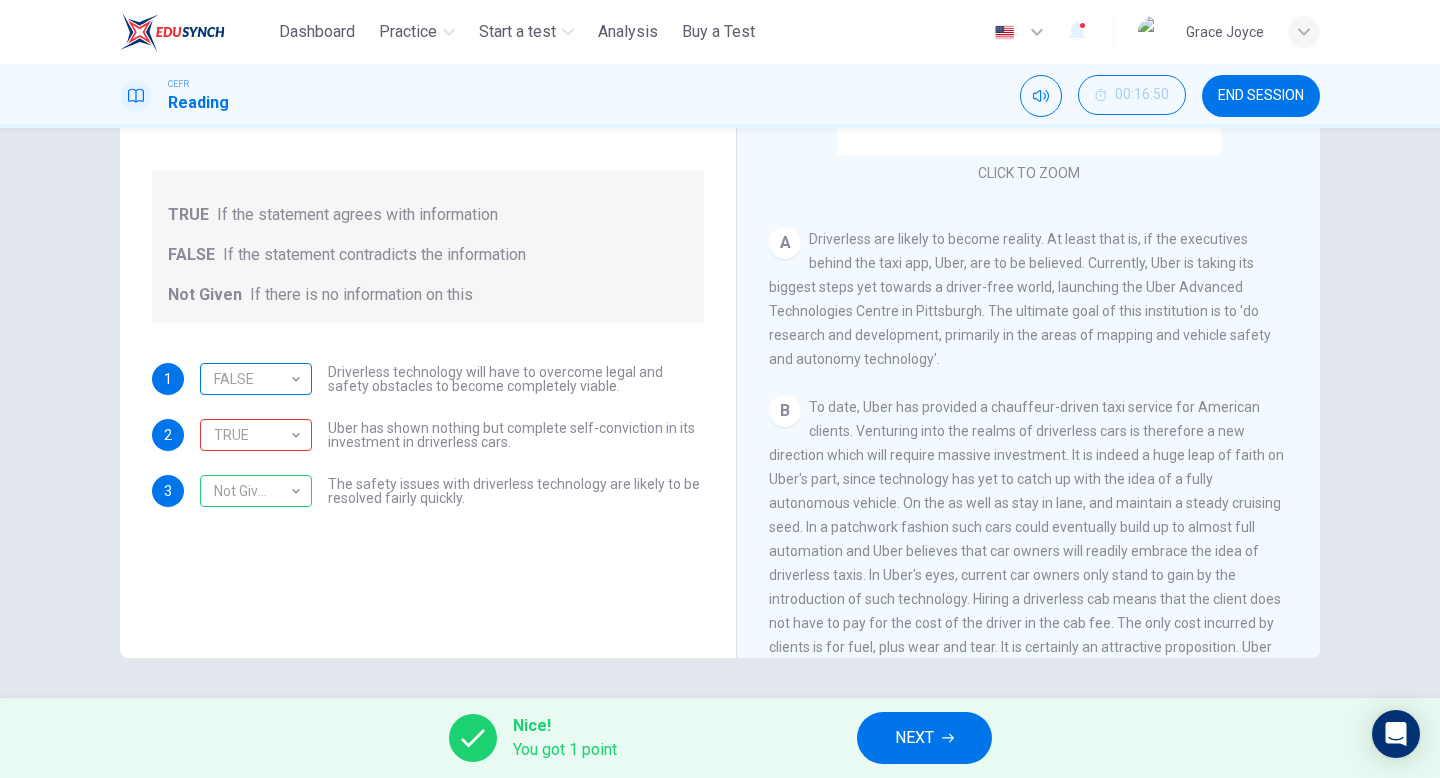 click on "FALSE" at bounding box center [252, 379] 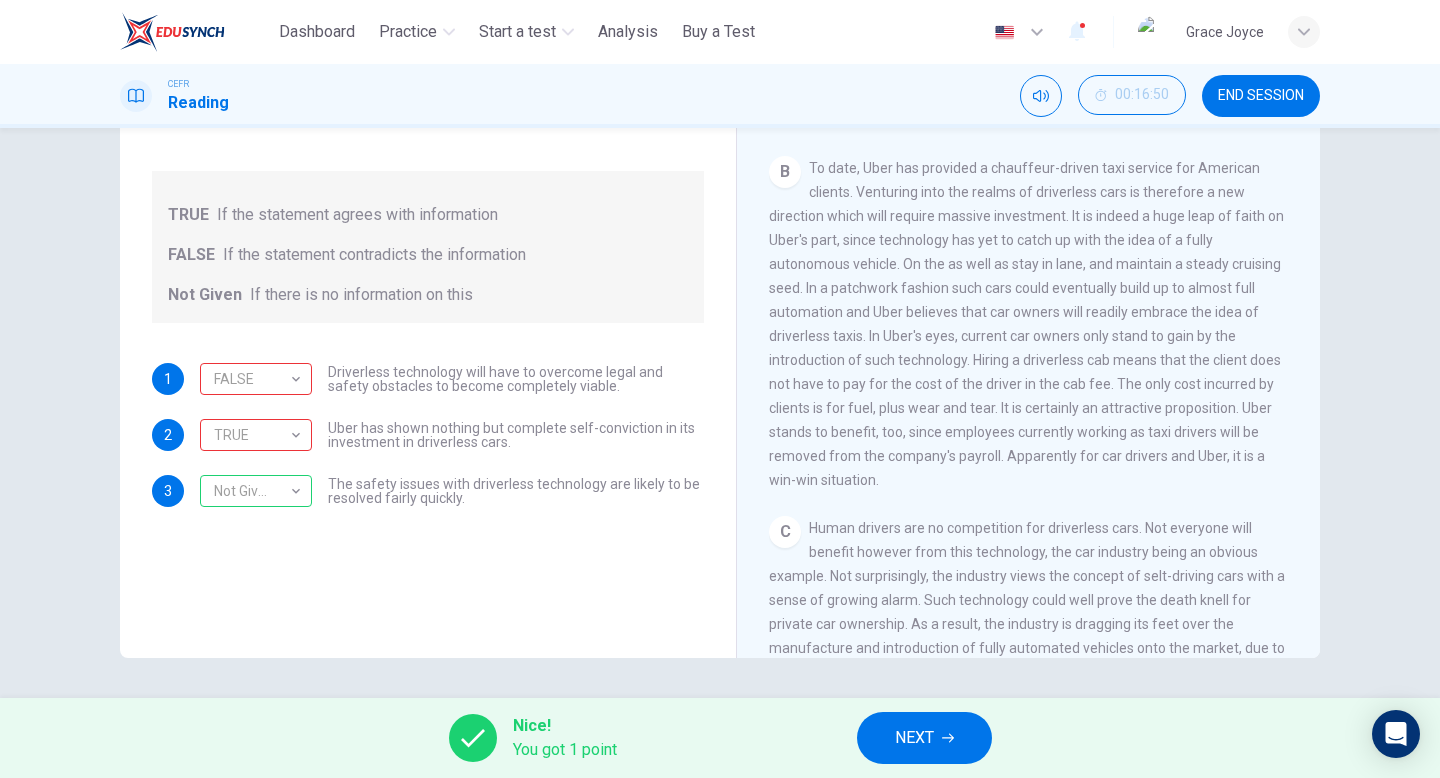 scroll, scrollTop: 499, scrollLeft: 0, axis: vertical 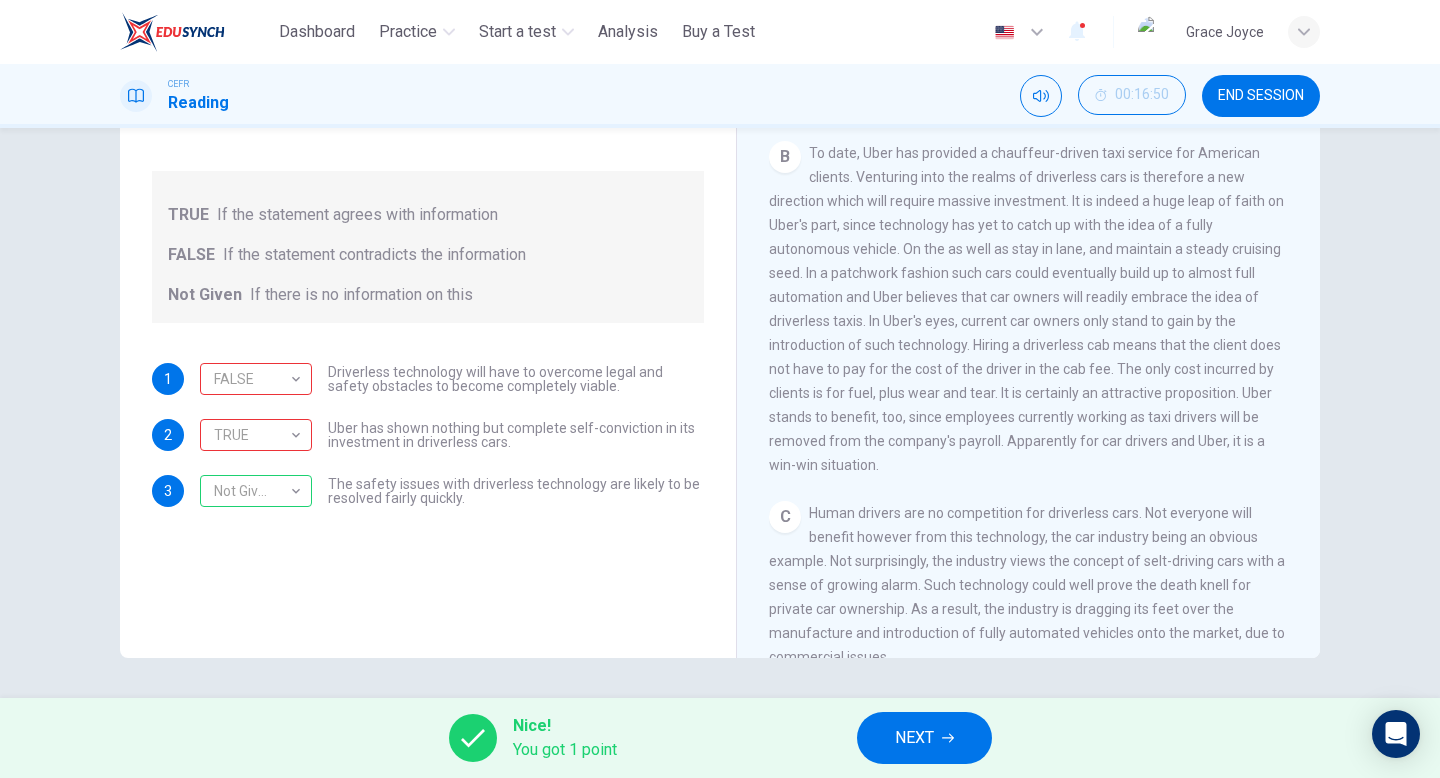 click on "Nice! You got 1
point NEXT" at bounding box center [720, 738] 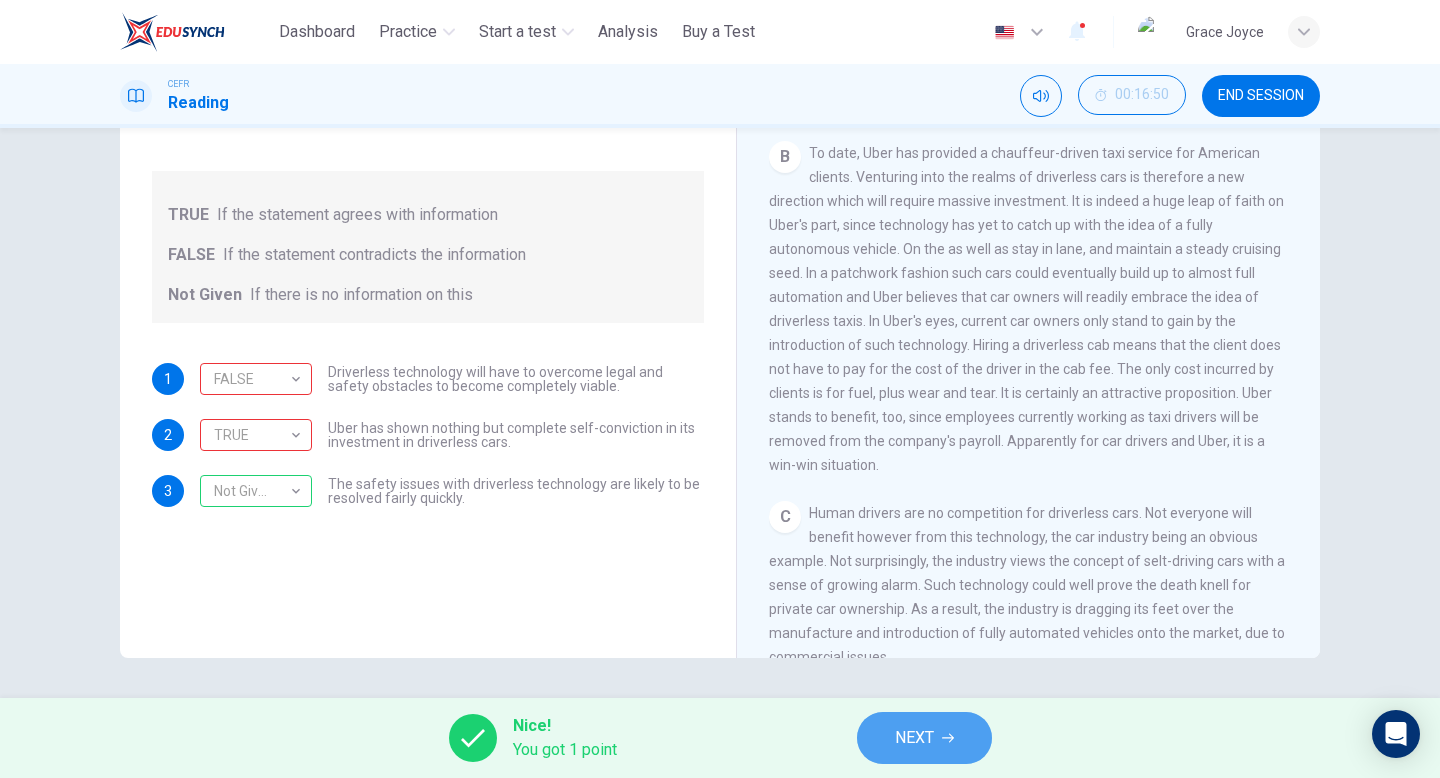 click on "NEXT" at bounding box center (914, 738) 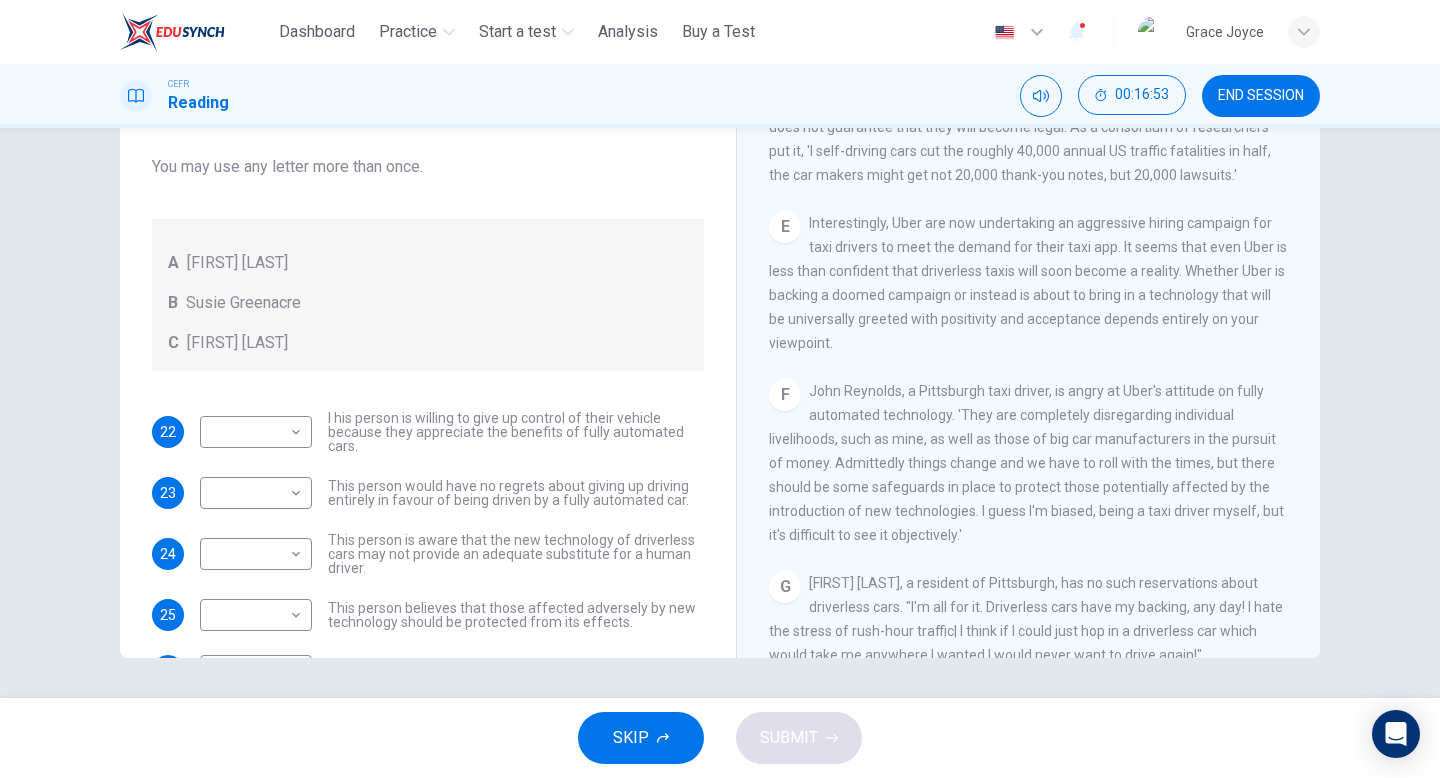 scroll, scrollTop: 1481, scrollLeft: 0, axis: vertical 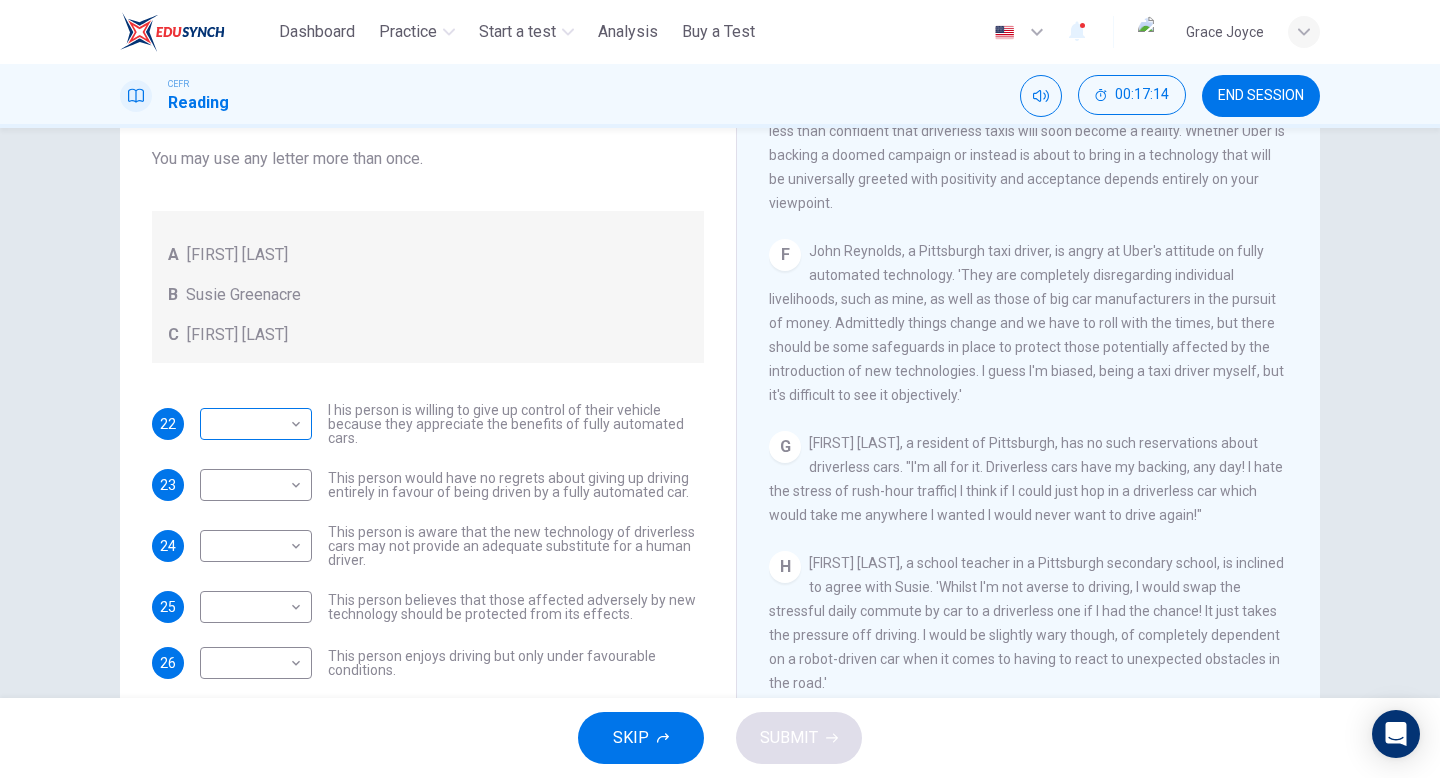 click on "This site uses cookies, as explained in our  Privacy Policy . If you agree to the use of cookies, please click the Accept button and continue to browse our site.   Privacy Policy Accept Dashboard Practice Start a test Analysis Buy a Test English ** ​ Grace Joyce CEFR Reading 00:17:14 END SESSION Questions 22 - 26 Look at the following statements, and the list of people. Match each statement to the correct person, A-C. You may use any letter more than once.
A John Reynolds B Susie Greenacre C Jason Steiner 22 ​ ​ I his person is willing to give up control of their vehicle because they appreciate the benefits of fully automated cars. 23 ​ ​ This person would have no regrets about giving up driving entirely in favour of being driven by a fully automated car. 24 ​ ​ This person is aware that the new technology of driverless cars may not provide an adequate substitute for a human driver. 25 ​ ​ 26 ​ ​ This person enjoys driving but only under favourable conditions. Driverless cars A B C D E" at bounding box center [720, 389] 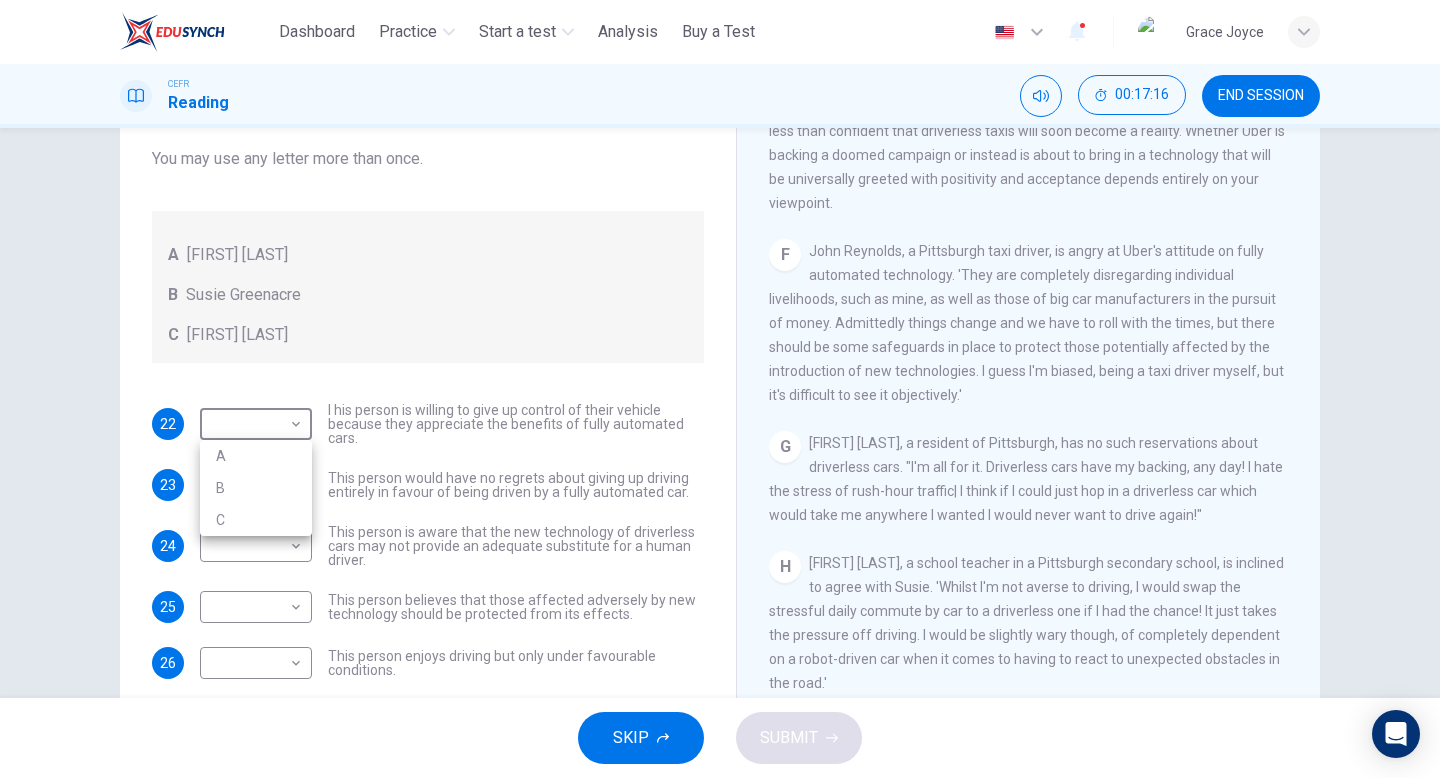 click on "B" at bounding box center (256, 488) 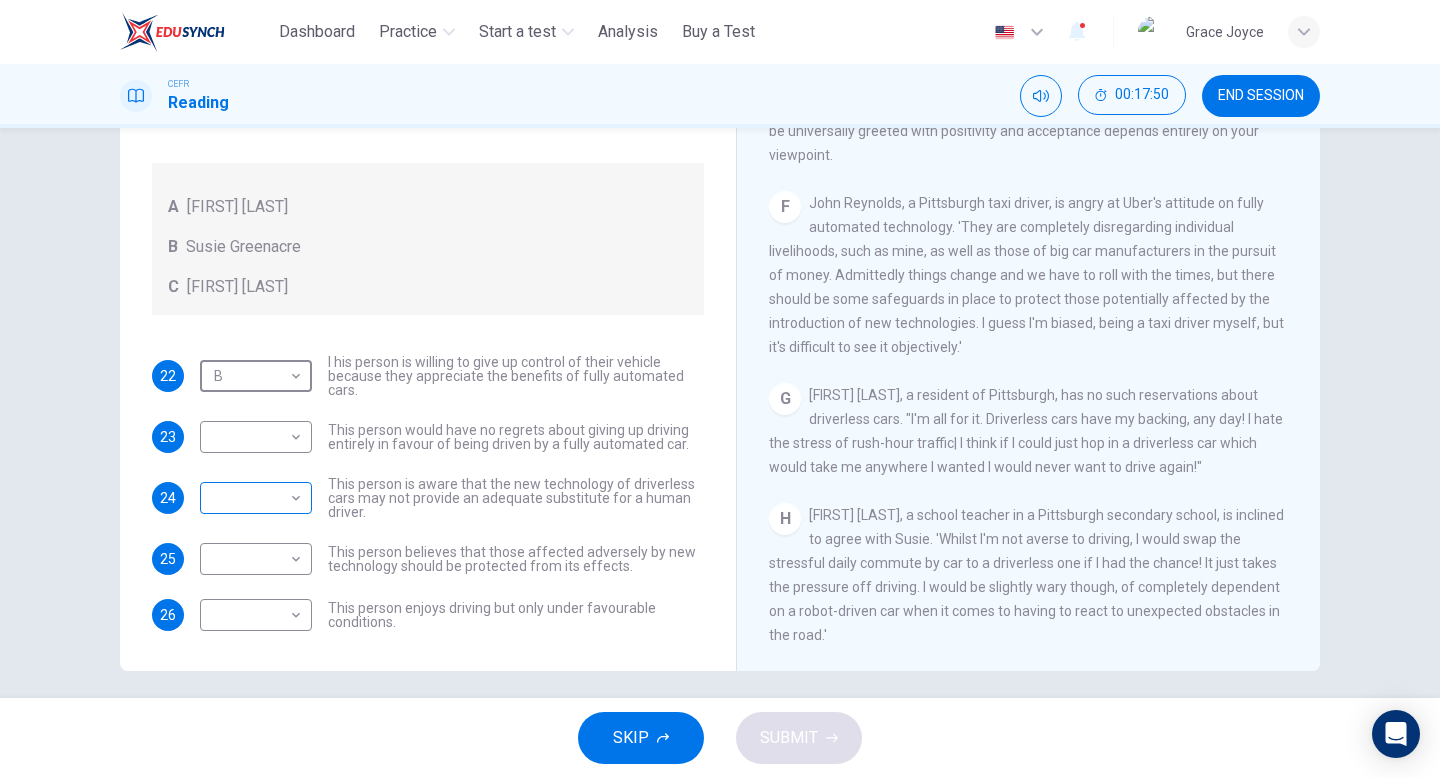 scroll, scrollTop: 199, scrollLeft: 0, axis: vertical 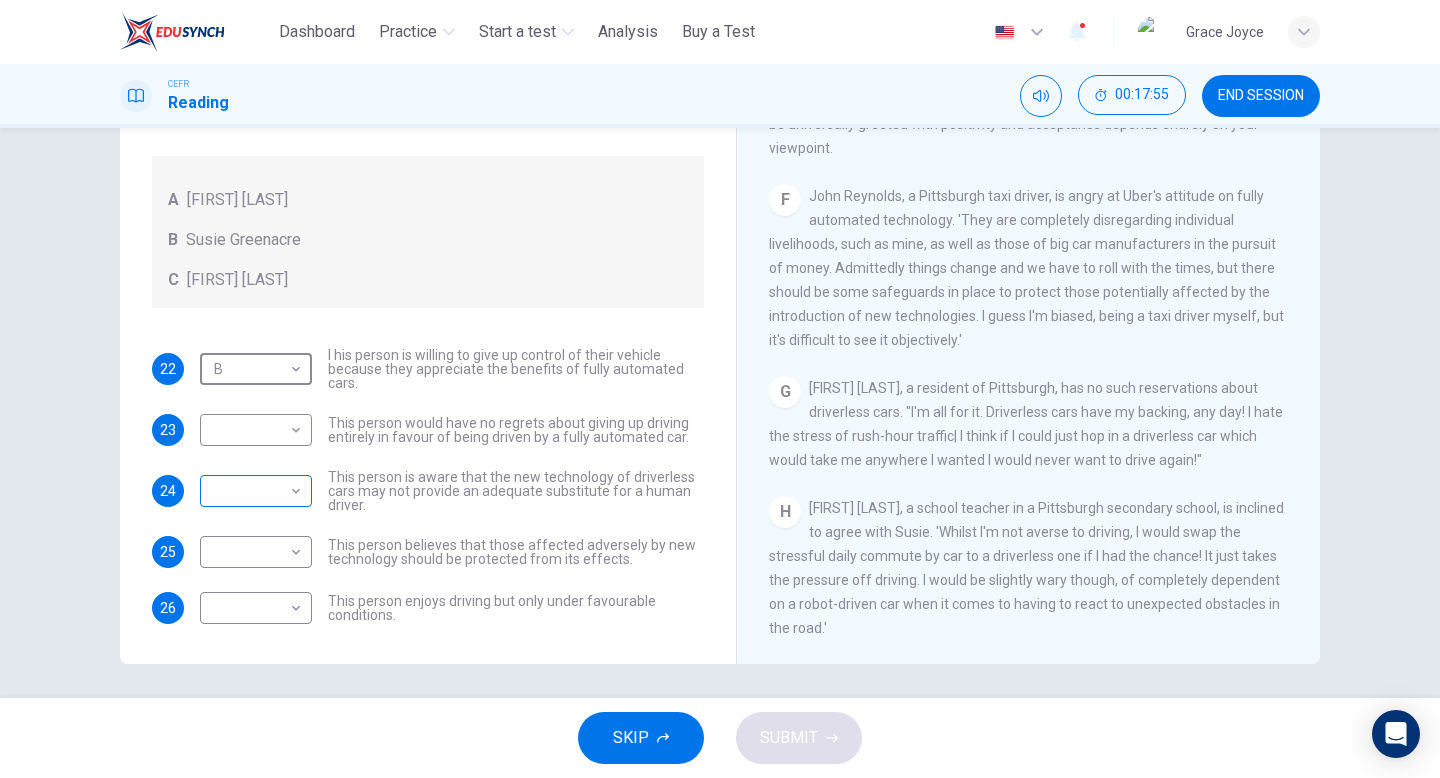 click on "This site uses cookies, as explained in our  Privacy Policy . If you agree to the use of cookies, please click the Accept button and continue to browse our site.   Privacy Policy Accept Dashboard Practice Start a test Analysis Buy a Test English ** ​ Grace Joyce CEFR Reading 00:17:55 END SESSION Questions 22 - 26 Look at the following statements, and the list of people. Match each statement to the correct person, A-C. You may use any letter more than once.
A John Reynolds B Susie Greenacre C Jason Steiner 22 B * ​ I his person is willing to give up control of their vehicle because they appreciate the benefits of fully automated cars. 23 ​ ​ This person would have no regrets about giving up driving entirely in favour of being driven by a fully automated car. 24 ​ ​ This person is aware that the new technology of driverless cars may not provide an adequate substitute for a human driver. 25 ​ ​ 26 ​ ​ This person enjoys driving but only under favourable conditions. Driverless cars A B C D E" at bounding box center (720, 389) 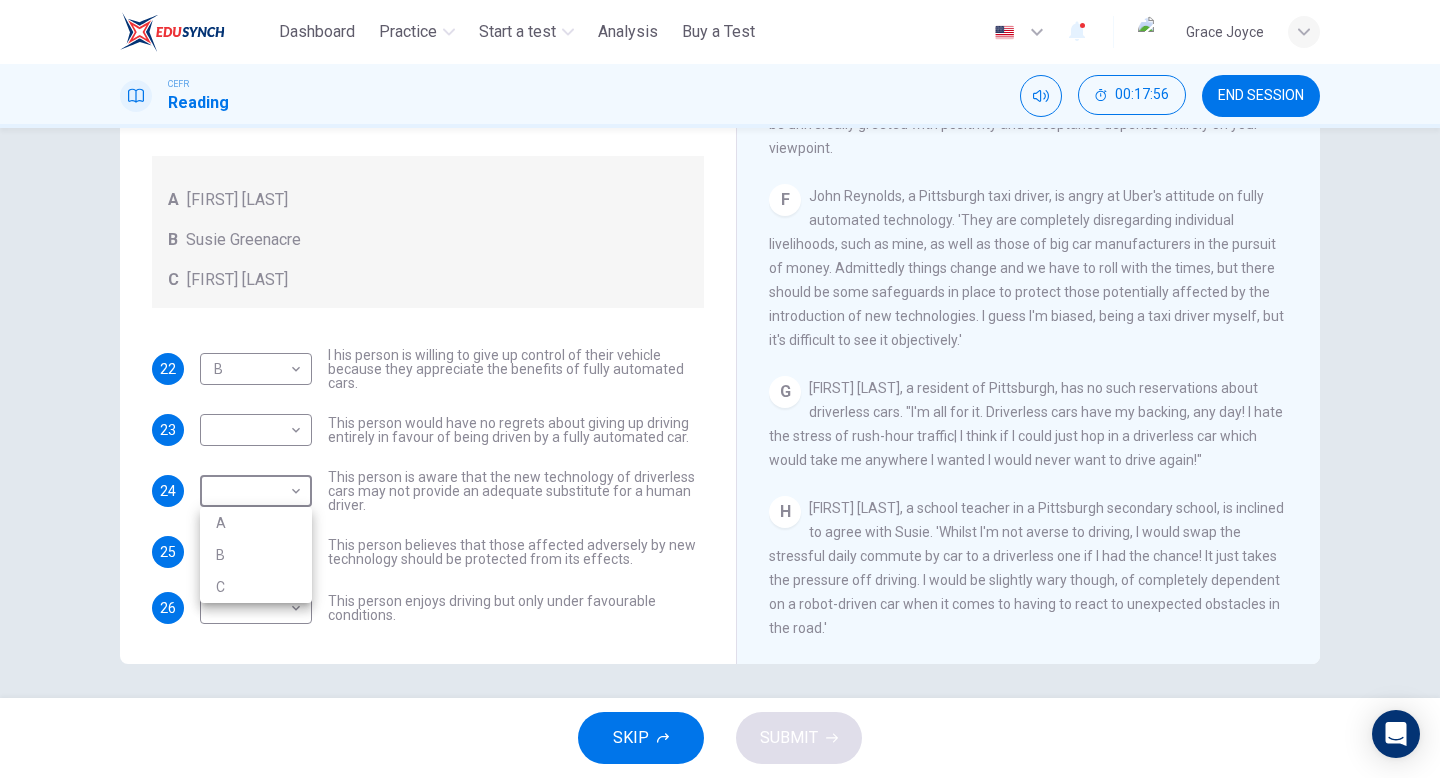 click on "A" at bounding box center (256, 523) 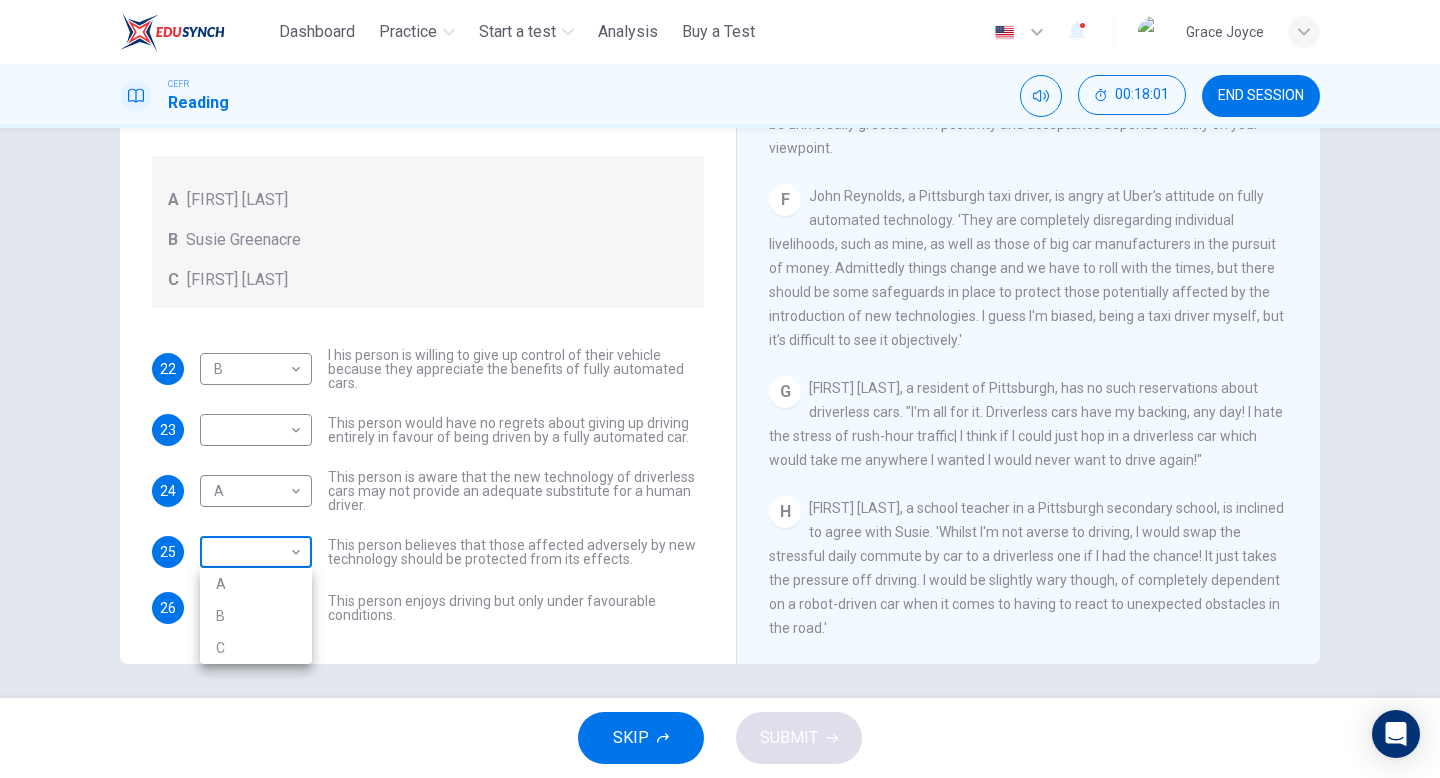 click on "This site uses cookies, as explained in our  Privacy Policy . If you agree to the use of cookies, please click the Accept button and continue to browse our site.   Privacy Policy Accept Dashboard Practice Start a test Analysis Buy a Test English ** ​ Grace Joyce CEFR Reading 00:18:01 END SESSION Questions 22 - 26 Look at the following statements, and the list of people. Match each statement to the correct person, A-C. You may use any letter more than once.
A John Reynolds B Susie Greenacre C Jason Steiner 22 B * ​ I his person is willing to give up control of their vehicle because they appreciate the benefits of fully automated cars. 23 ​ ​ This person would have no regrets about giving up driving entirely in favour of being driven by a fully automated car. 24 A * ​ This person is aware that the new technology of driverless cars may not provide an adequate substitute for a human driver. 25 ​ ​ 26 ​ ​ This person enjoys driving but only under favourable conditions. Driverless cars A B C D E" at bounding box center [720, 389] 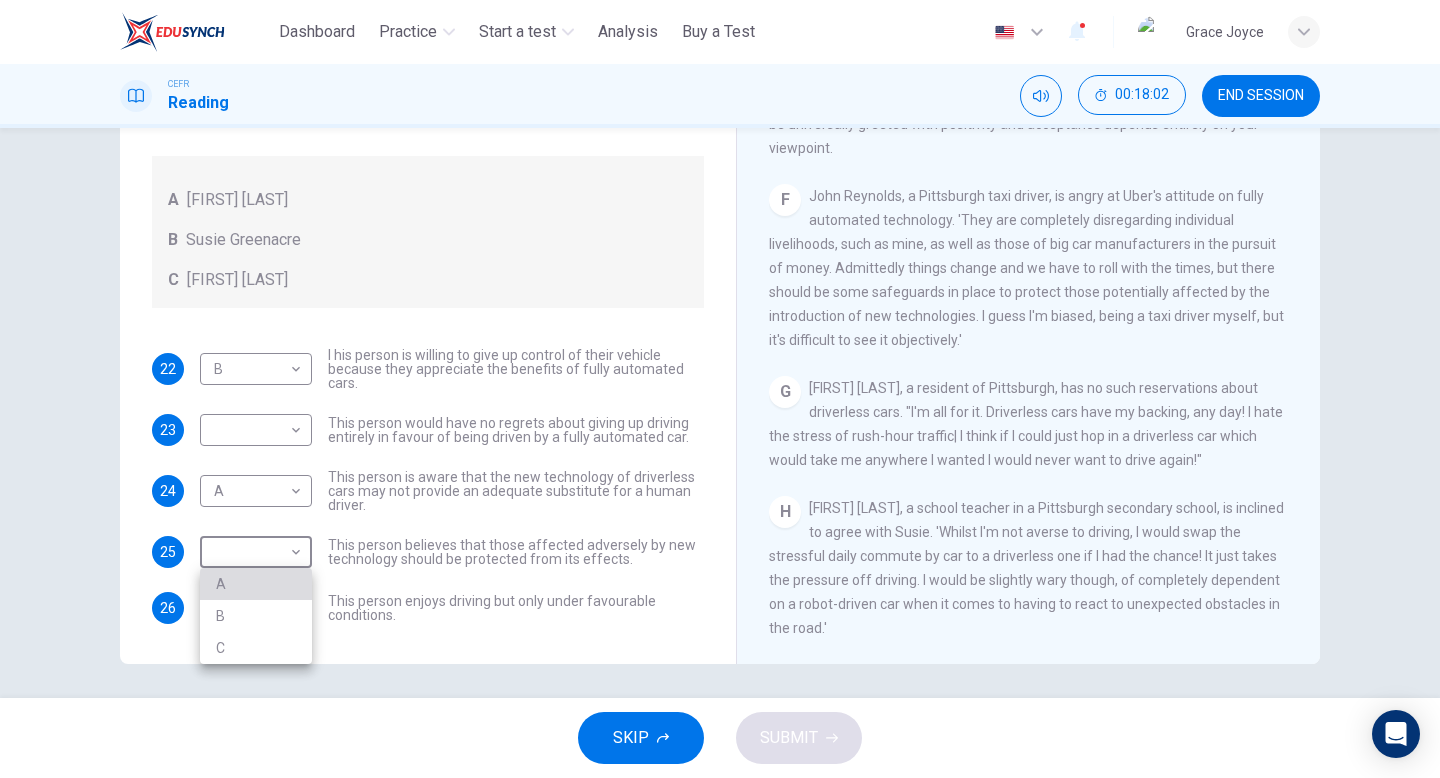 click on "A" at bounding box center [256, 584] 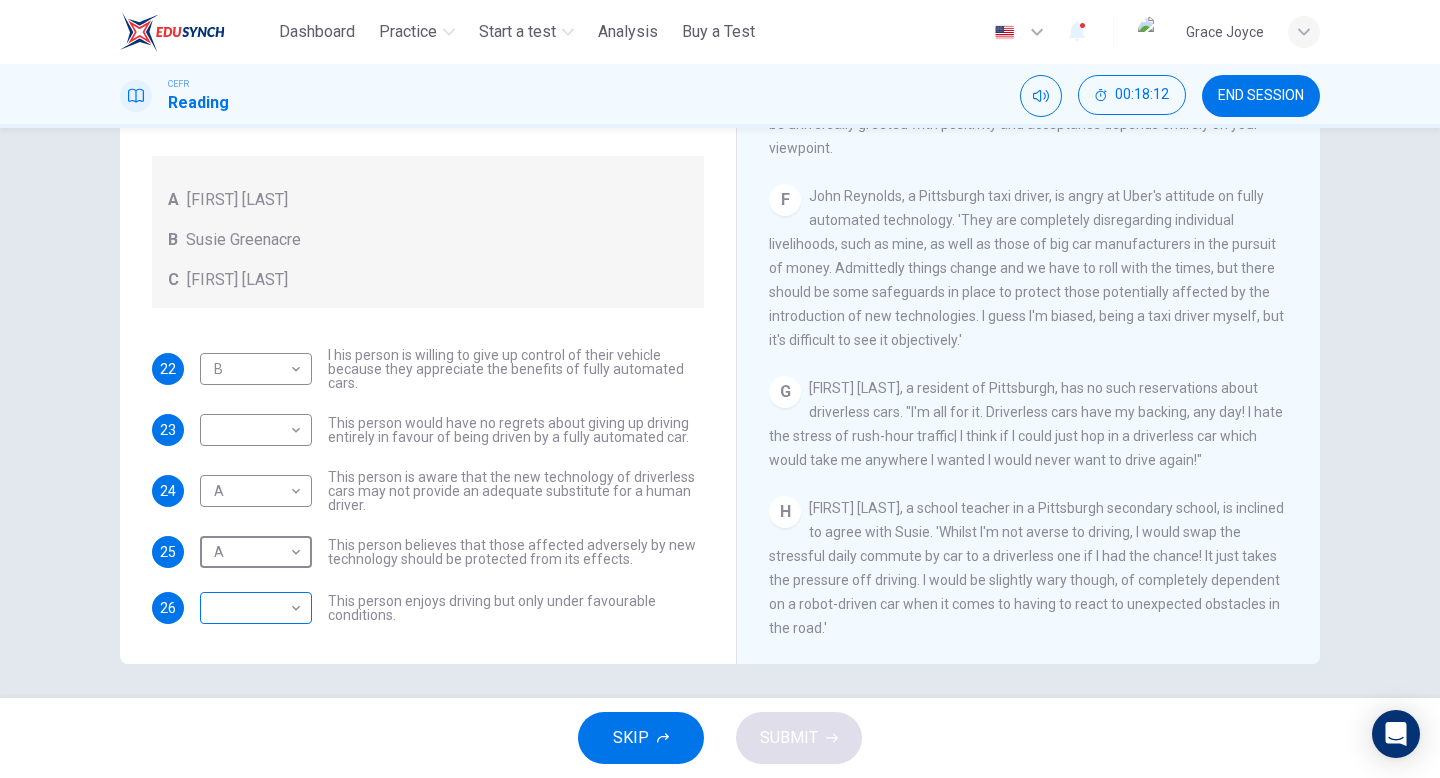 click on "This site uses cookies, as explained in our  Privacy Policy . If you agree to the use of cookies, please click the Accept button and continue to browse our site.   Privacy Policy Accept Dashboard Practice Start a test Analysis Buy a Test English ** ​ Grace Joyce CEFR Reading 00:18:12 END SESSION Questions 22 - 26 Look at the following statements, and the list of people. Match each statement to the correct person, A-C. You may use any letter more than once.
A John Reynolds B Susie Greenacre C Jason Steiner 22 B * ​ I his person is willing to give up control of their vehicle because they appreciate the benefits of fully automated cars. 23 ​ ​ This person would have no regrets about giving up driving entirely in favour of being driven by a fully automated car. 24 A * ​ This person is aware that the new technology of driverless cars may not provide an adequate substitute for a human driver. 25 A * ​ 26 ​ ​ This person enjoys driving but only under favourable conditions. Driverless cars A B C D E" at bounding box center (720, 389) 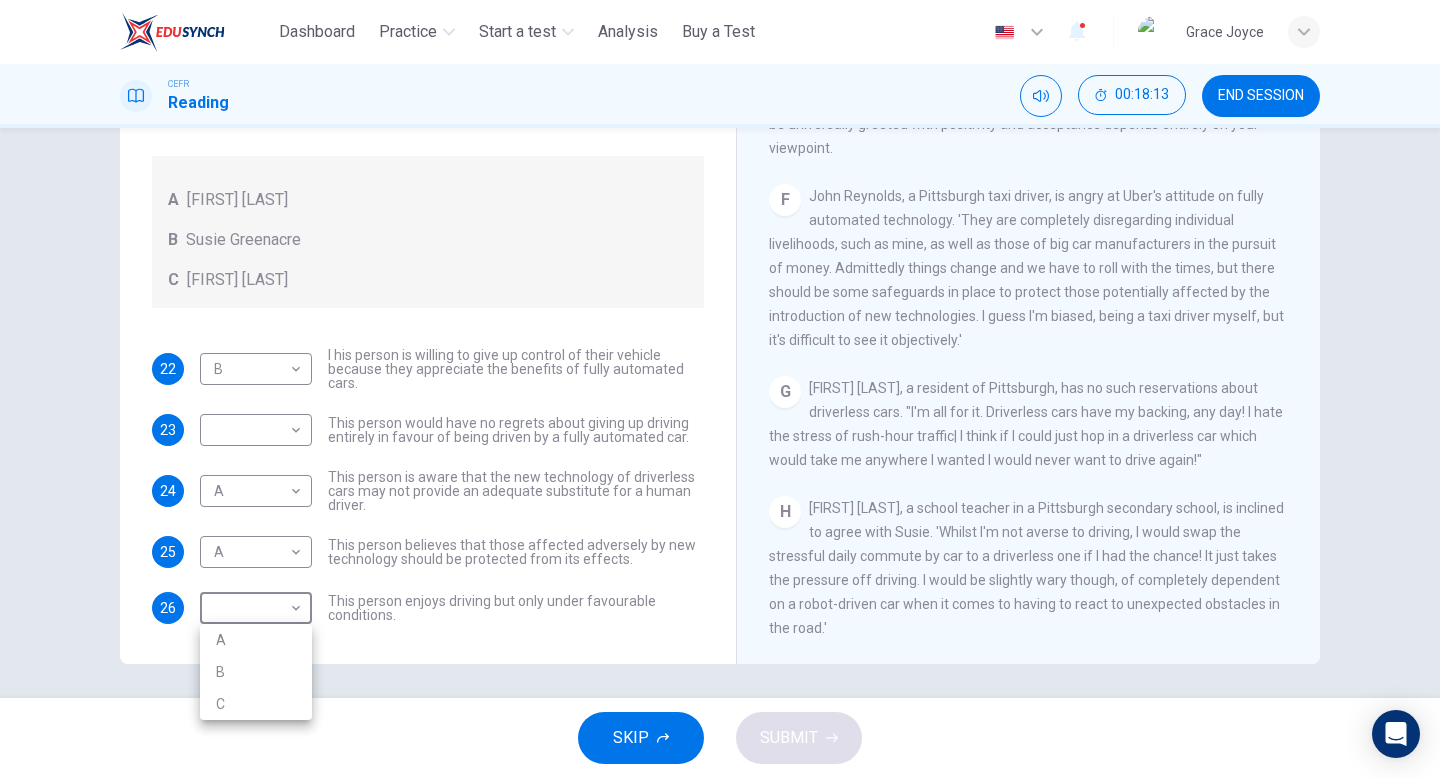 click on "B" at bounding box center [256, 672] 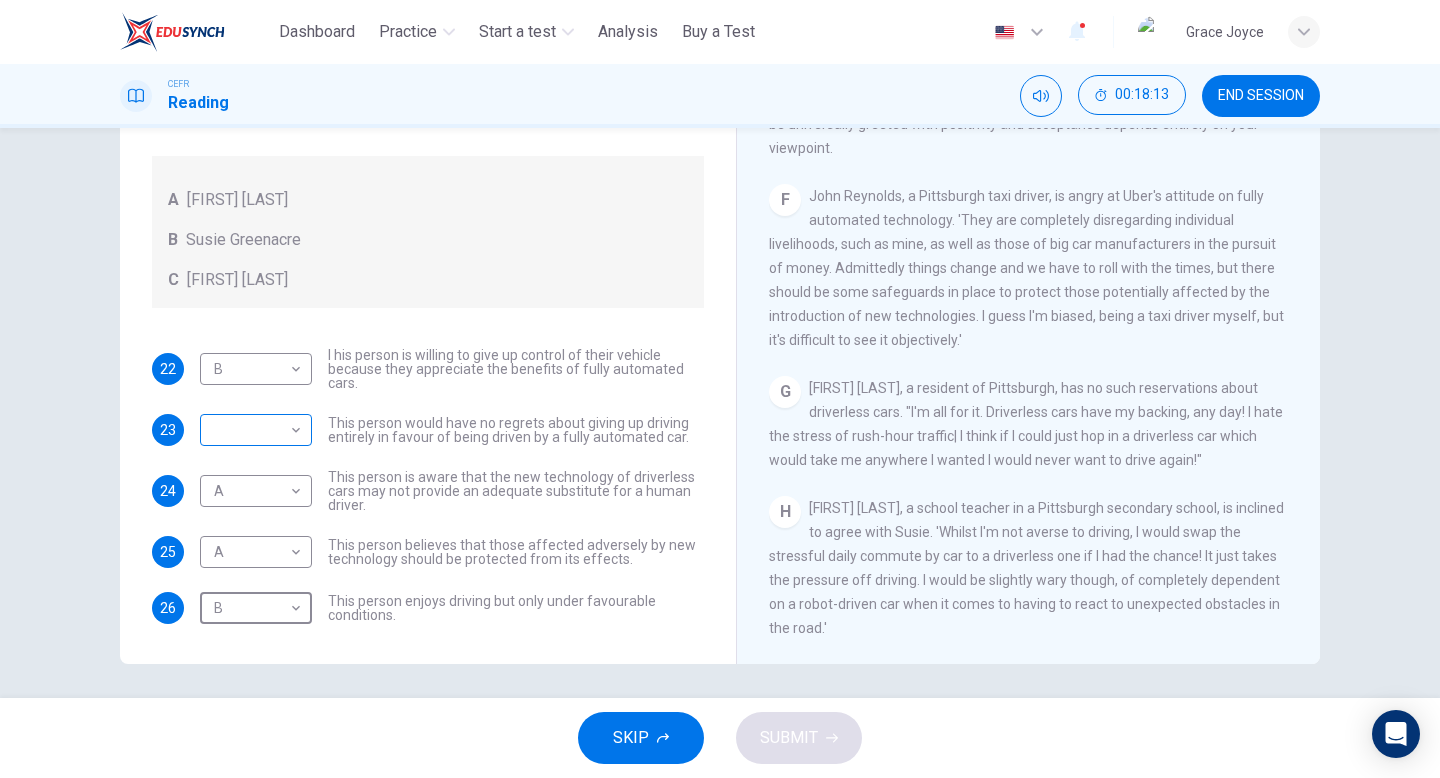 click on "This site uses cookies, as explained in our  Privacy Policy . If you agree to the use of cookies, please click the Accept button and continue to browse our site.   Privacy Policy Accept Dashboard Practice Start a test Analysis Buy a Test English ** ​ Grace Joyce CEFR Reading 00:18:13 END SESSION Questions 22 - 26 Look at the following statements, and the list of people. Match each statement to the correct person, A-C. You may use any letter more than once.
A John Reynolds B Susie Greenacre C Jason Steiner 22 B * ​ I his person is willing to give up control of their vehicle because they appreciate the benefits of fully automated cars. 23 ​ ​ This person would have no regrets about giving up driving entirely in favour of being driven by a fully automated car. 24 A * ​ This person is aware that the new technology of driverless cars may not provide an adequate substitute for a human driver. 25 A * ​ 26 B * ​ This person enjoys driving but only under favourable conditions. Driverless cars A B C D E" at bounding box center [720, 389] 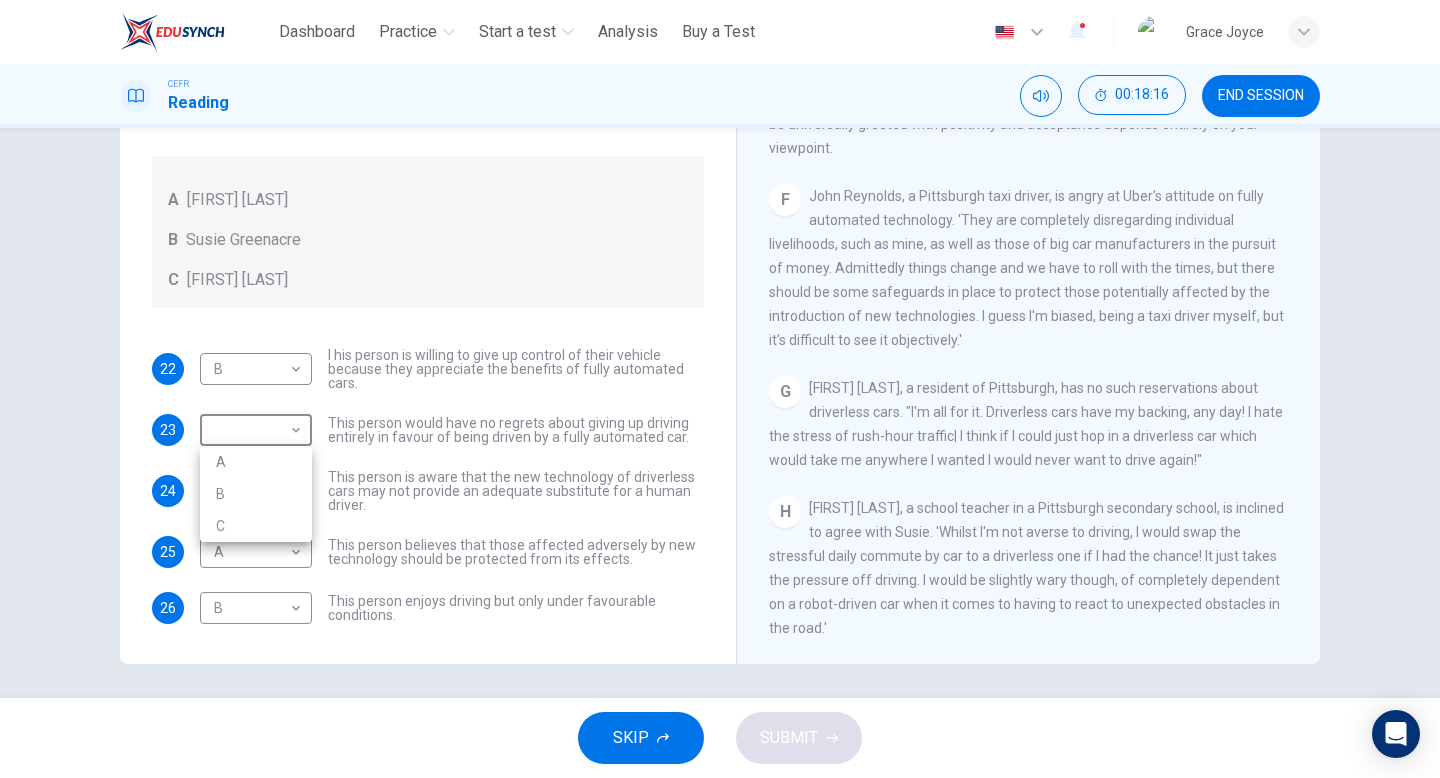 click at bounding box center (720, 389) 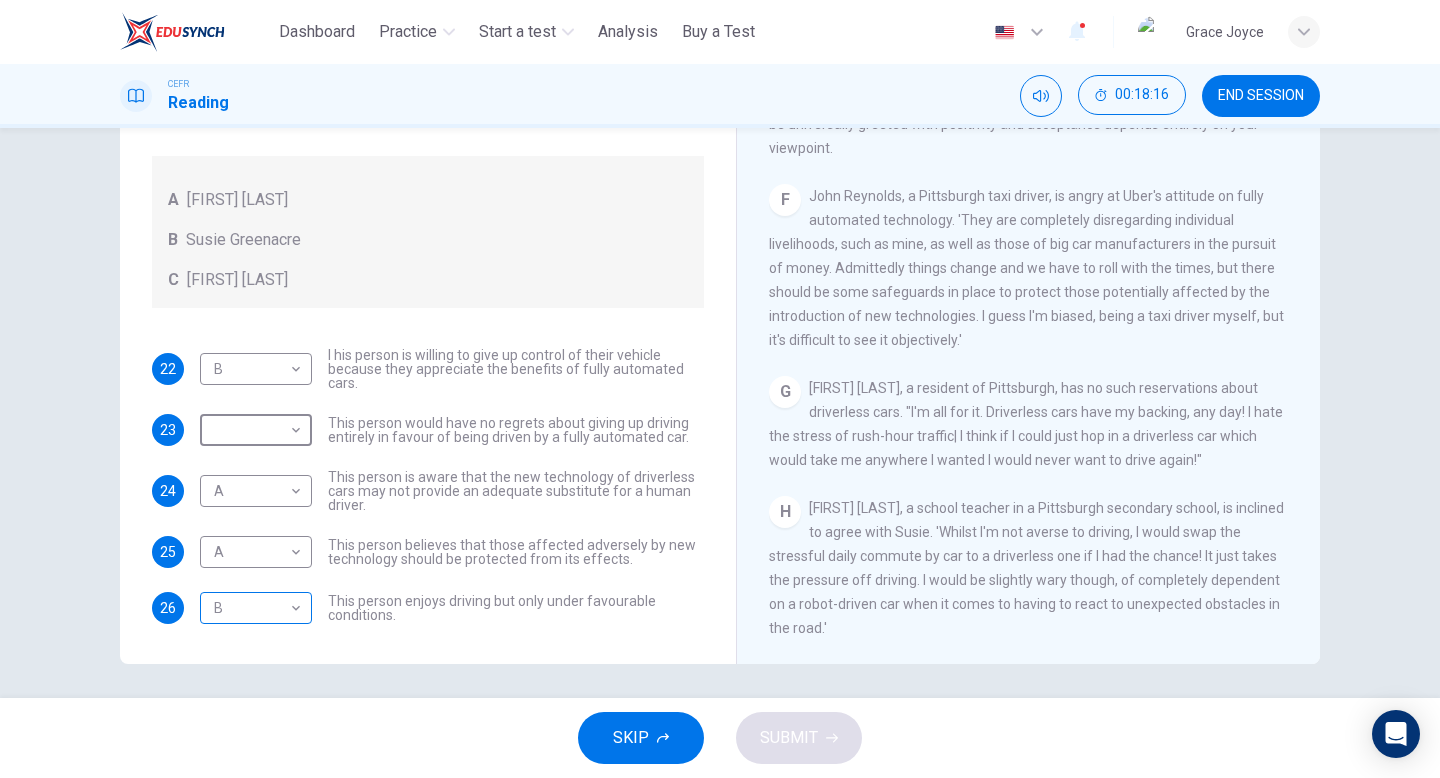 click on "This site uses cookies, as explained in our  Privacy Policy . If you agree to the use of cookies, please click the Accept button and continue to browse our site.   Privacy Policy Accept Dashboard Practice Start a test Analysis Buy a Test English ** ​ Grace Joyce CEFR Reading 00:18:16 END SESSION Questions 22 - 26 Look at the following statements, and the list of people. Match each statement to the correct person, A-C. You may use any letter more than once.
A John Reynolds B Susie Greenacre C Jason Steiner 22 B * ​ I his person is willing to give up control of their vehicle because they appreciate the benefits of fully automated cars. 23 ​ ​ This person would have no regrets about giving up driving entirely in favour of being driven by a fully automated car. 24 A * ​ This person is aware that the new technology of driverless cars may not provide an adequate substitute for a human driver. 25 A * ​ 26 B * ​ This person enjoys driving but only under favourable conditions. Driverless cars A B C D E" at bounding box center (720, 389) 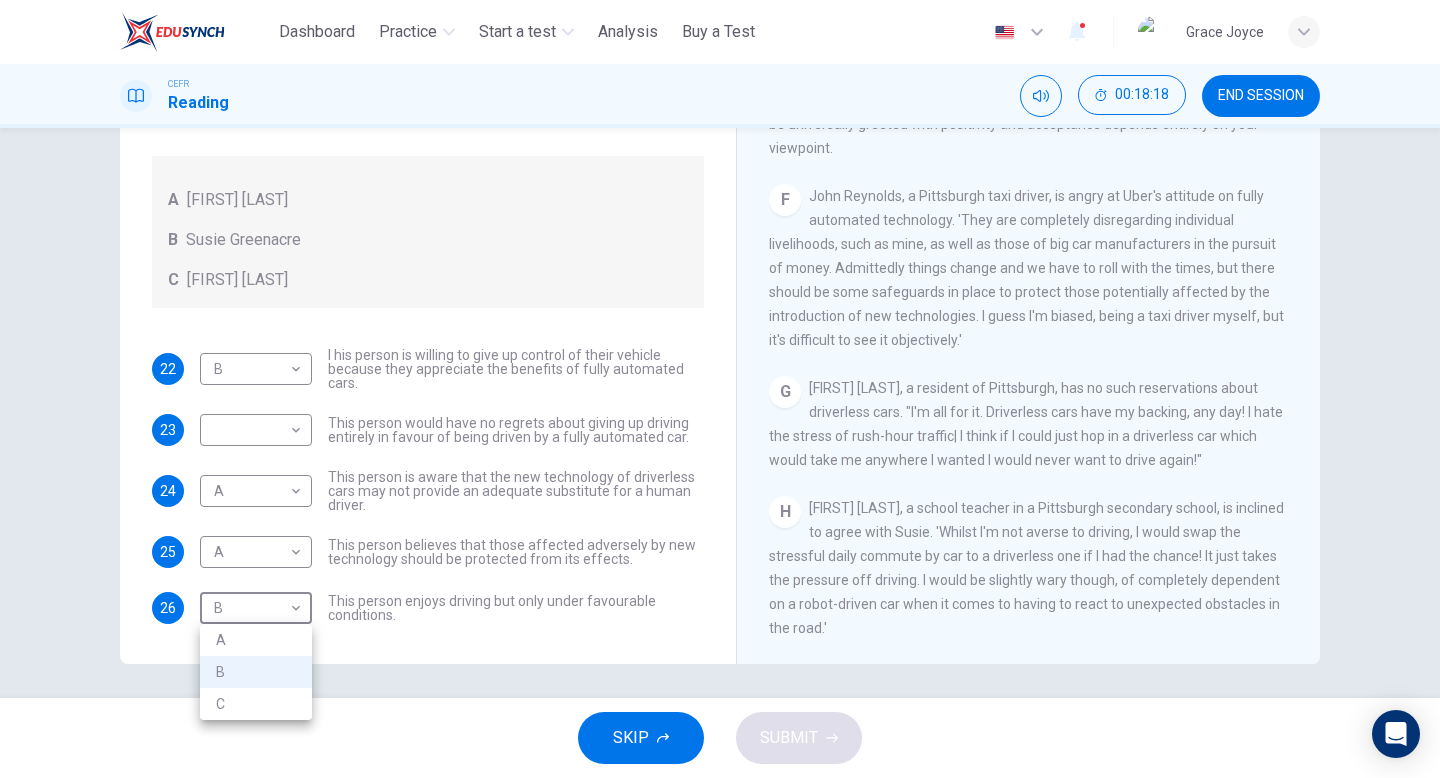 click on "C" at bounding box center [256, 704] 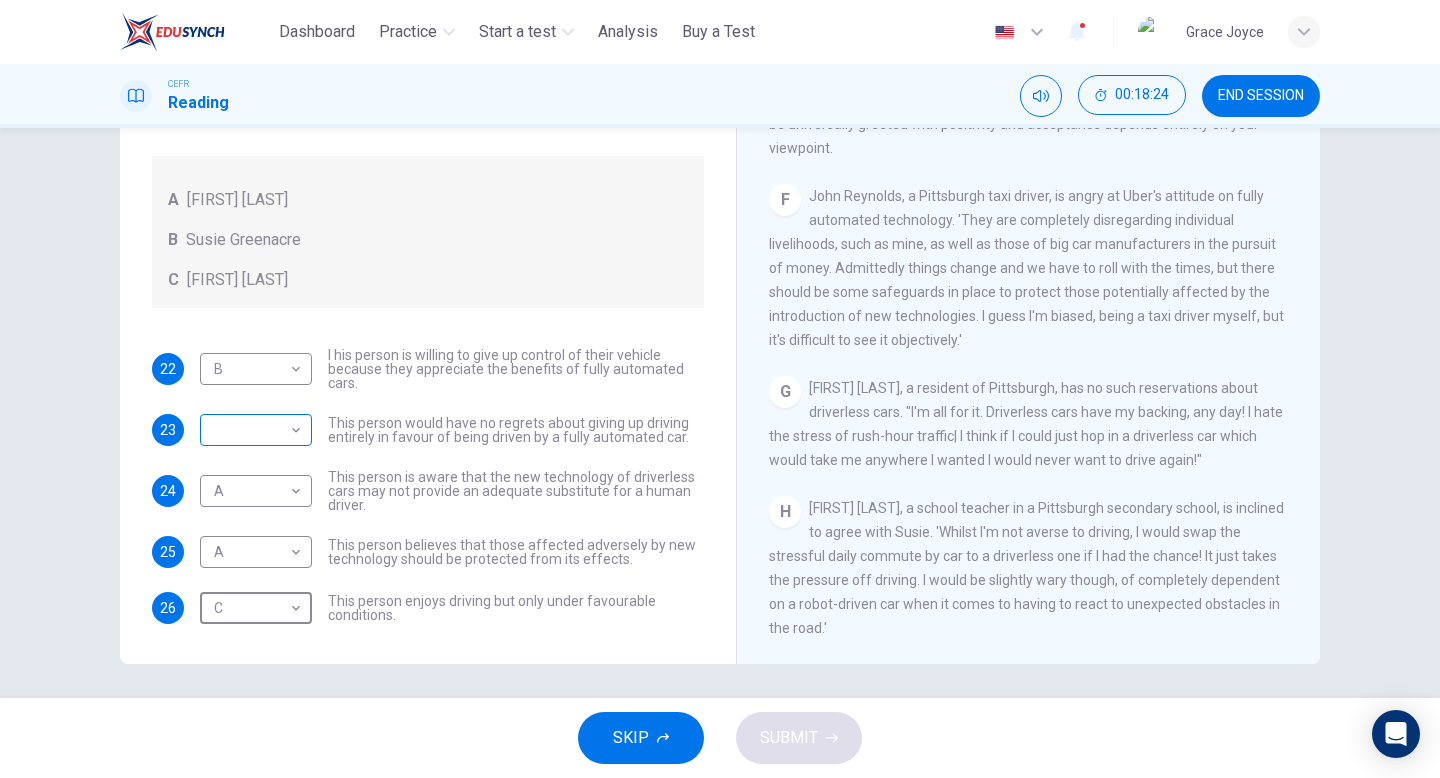 click on "This site uses cookies, as explained in our  Privacy Policy . If you agree to the use of cookies, please click the Accept button and continue to browse our site.   Privacy Policy Accept Dashboard Practice Start a test Analysis Buy a Test English ** ​ Grace Joyce CEFR Reading 00:18:24 END SESSION Questions 22 - 26 Look at the following statements, and the list of people. Match each statement to the correct person, A-C. You may use any letter more than once.
A John Reynolds B Susie Greenacre C Jason Steiner 22 B * ​ I his person is willing to give up control of their vehicle because they appreciate the benefits of fully automated cars. 23 ​ ​ This person would have no regrets about giving up driving entirely in favour of being driven by a fully automated car. 24 A * ​ This person is aware that the new technology of driverless cars may not provide an adequate substitute for a human driver. 25 A * ​ 26 C * ​ This person enjoys driving but only under favourable conditions. Driverless cars A B C D E" at bounding box center (720, 389) 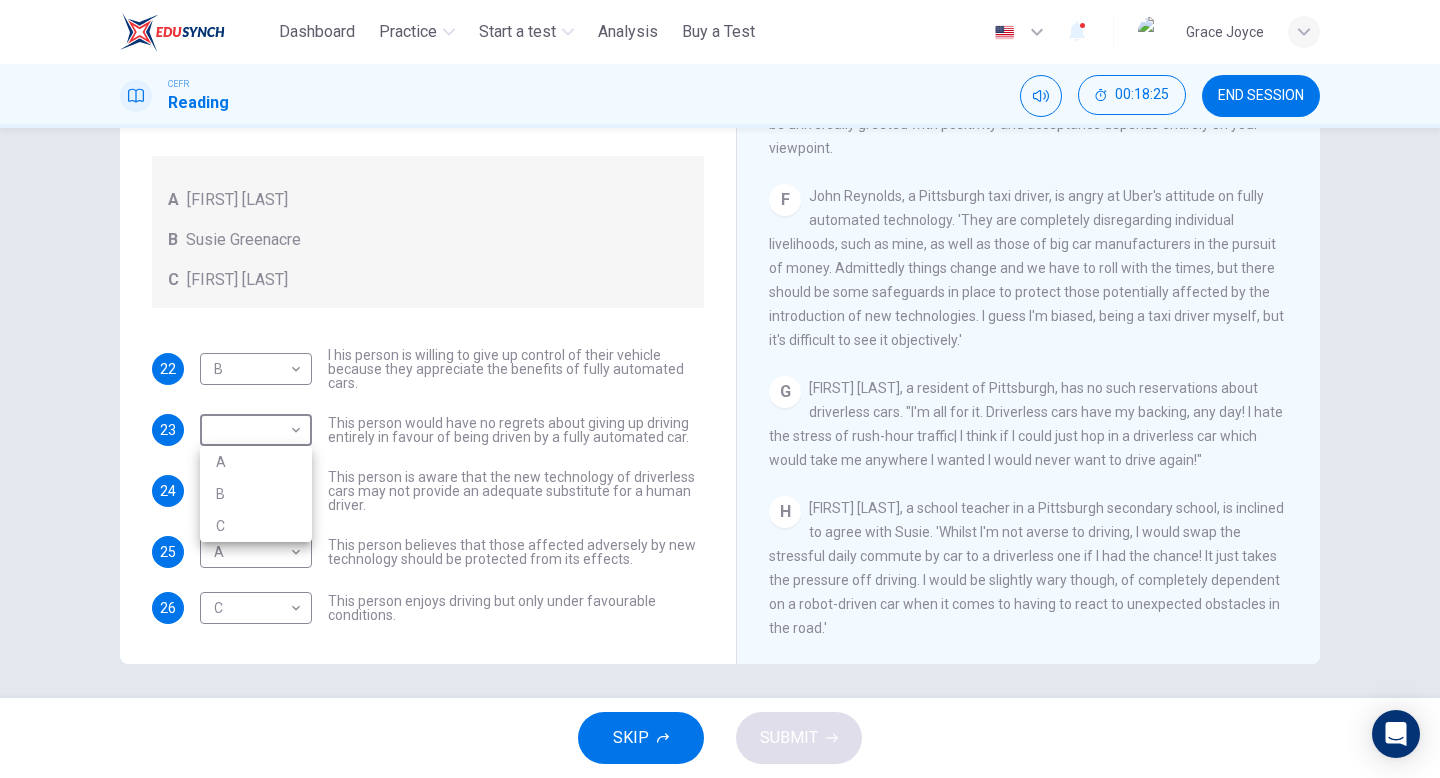click on "A" at bounding box center (256, 462) 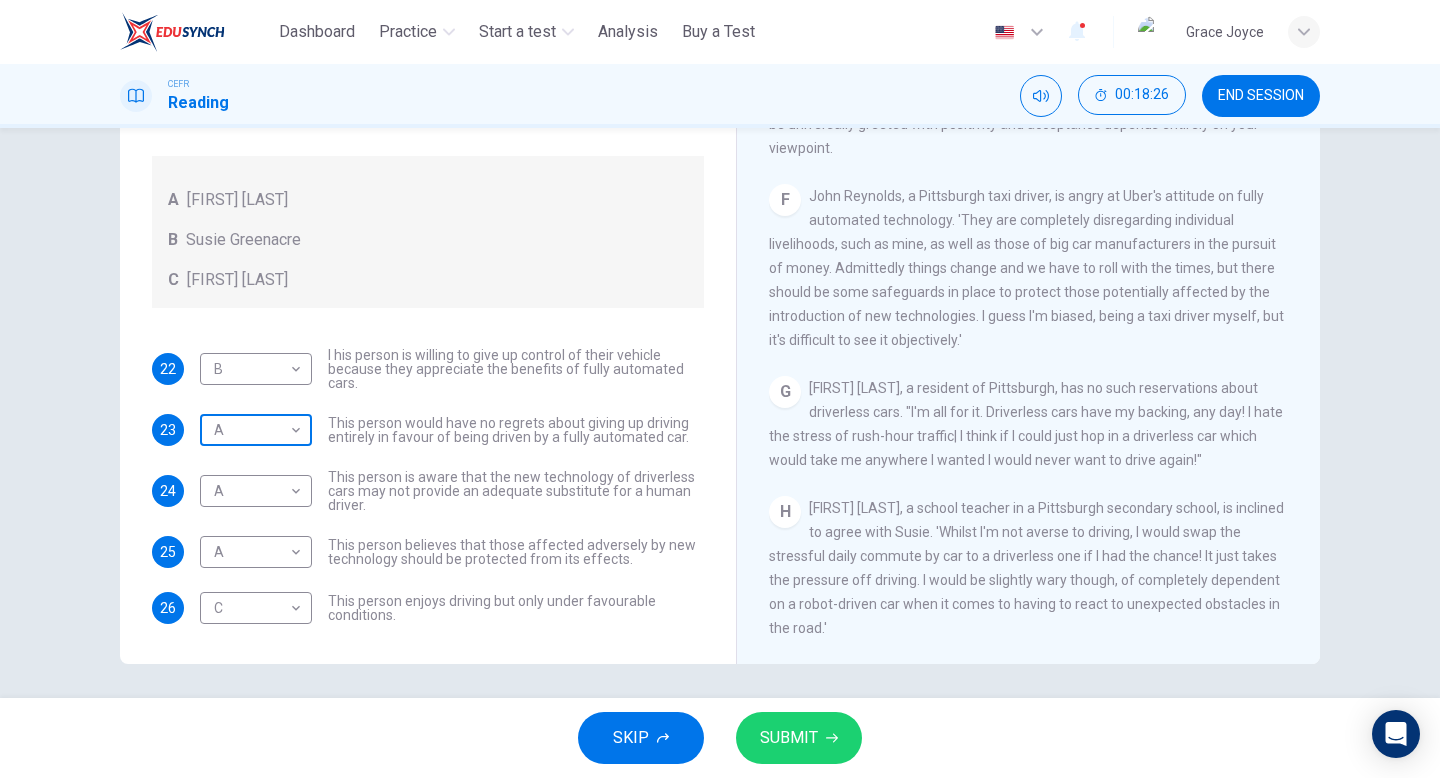 click on "This site uses cookies, as explained in our  Privacy Policy . If you agree to the use of cookies, please click the Accept button and continue to browse our site.   Privacy Policy Accept Dashboard Practice Start a test Analysis Buy a Test English ** ​ Grace Joyce CEFR Reading 00:18:26 END SESSION Questions 22 - 26 Look at the following statements, and the list of people. Match each statement to the correct person, A-C. You may use any letter more than once.
A John Reynolds B Susie Greenacre C Jason Steiner 22 B * ​ I his person is willing to give up control of their vehicle because they appreciate the benefits of fully automated cars. 23 A * ​ This person would have no regrets about giving up driving entirely in favour of being driven by a fully automated car. 24 A * ​ This person is aware that the new technology of driverless cars may not provide an adequate substitute for a human driver. 25 A * ​ 26 C * ​ This person enjoys driving but only under favourable conditions. Driverless cars A B C D E" at bounding box center (720, 389) 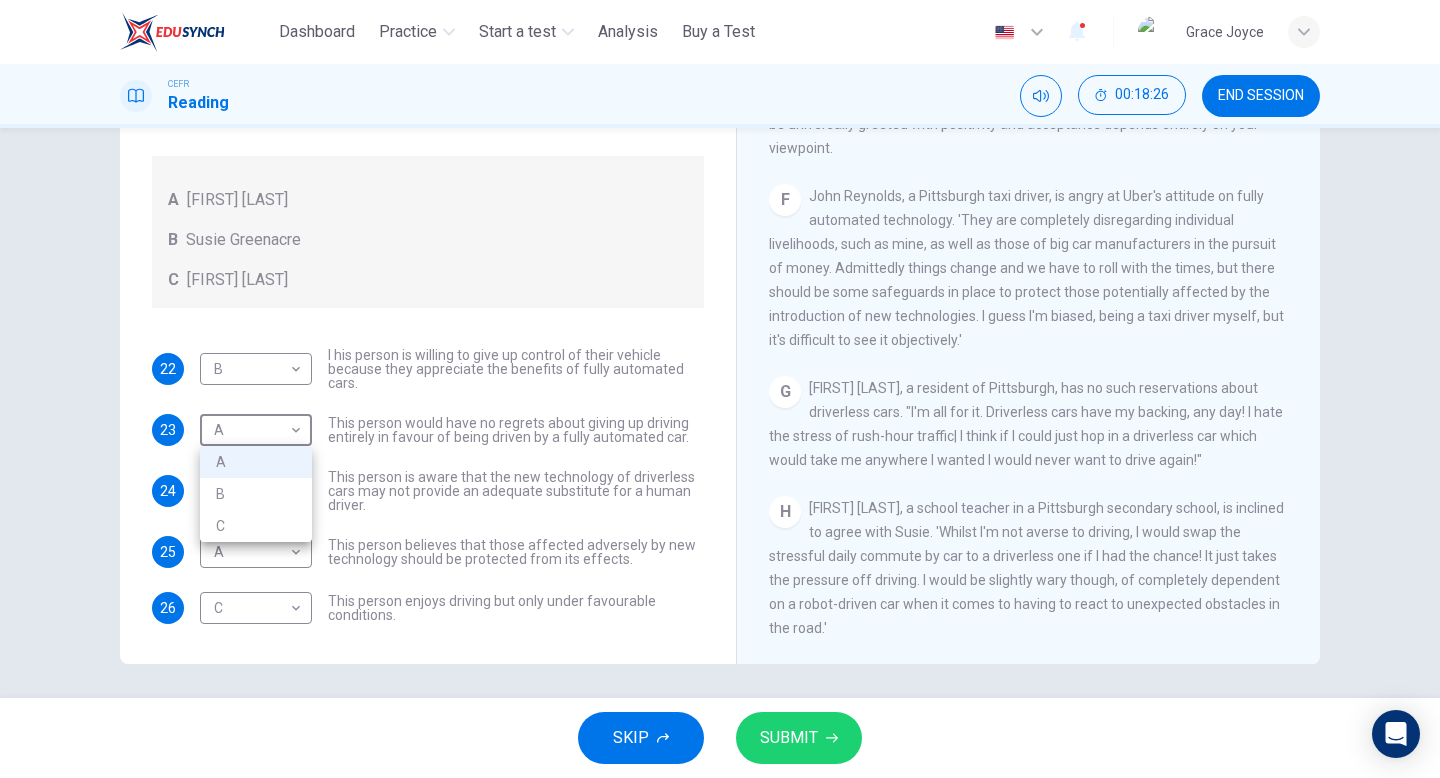 click on "B" at bounding box center [256, 494] 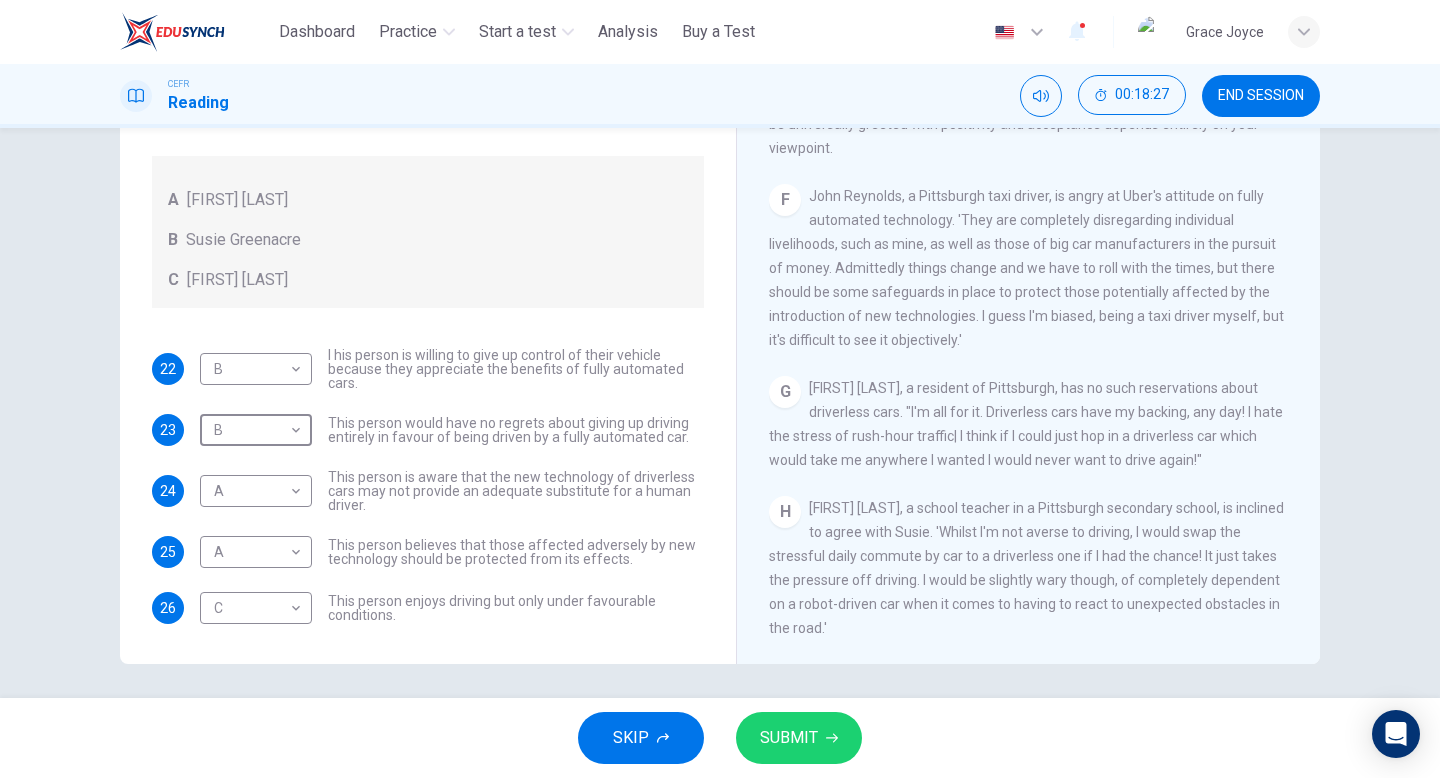 click at bounding box center (832, 738) 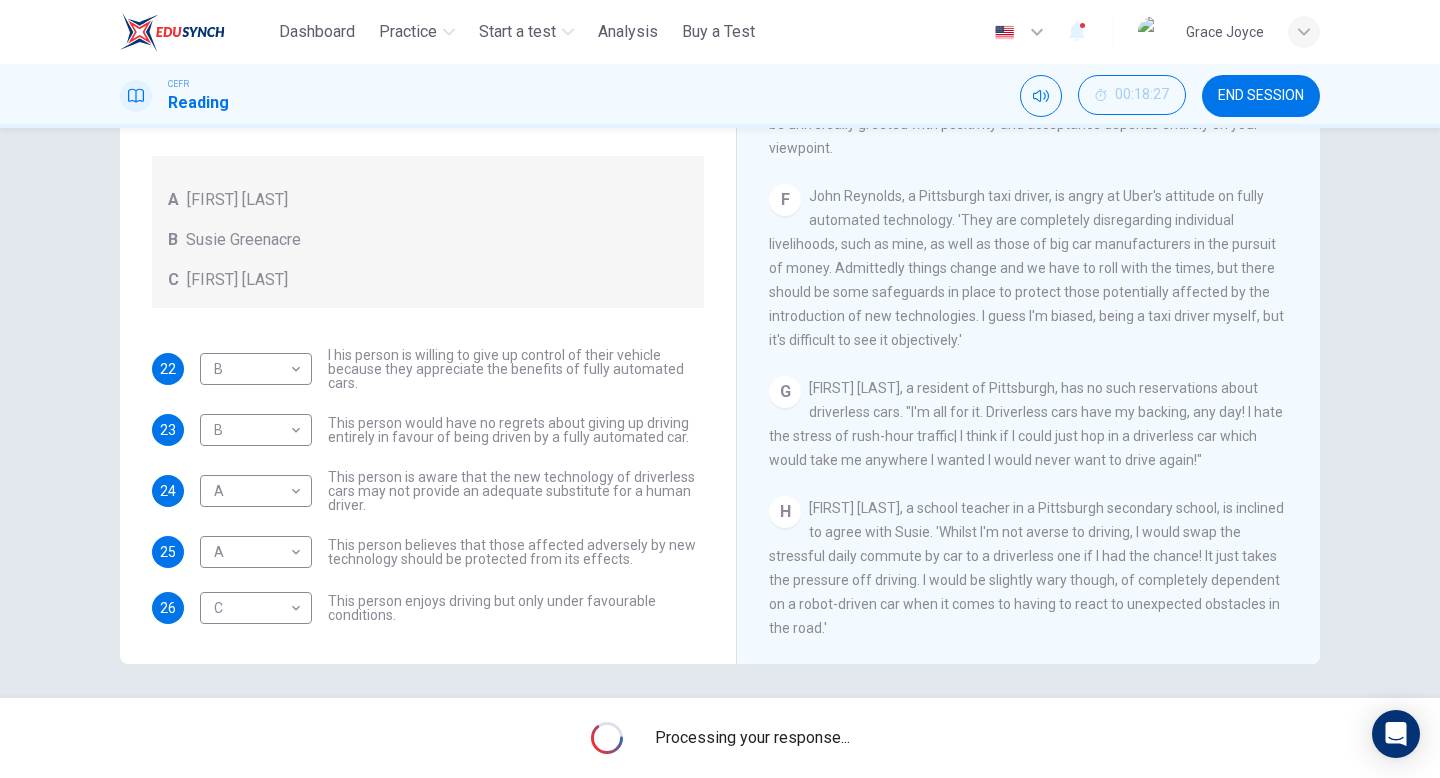 scroll, scrollTop: 1481, scrollLeft: 0, axis: vertical 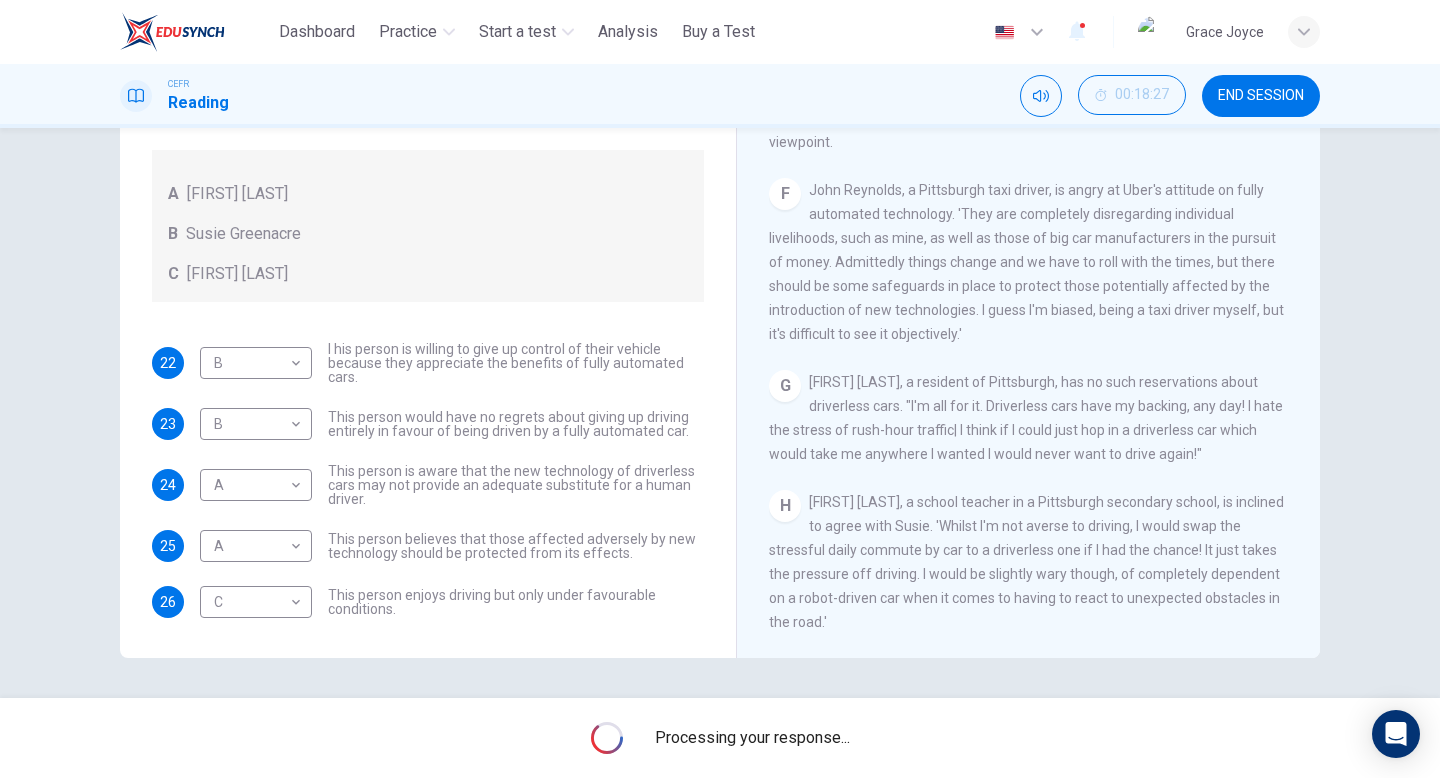 click on "Processing your response..." at bounding box center (752, 738) 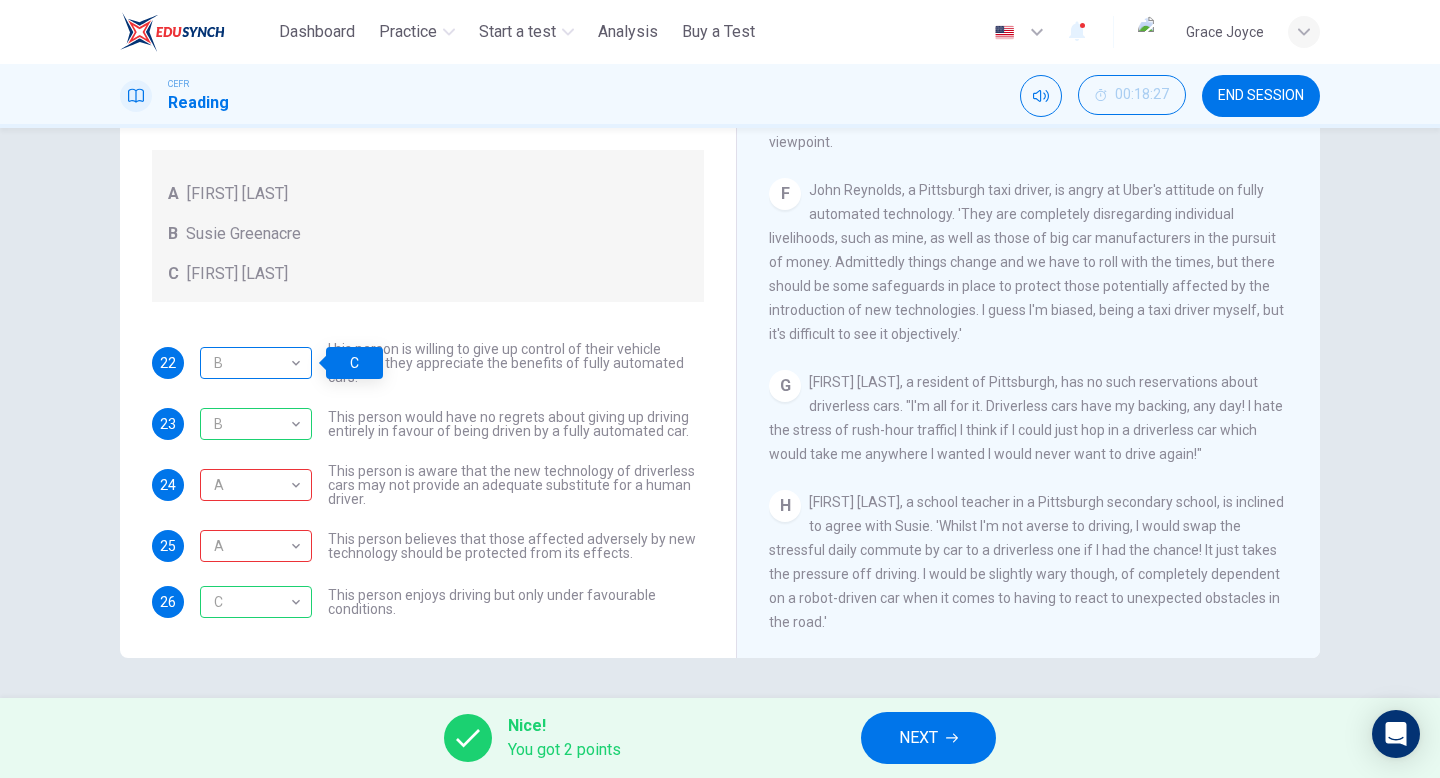 click on "B" at bounding box center (252, 363) 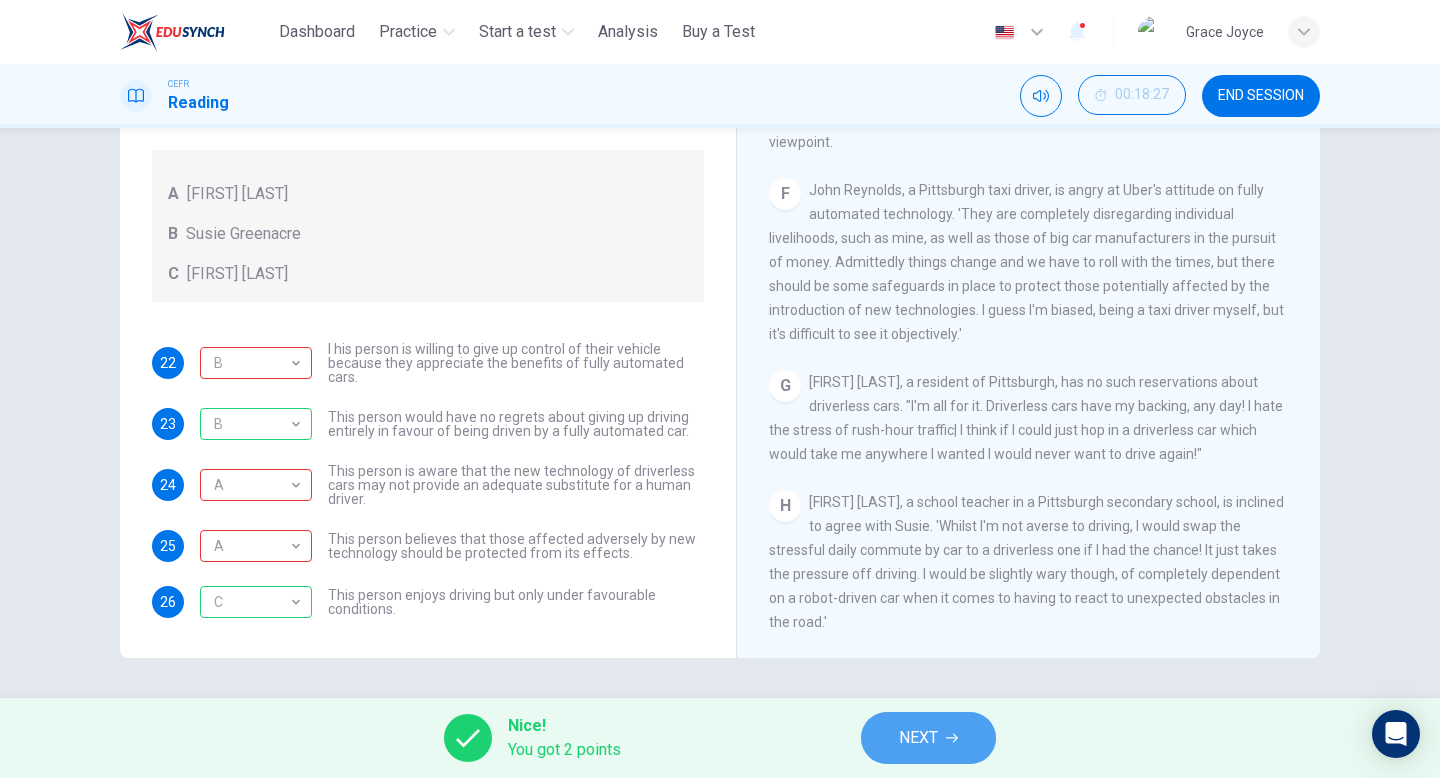 click on "NEXT" at bounding box center (918, 738) 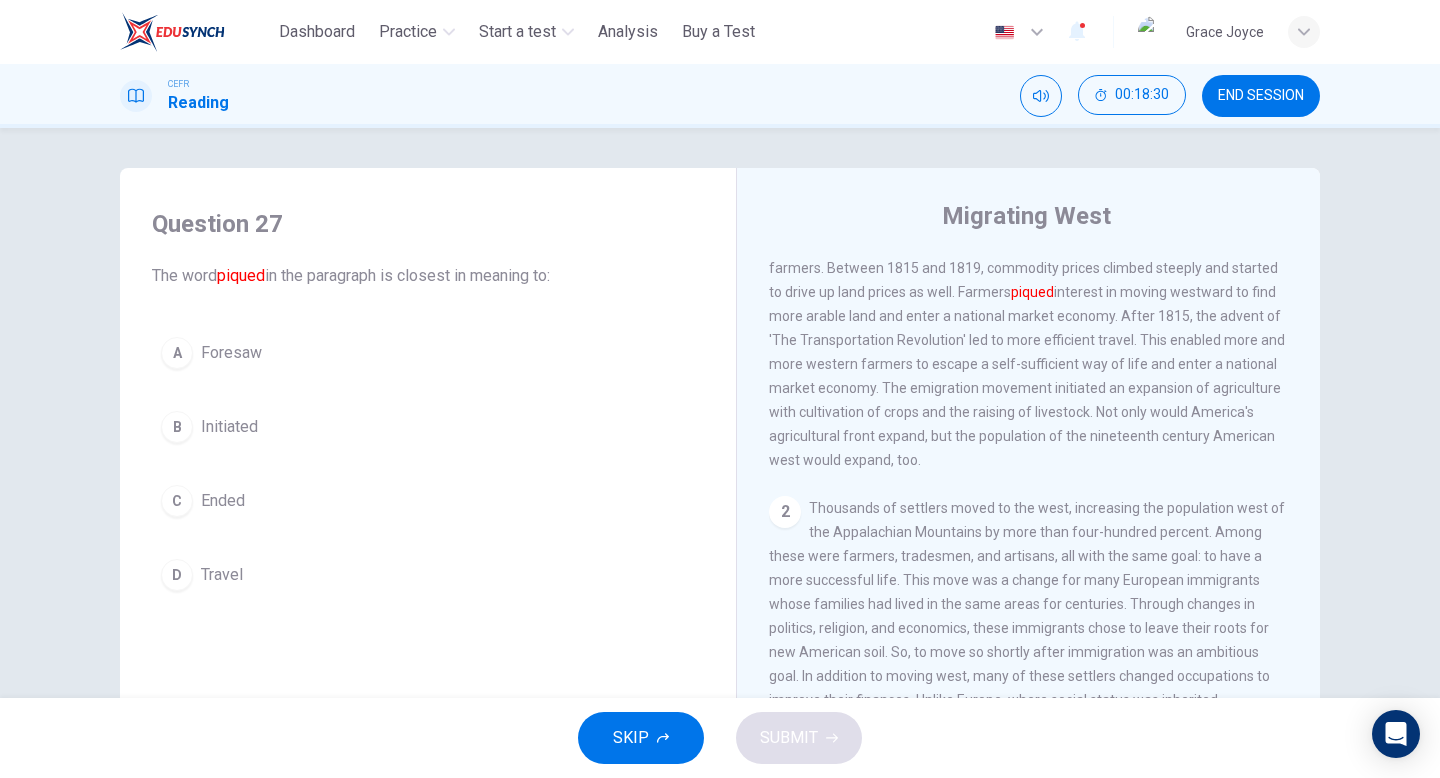 scroll, scrollTop: 52, scrollLeft: 0, axis: vertical 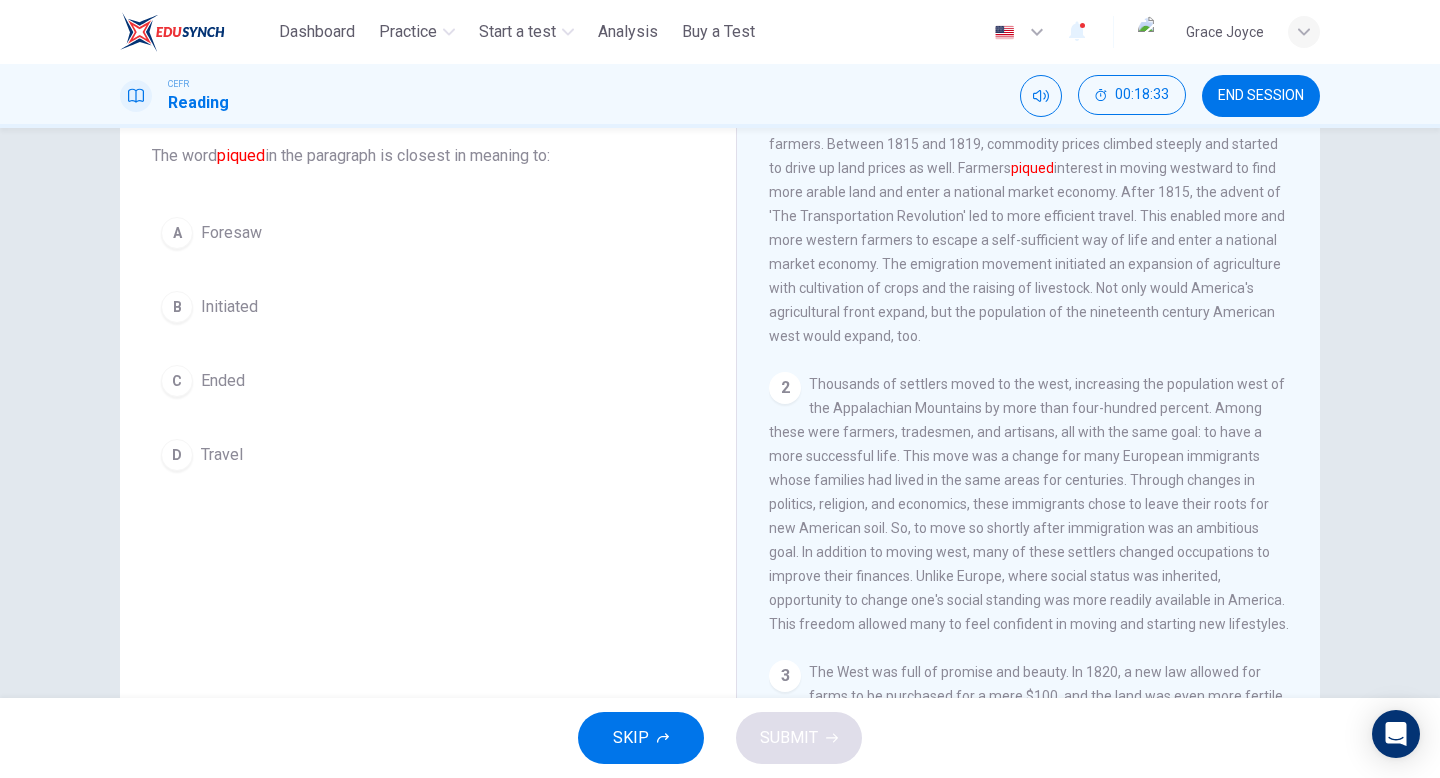 click on "END SESSION" at bounding box center [1261, 96] 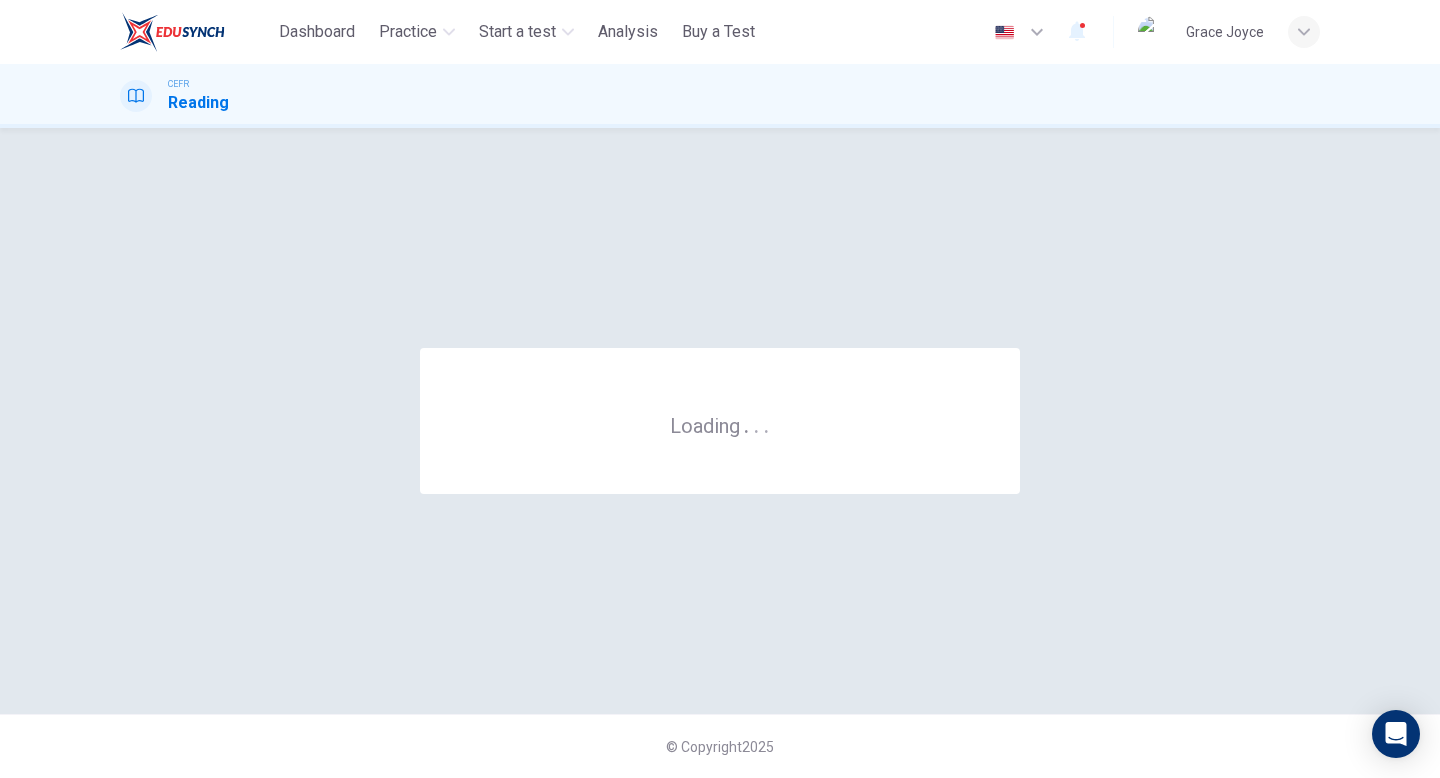 scroll, scrollTop: 0, scrollLeft: 0, axis: both 